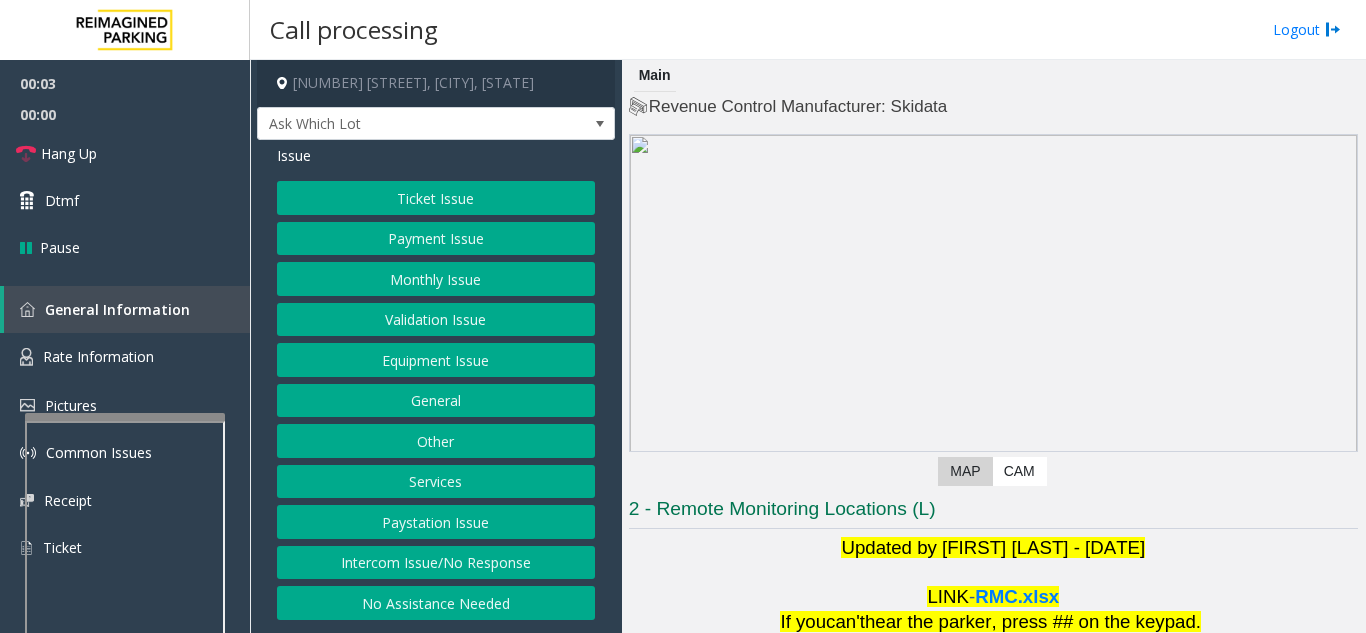 scroll, scrollTop: 0, scrollLeft: 0, axis: both 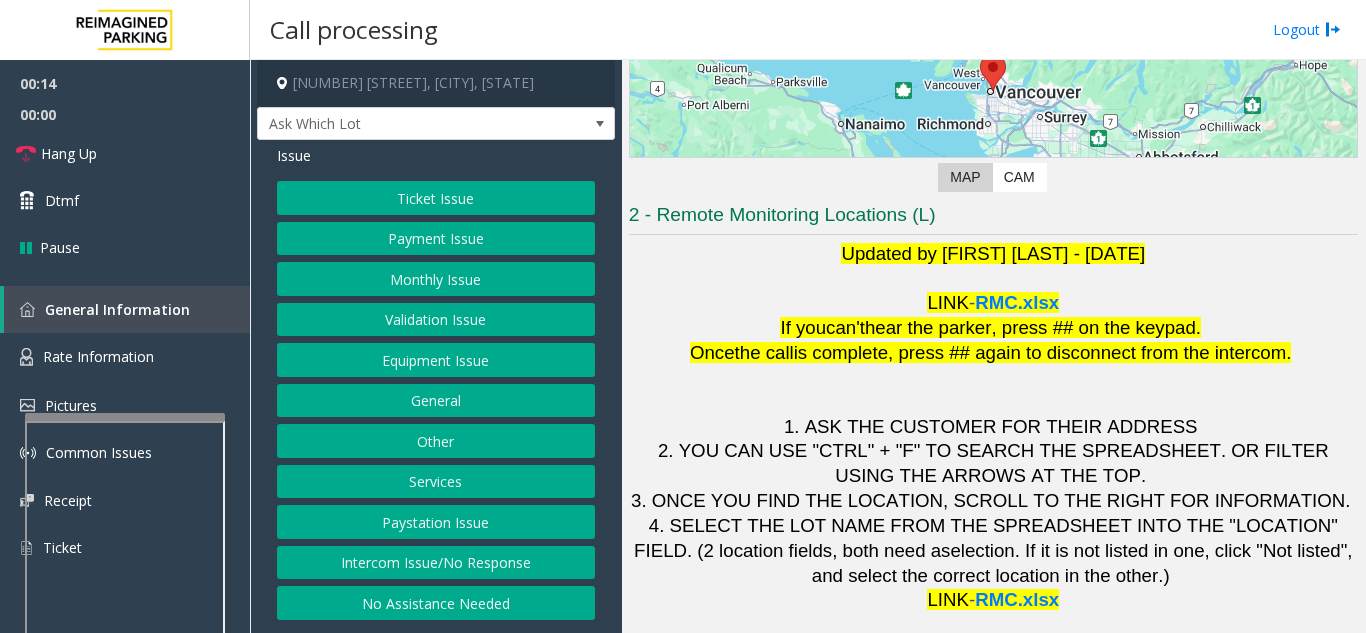 click on "Validation Issue" 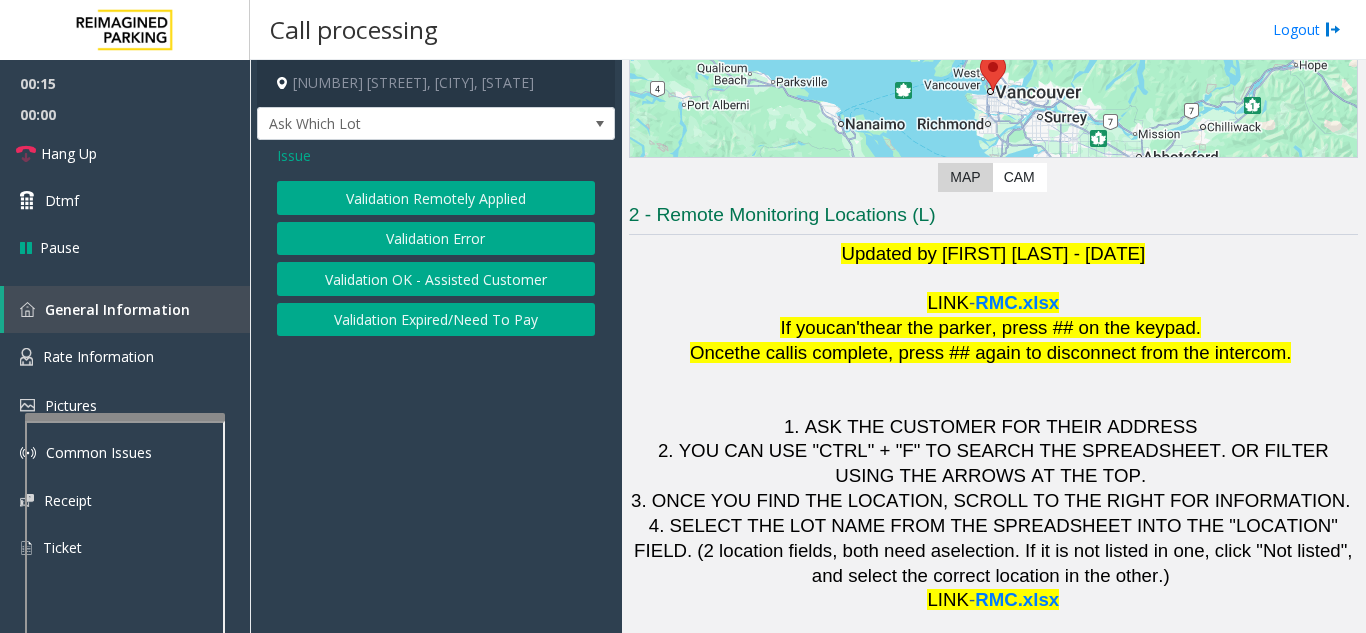 click on "Validation Error" 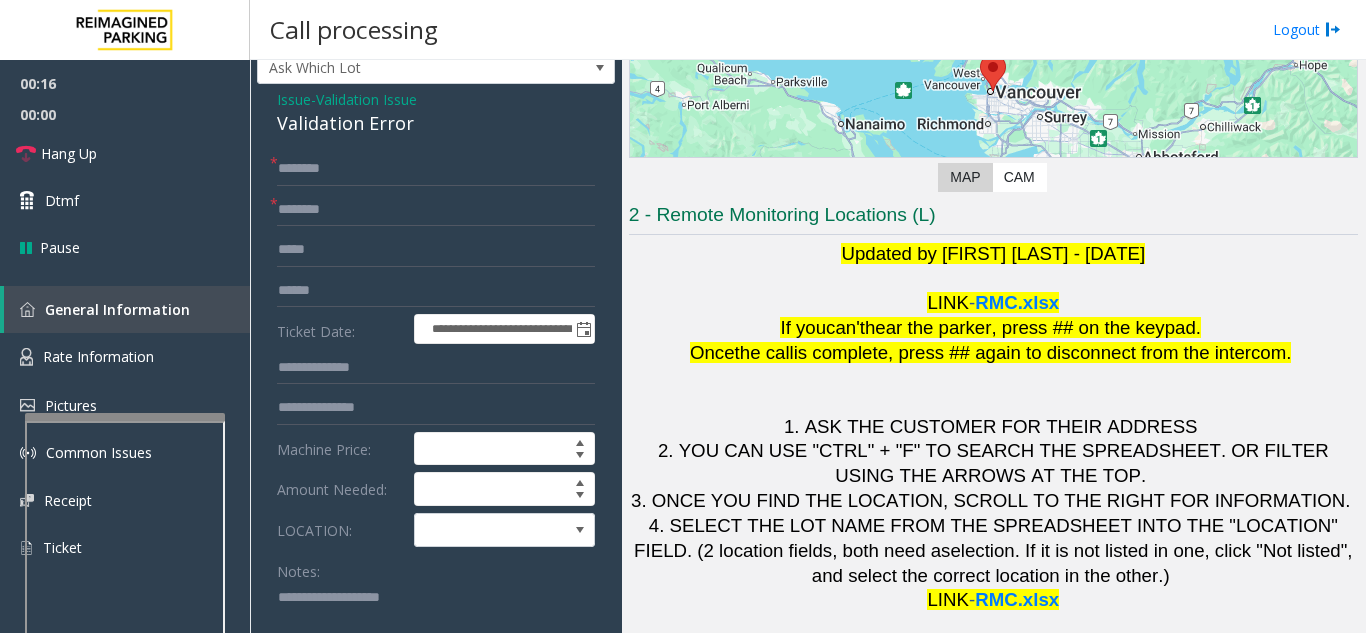 scroll, scrollTop: 100, scrollLeft: 0, axis: vertical 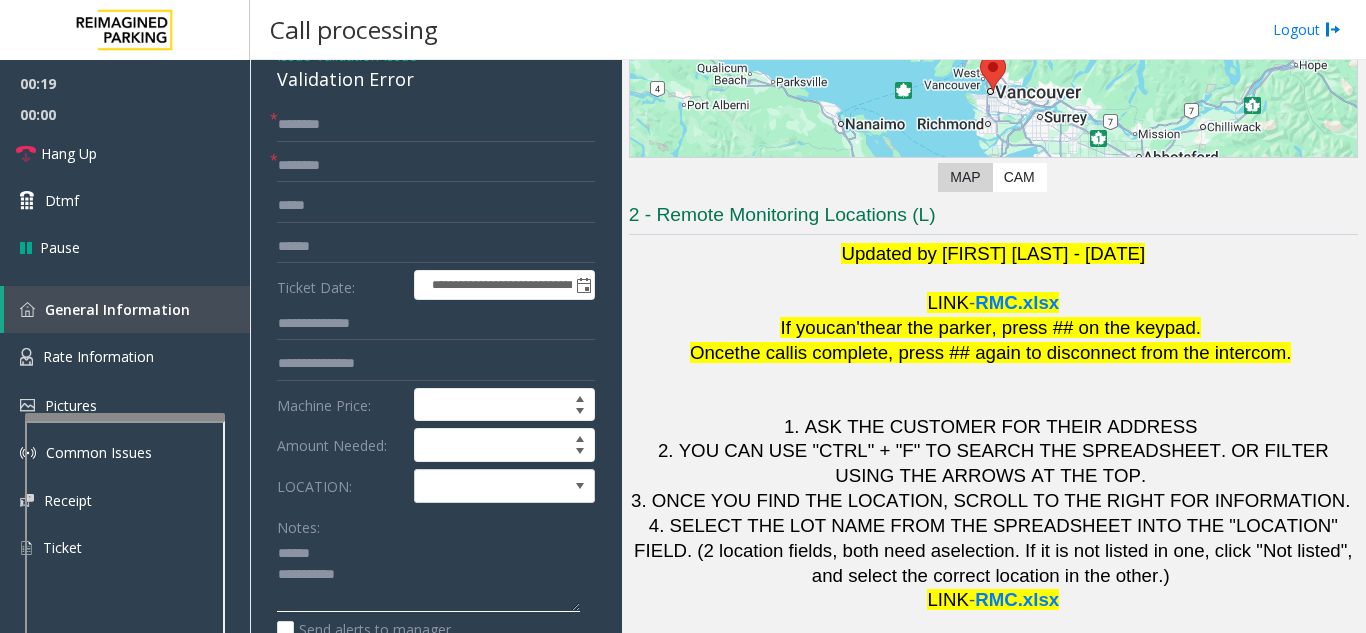 click 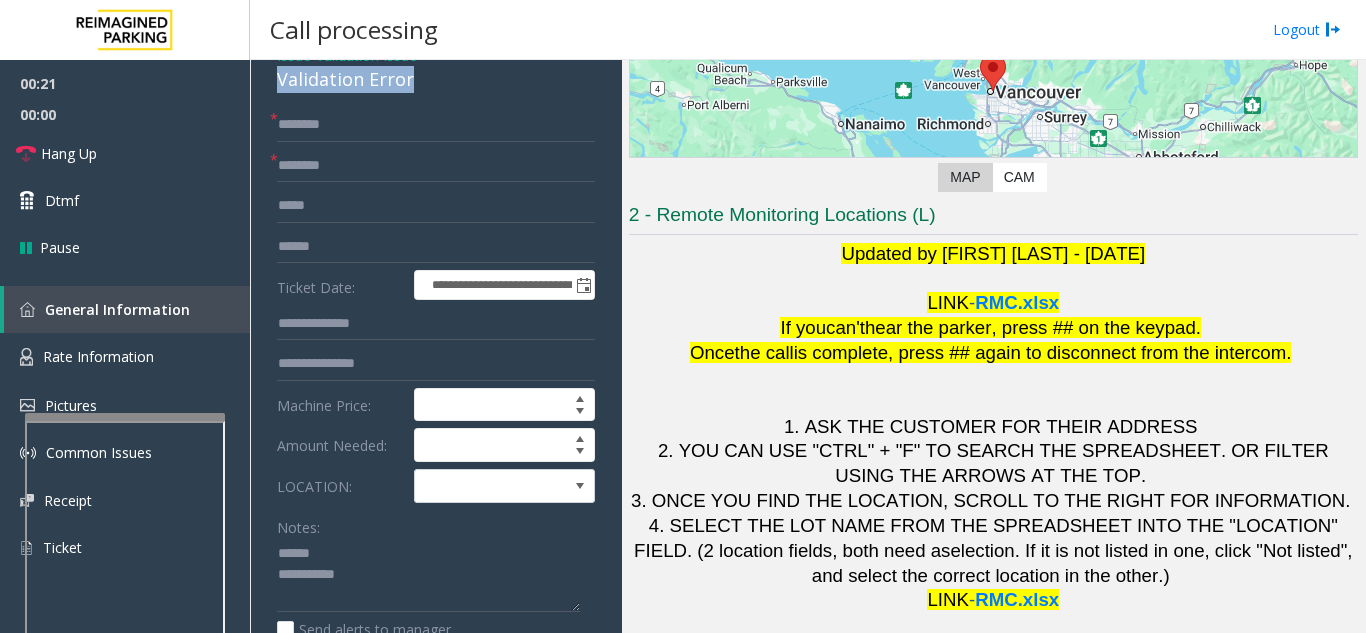 drag, startPoint x: 268, startPoint y: 79, endPoint x: 424, endPoint y: 89, distance: 156.32019 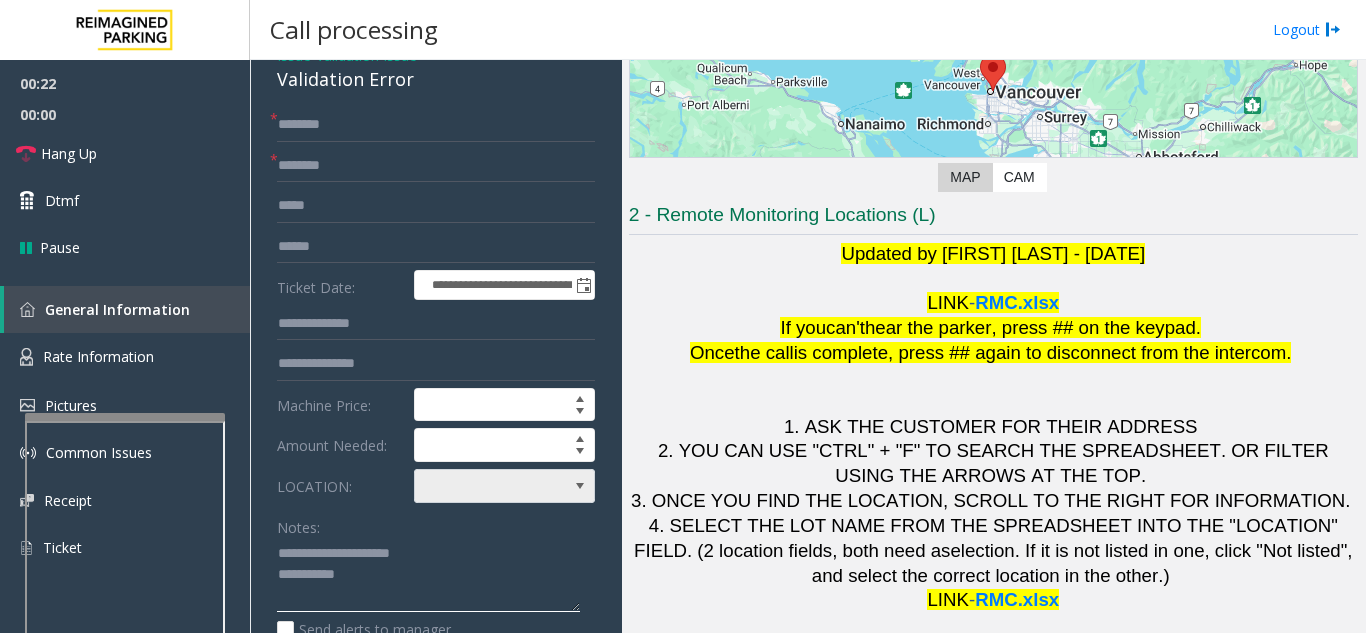 type on "**********" 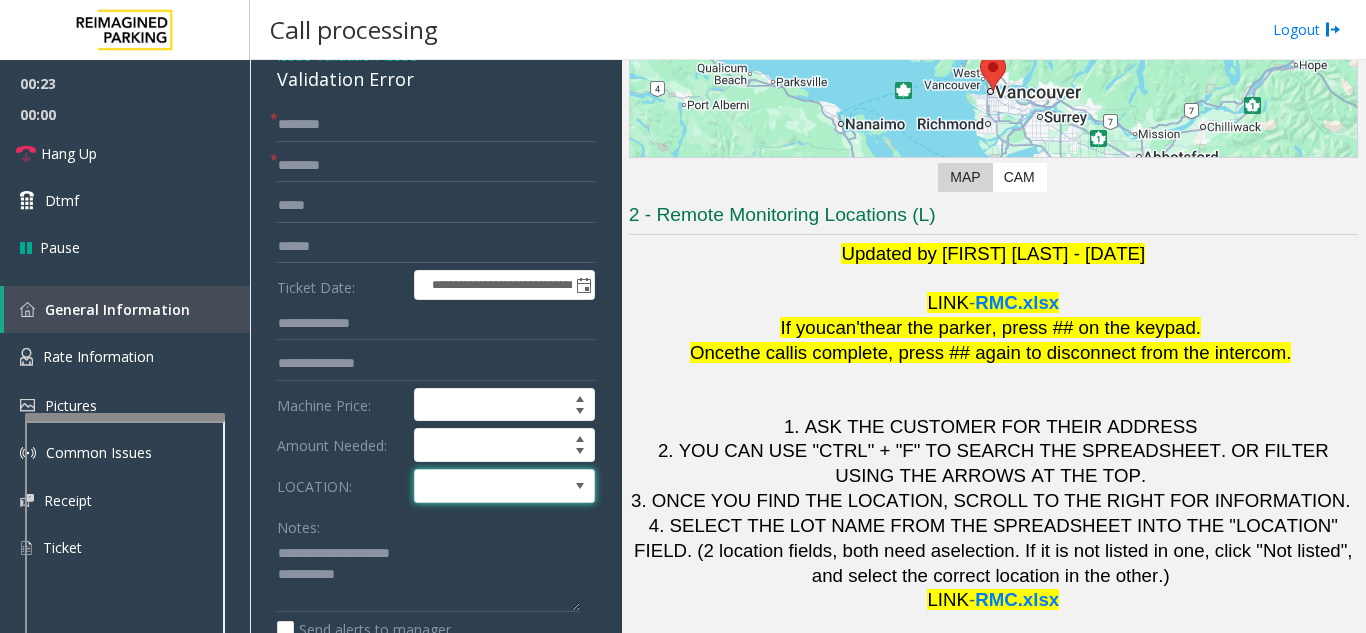 click at bounding box center (486, 486) 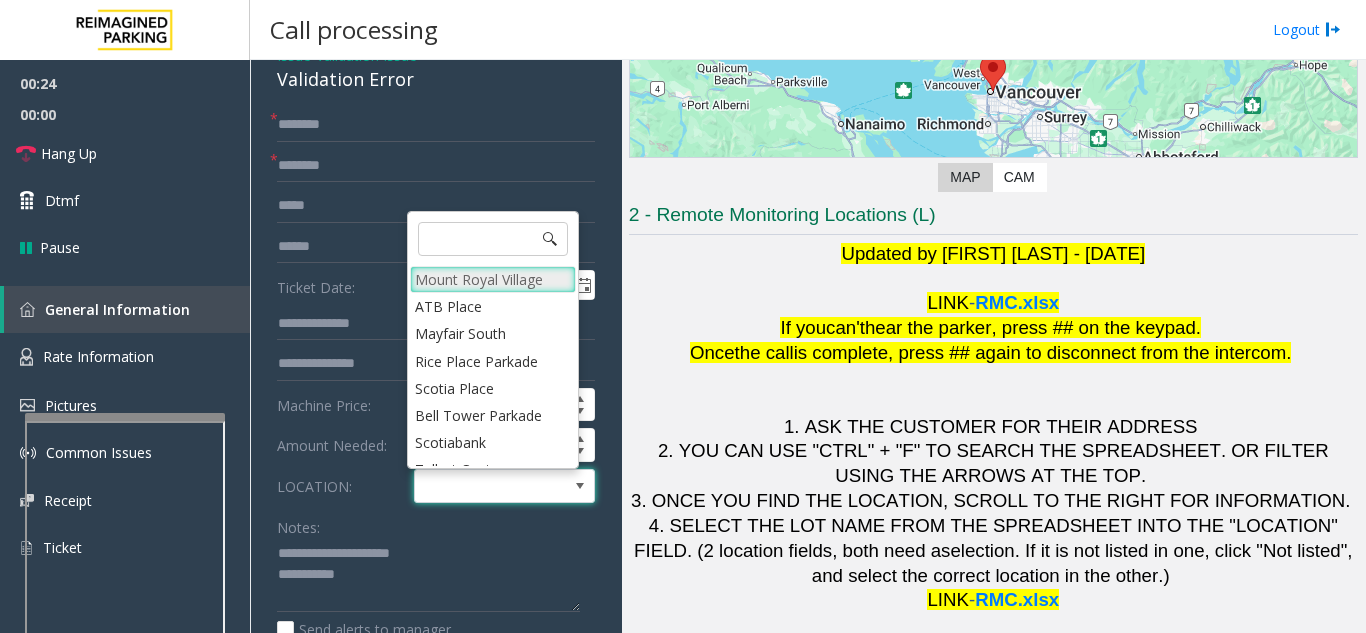 click on "Mount Royal Village" at bounding box center [493, 279] 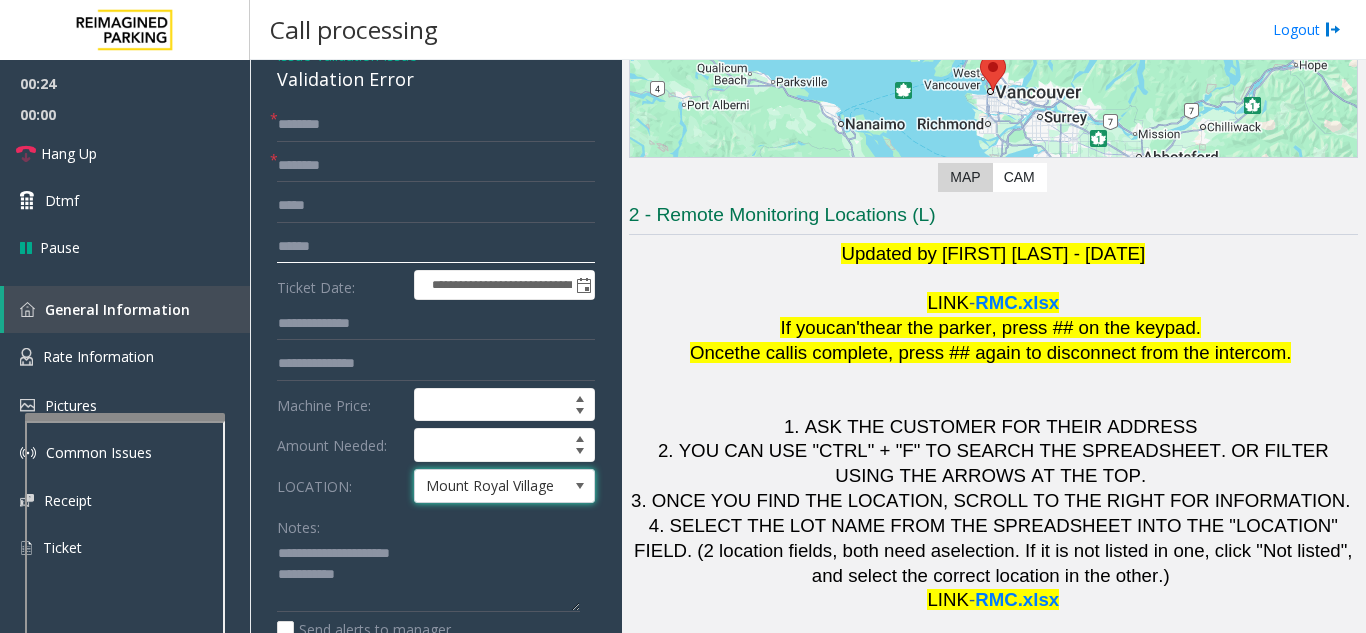 click 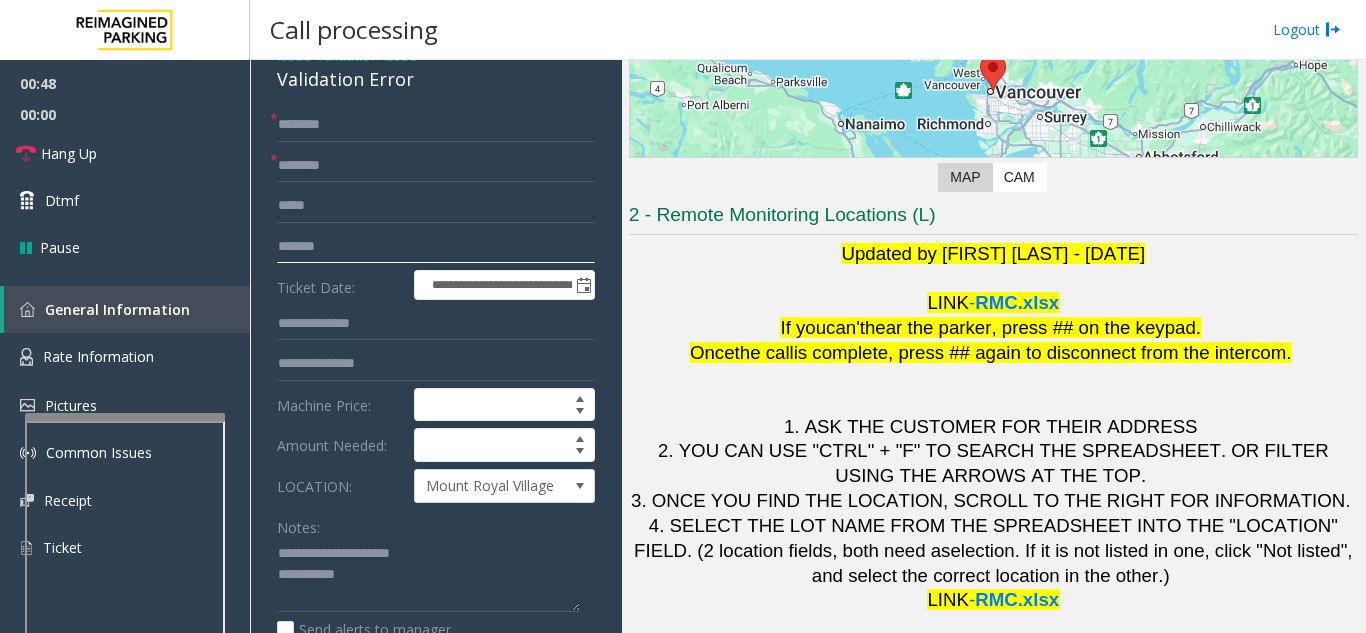 type on "*******" 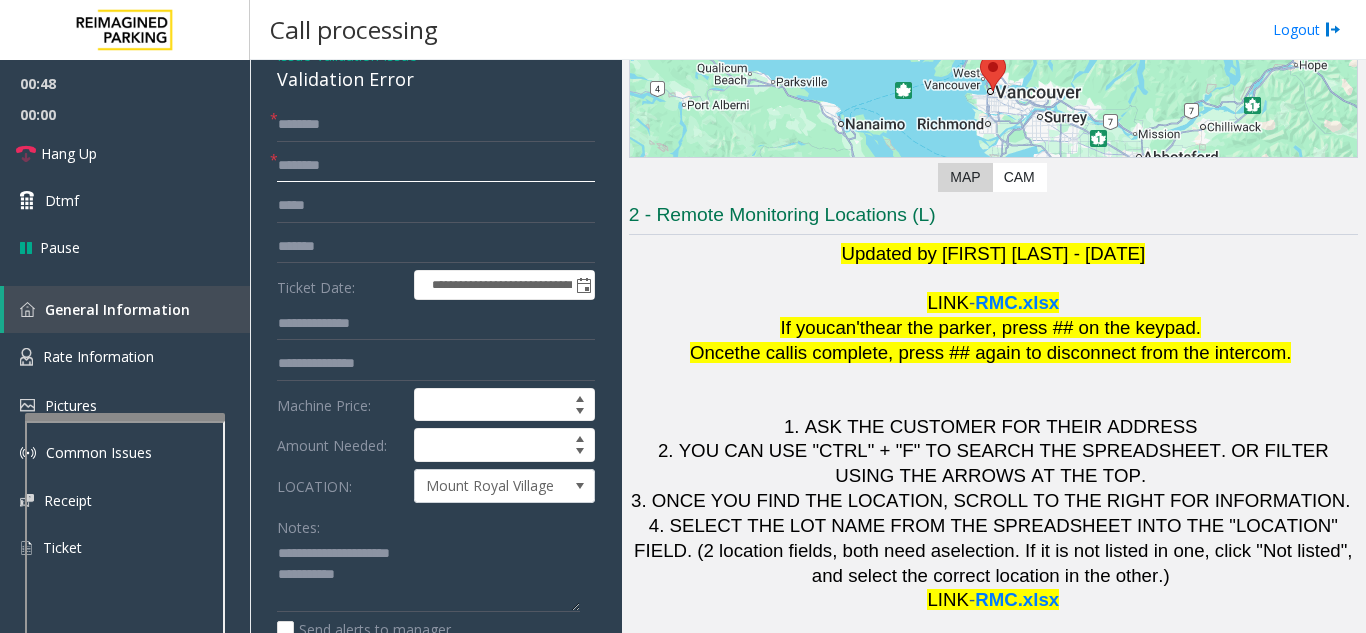 click 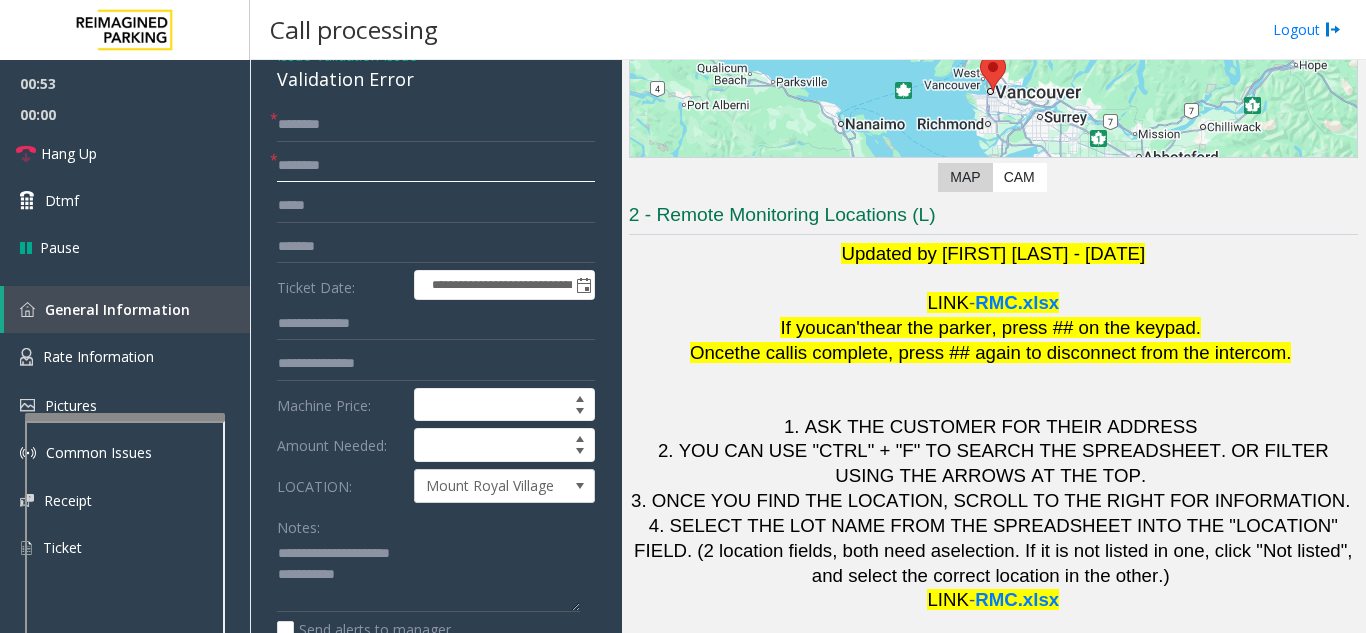 type on "********" 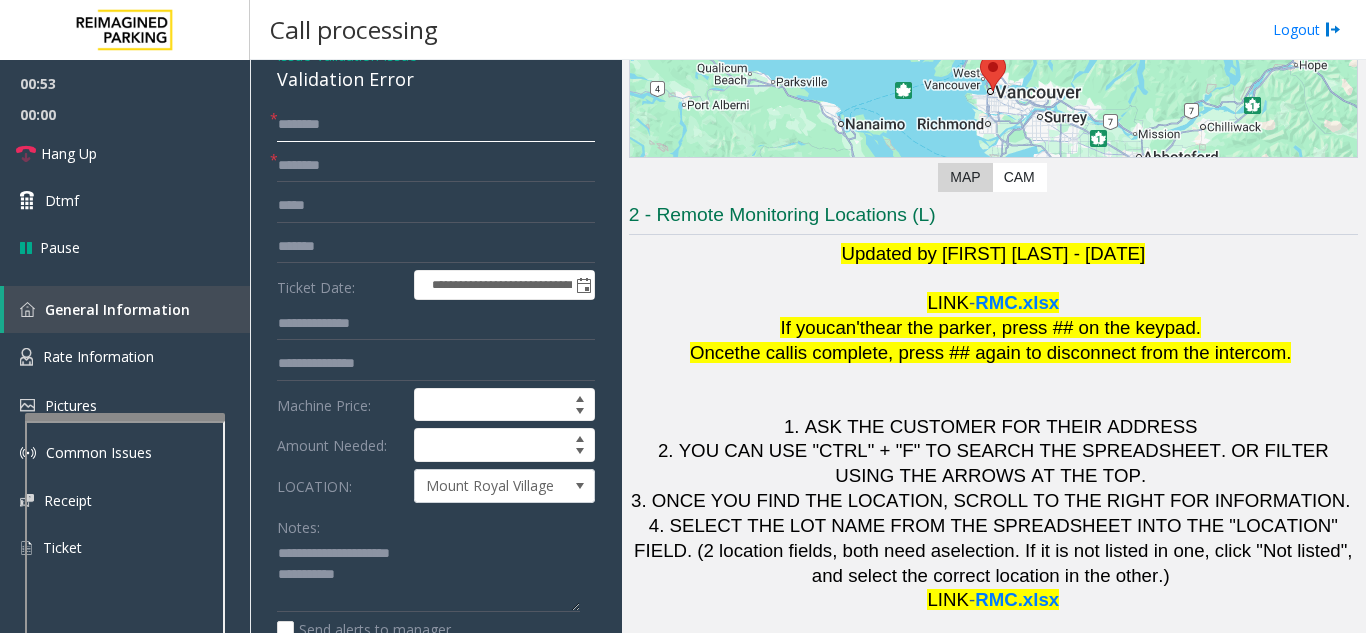 click 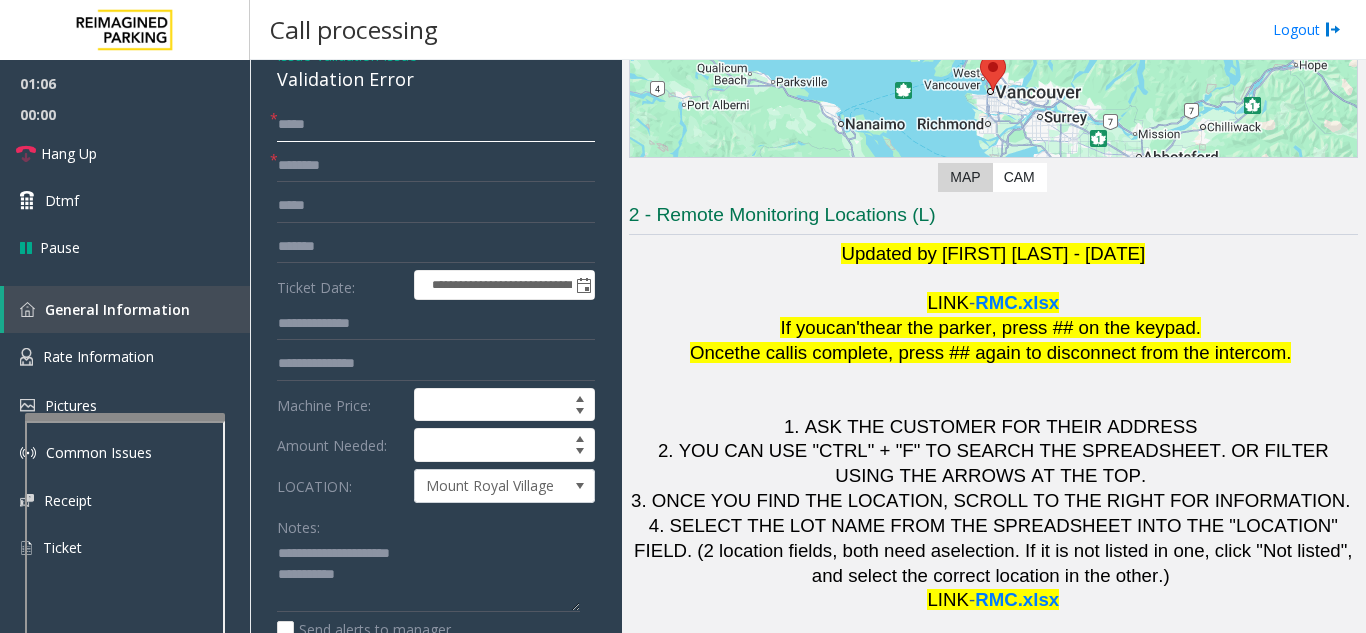 type on "*****" 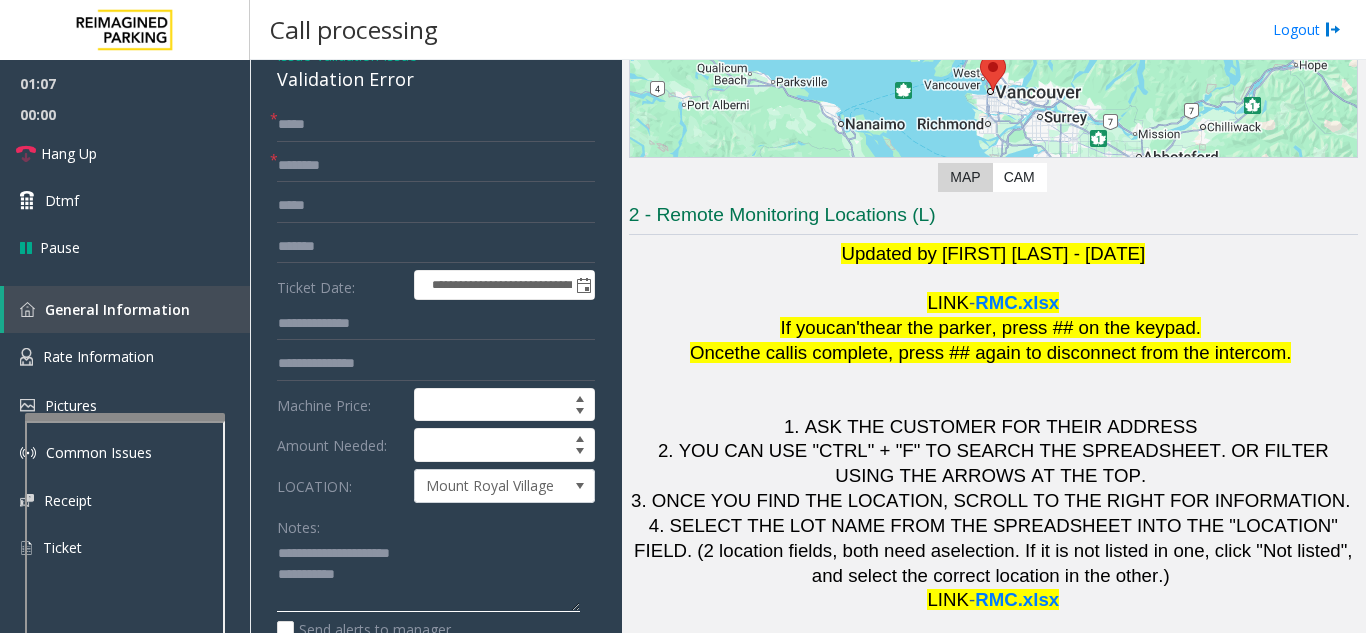 click 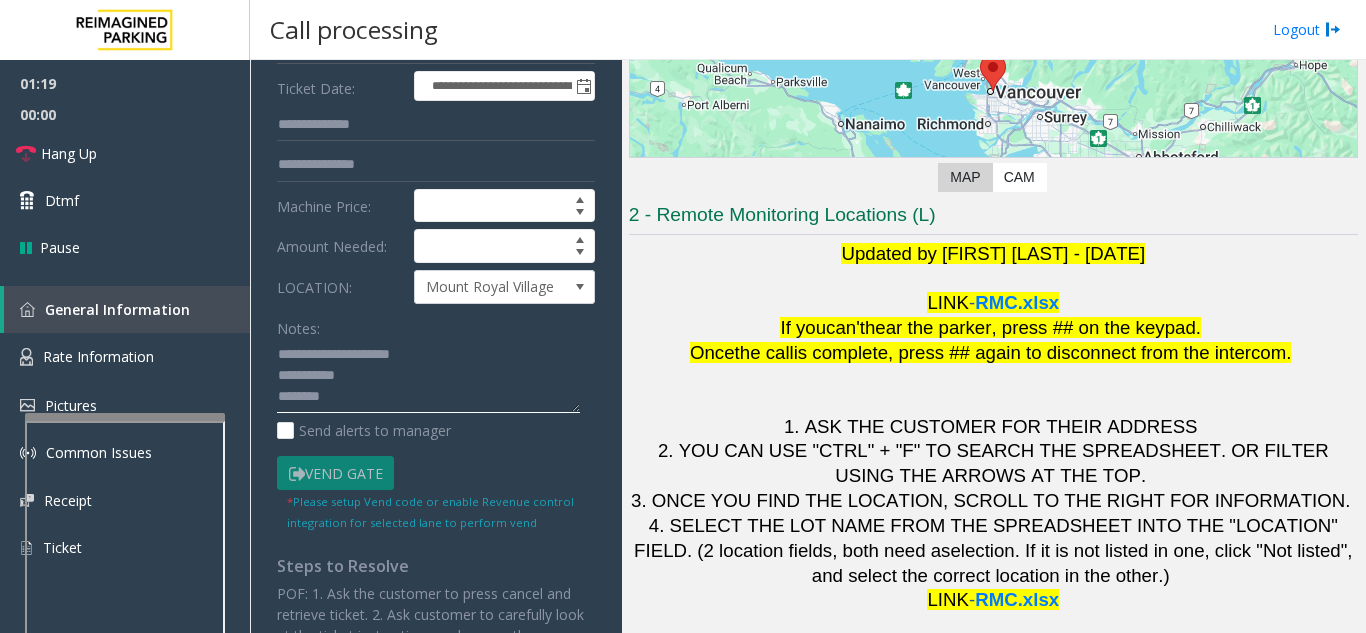 scroll, scrollTop: 300, scrollLeft: 0, axis: vertical 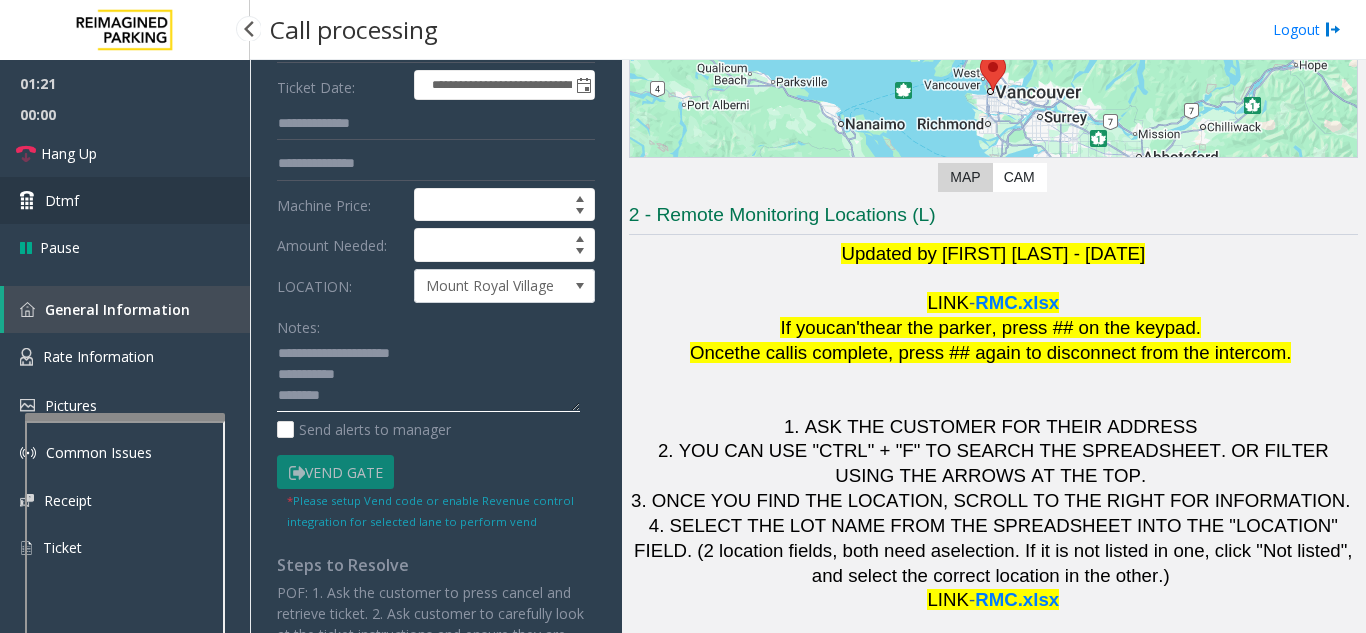 type on "**********" 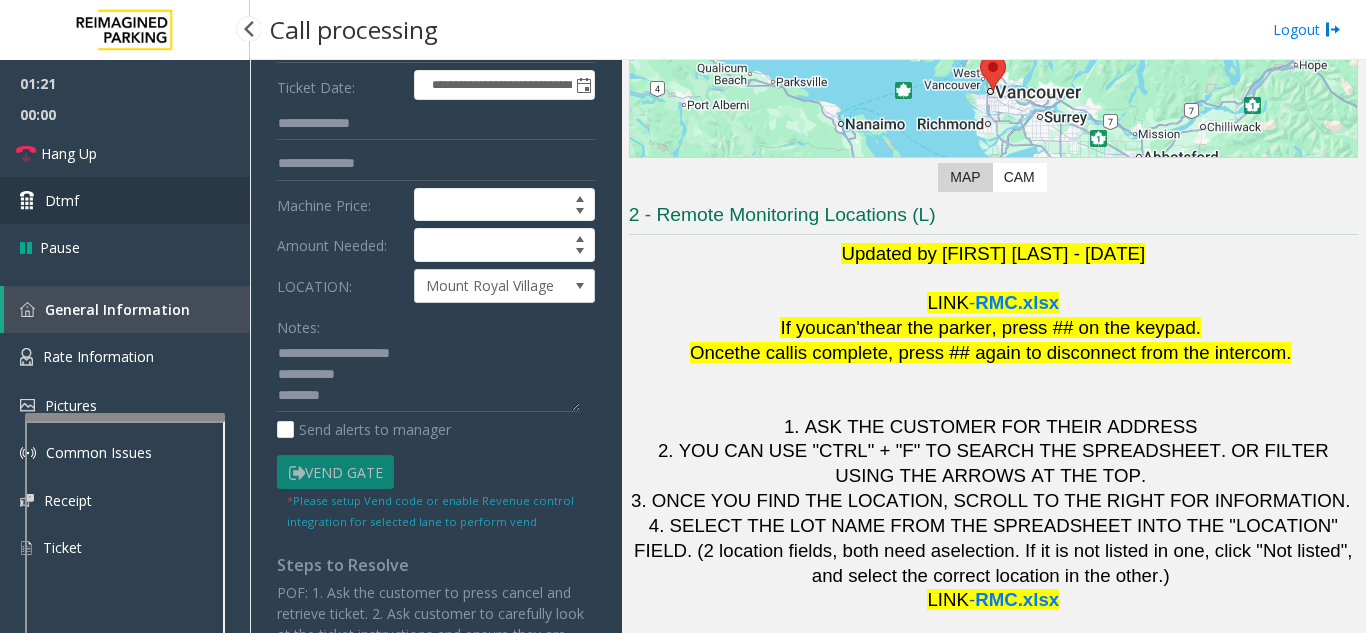 click on "Dtmf" at bounding box center [125, 200] 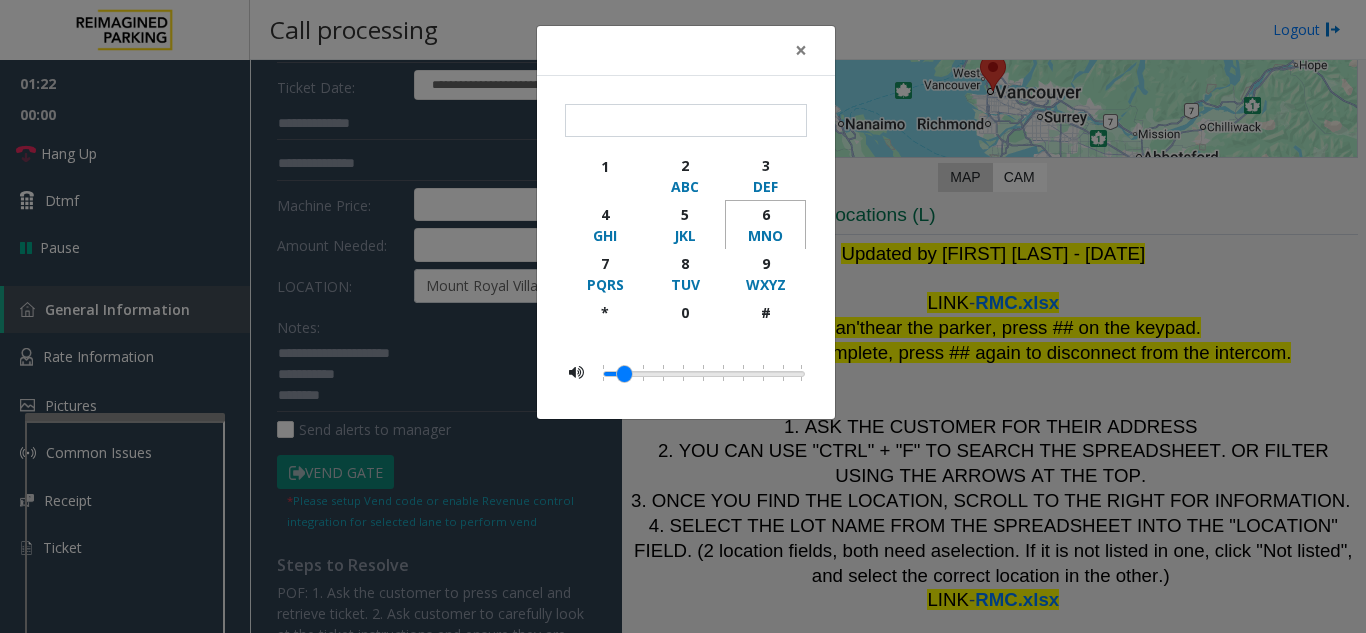 click on "6" 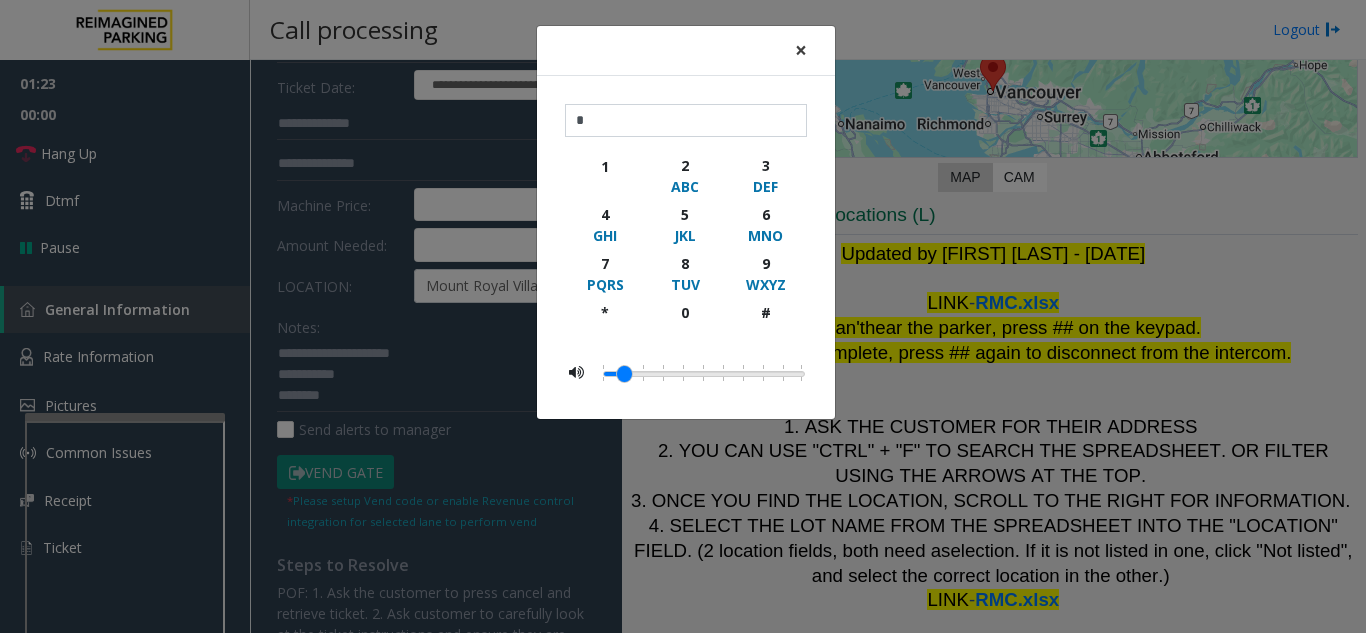 click on "×" 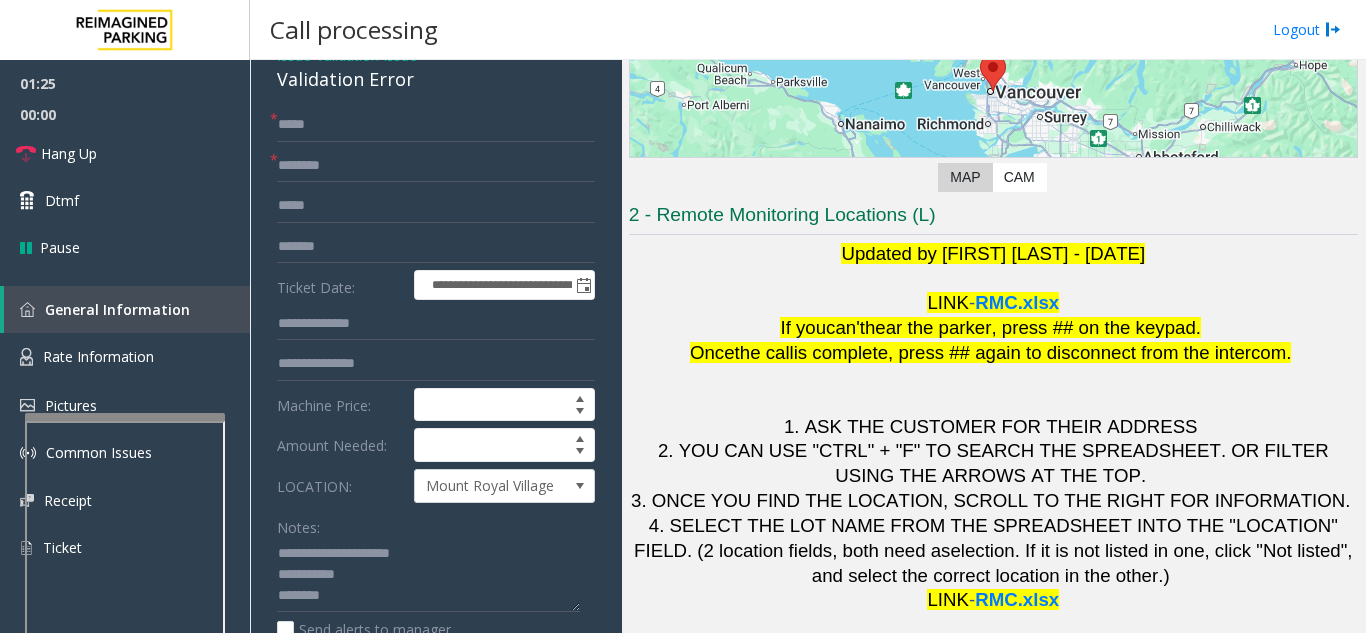 scroll, scrollTop: 200, scrollLeft: 0, axis: vertical 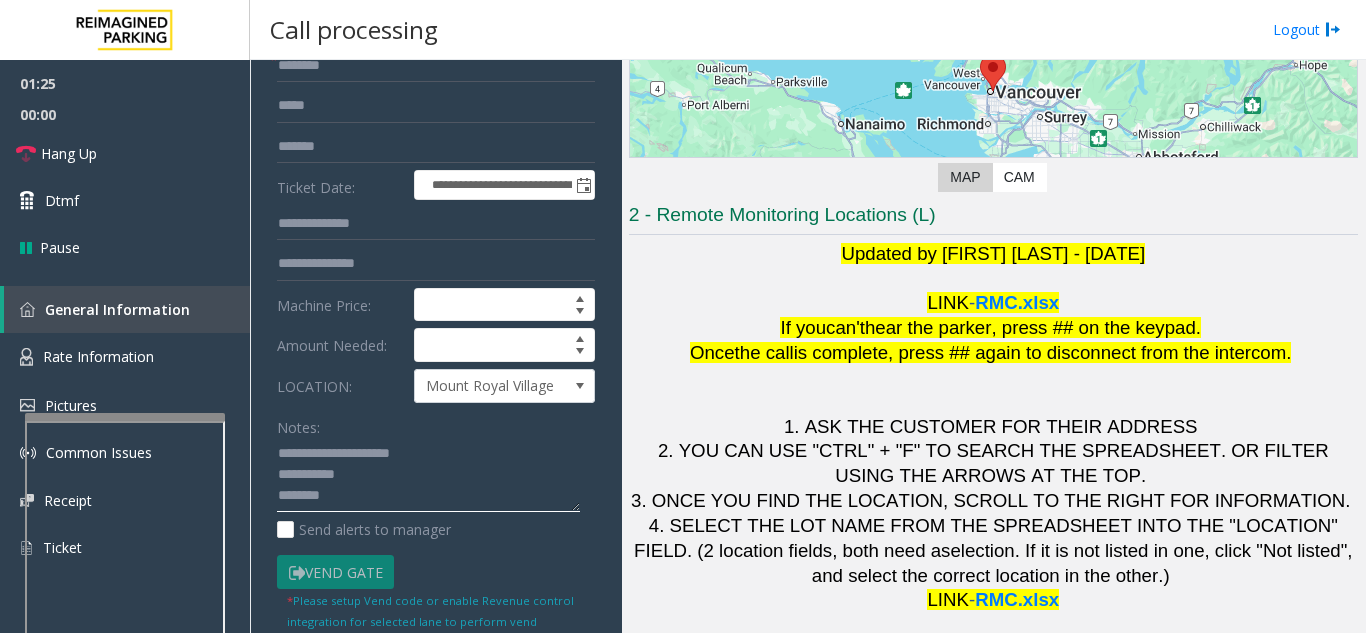 click 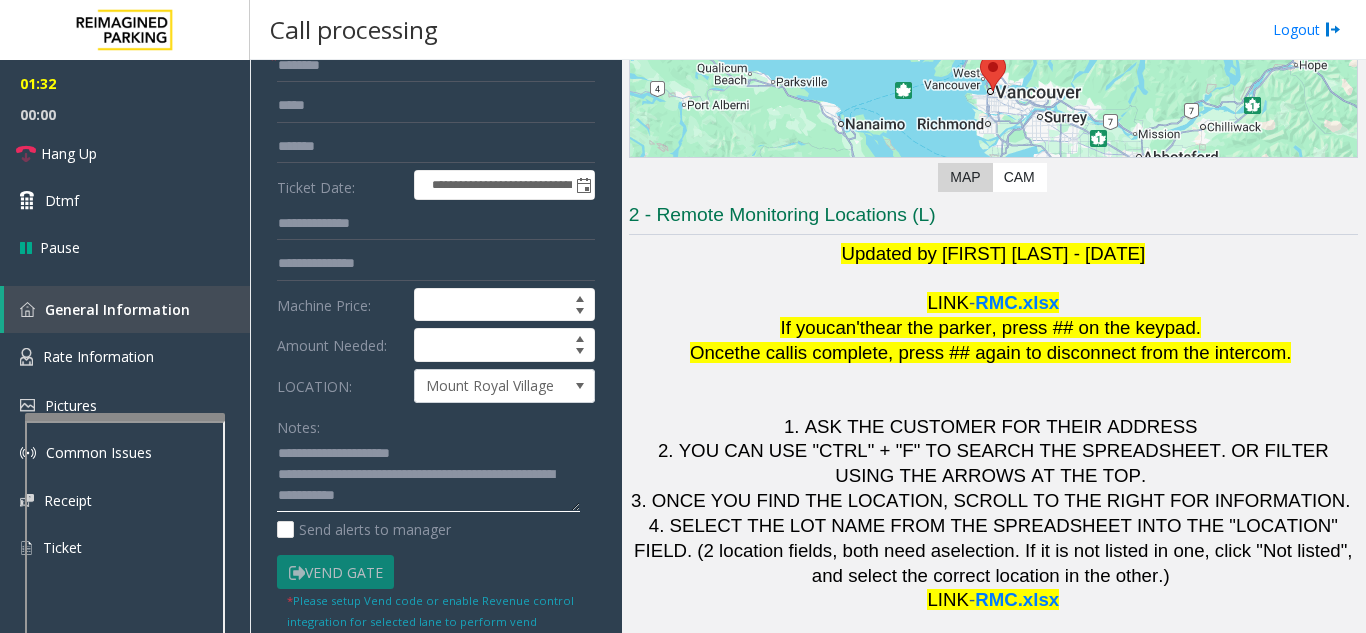 click 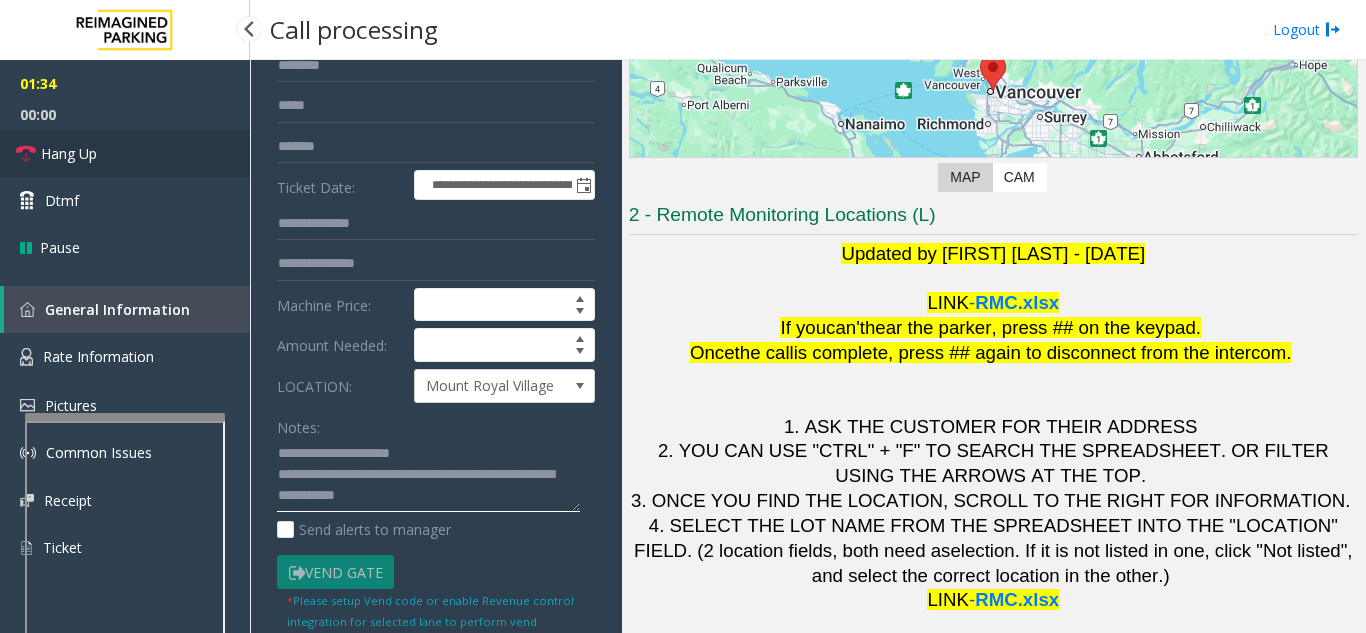 type on "**********" 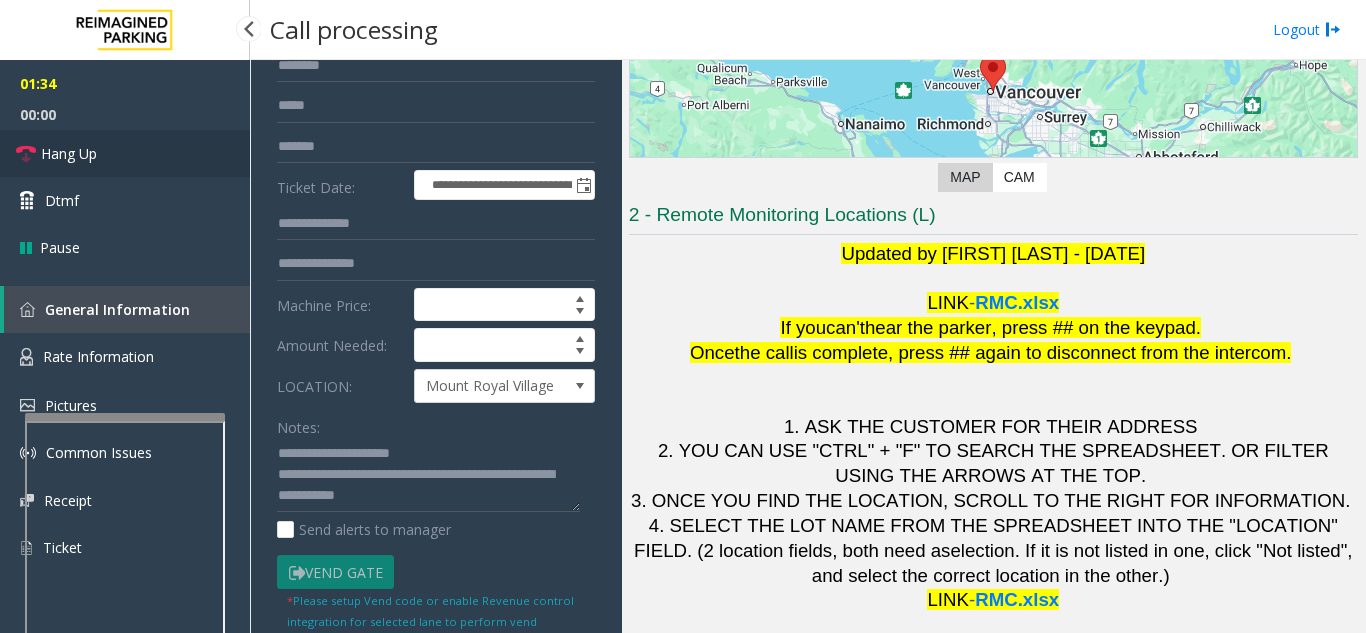 click on "Hang Up" at bounding box center [125, 153] 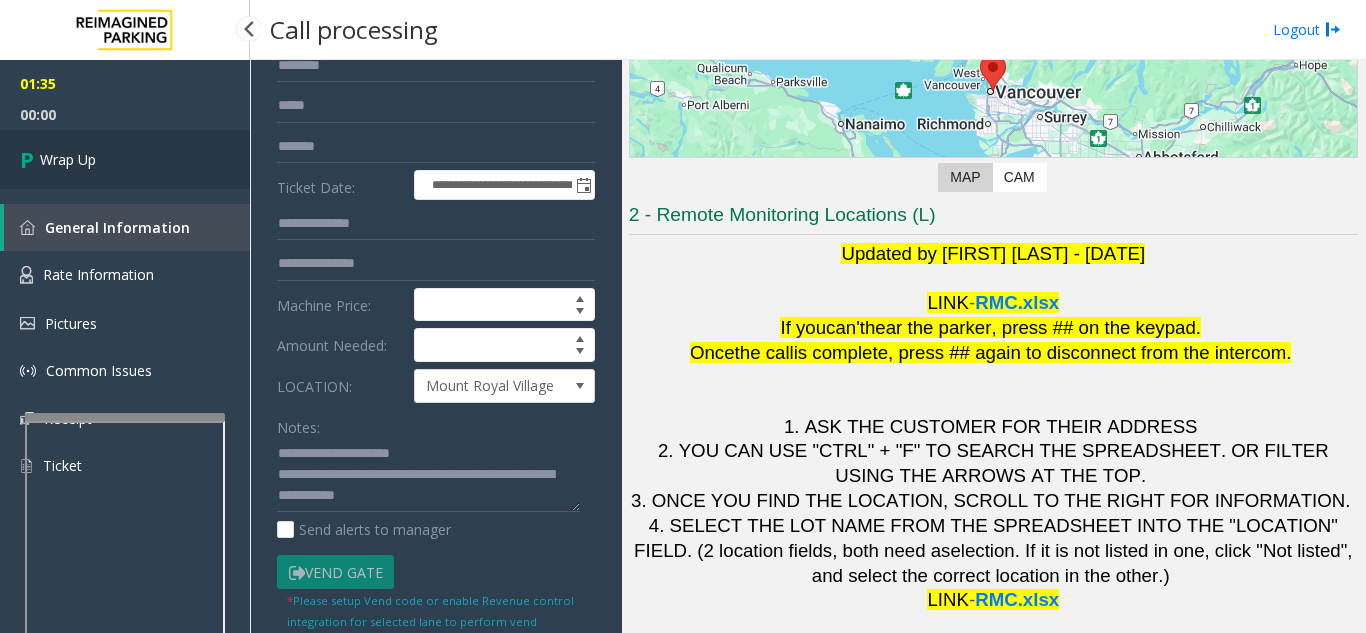 click on "Wrap Up" at bounding box center (125, 159) 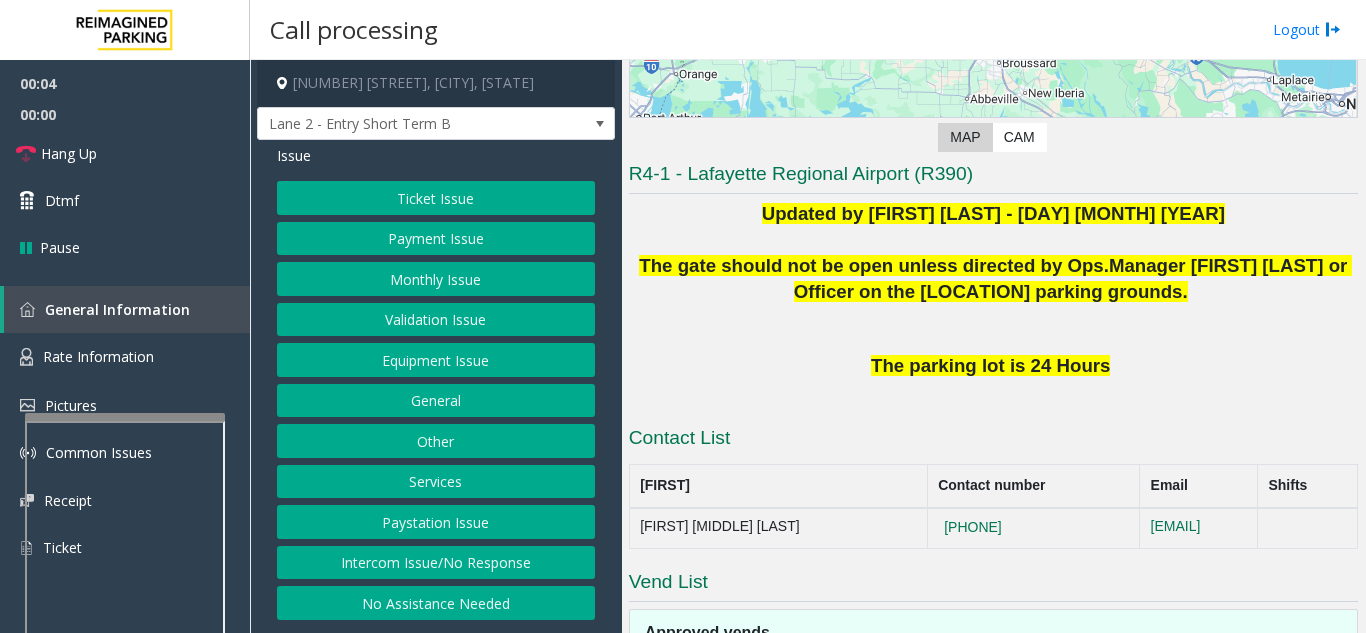 scroll, scrollTop: 300, scrollLeft: 0, axis: vertical 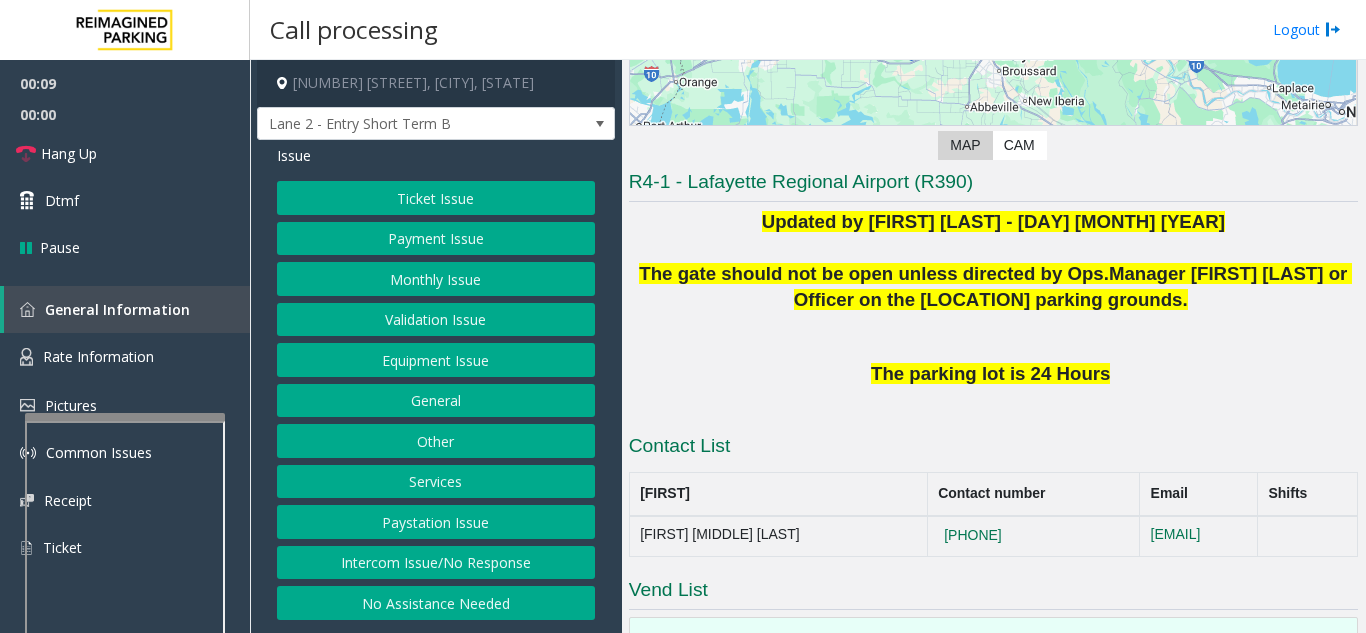 click on "Intercom Issue/No Response" 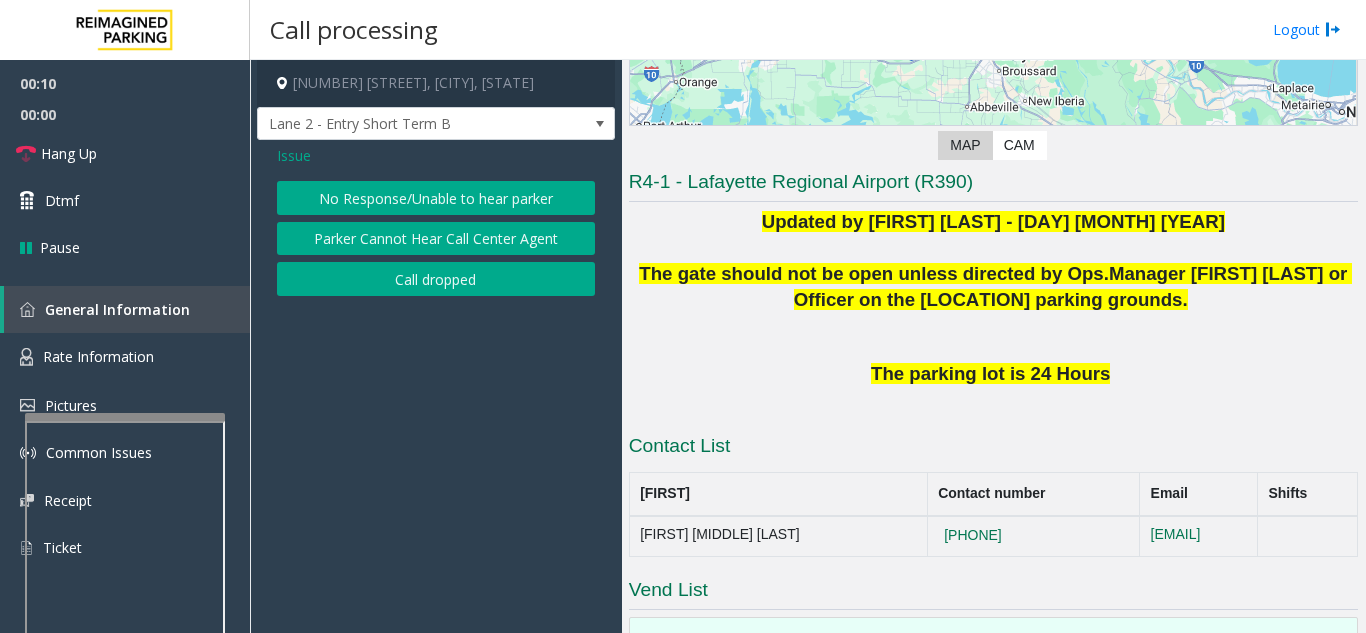 click on "No Response/Unable to hear parker" 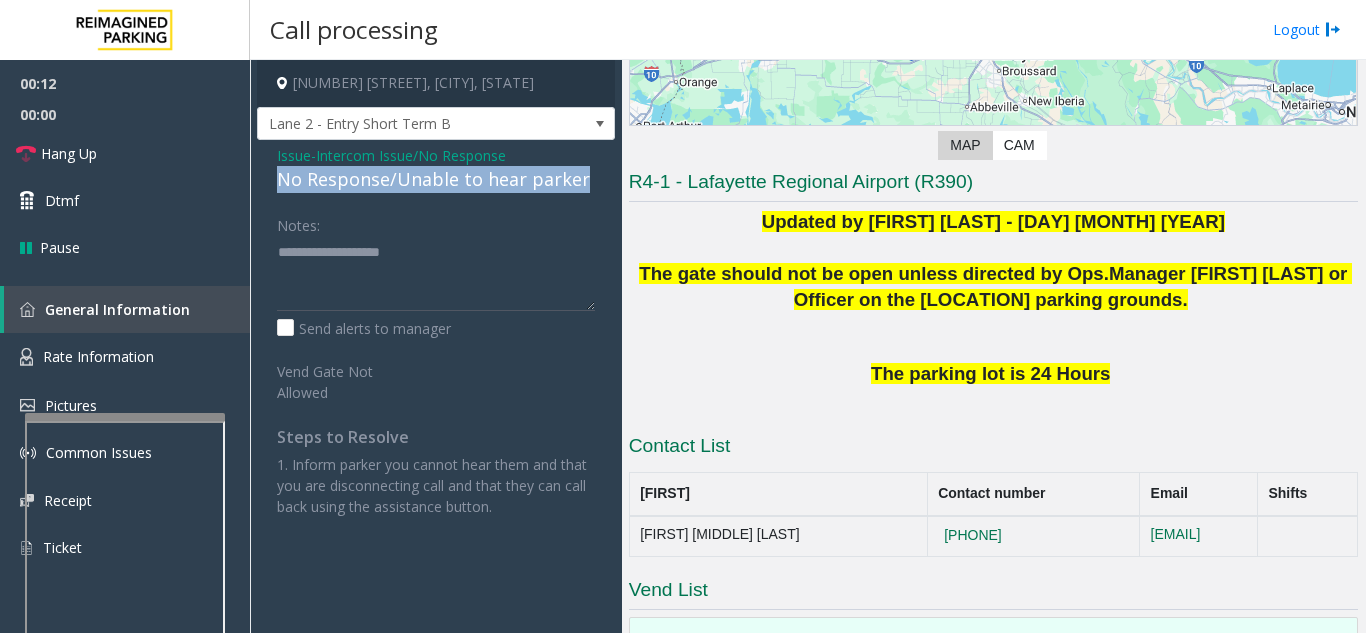 drag, startPoint x: 276, startPoint y: 180, endPoint x: 578, endPoint y: 182, distance: 302.00662 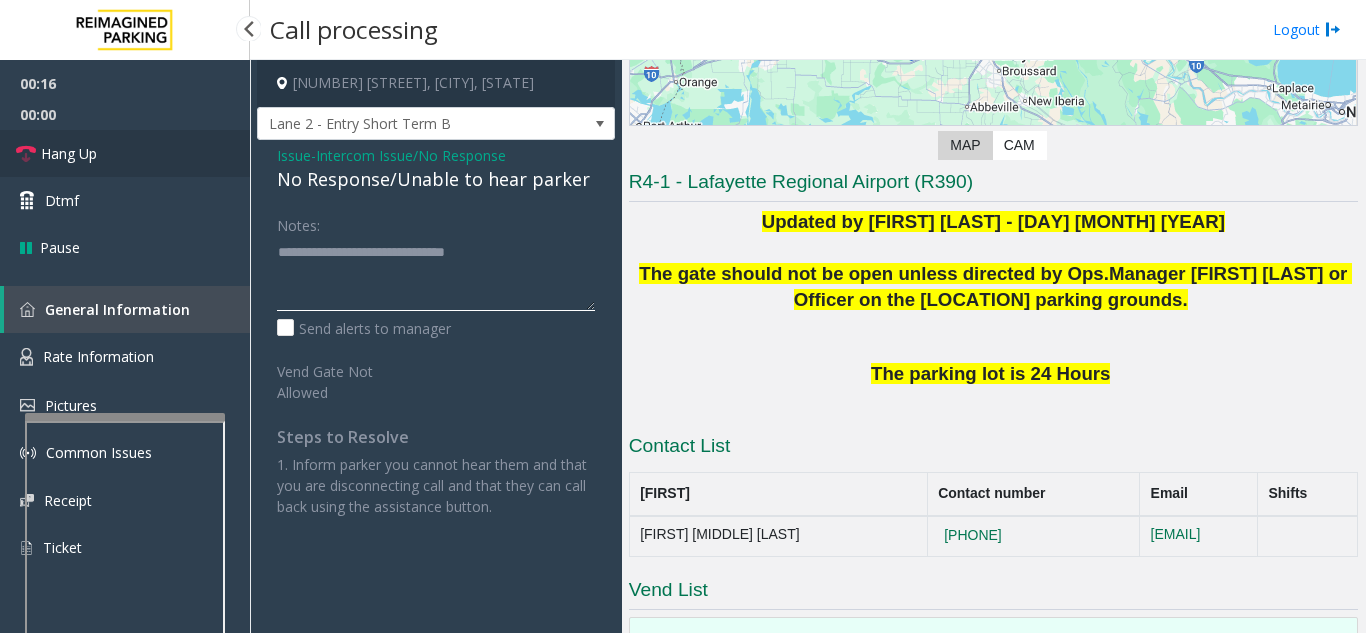 type on "**********" 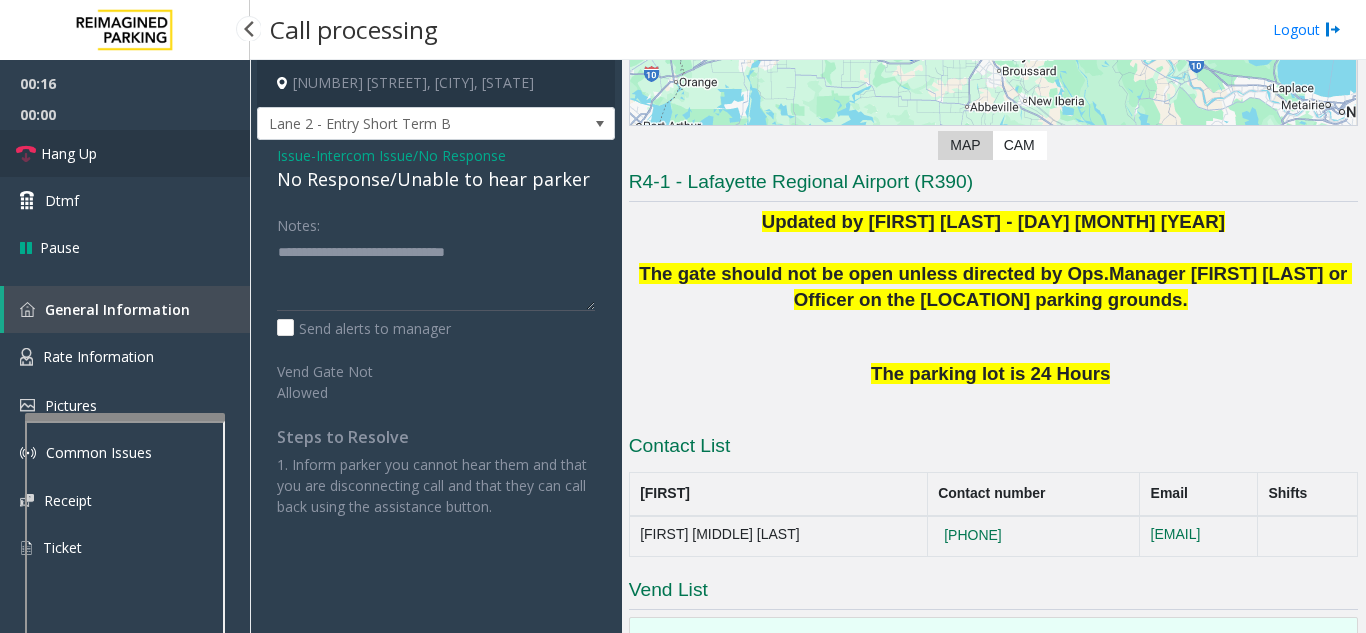 click on "Hang Up" at bounding box center (125, 153) 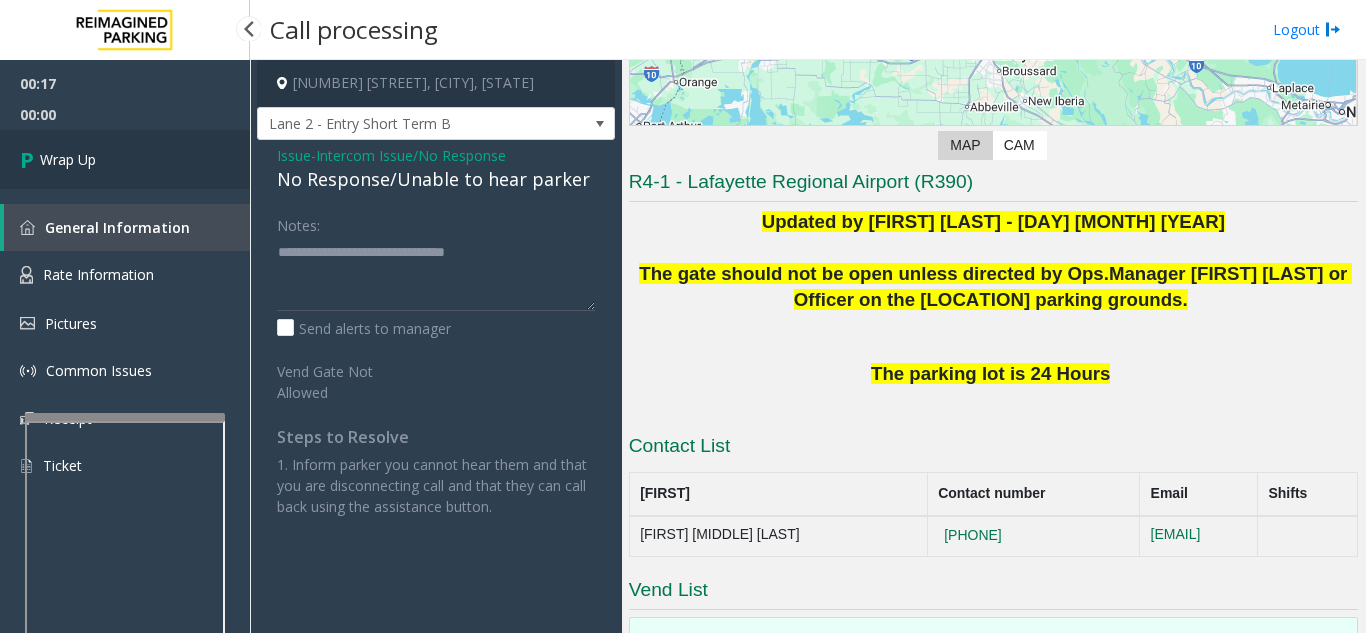 click on "Wrap Up" at bounding box center [125, 159] 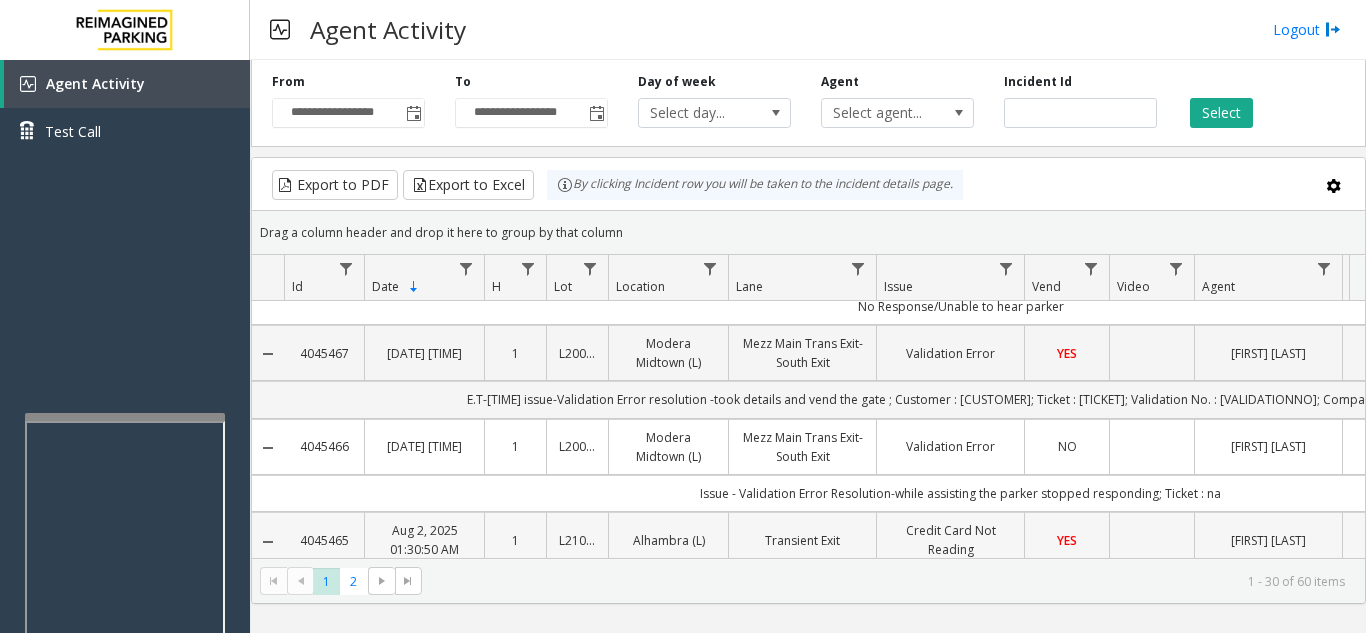 scroll, scrollTop: 0, scrollLeft: 0, axis: both 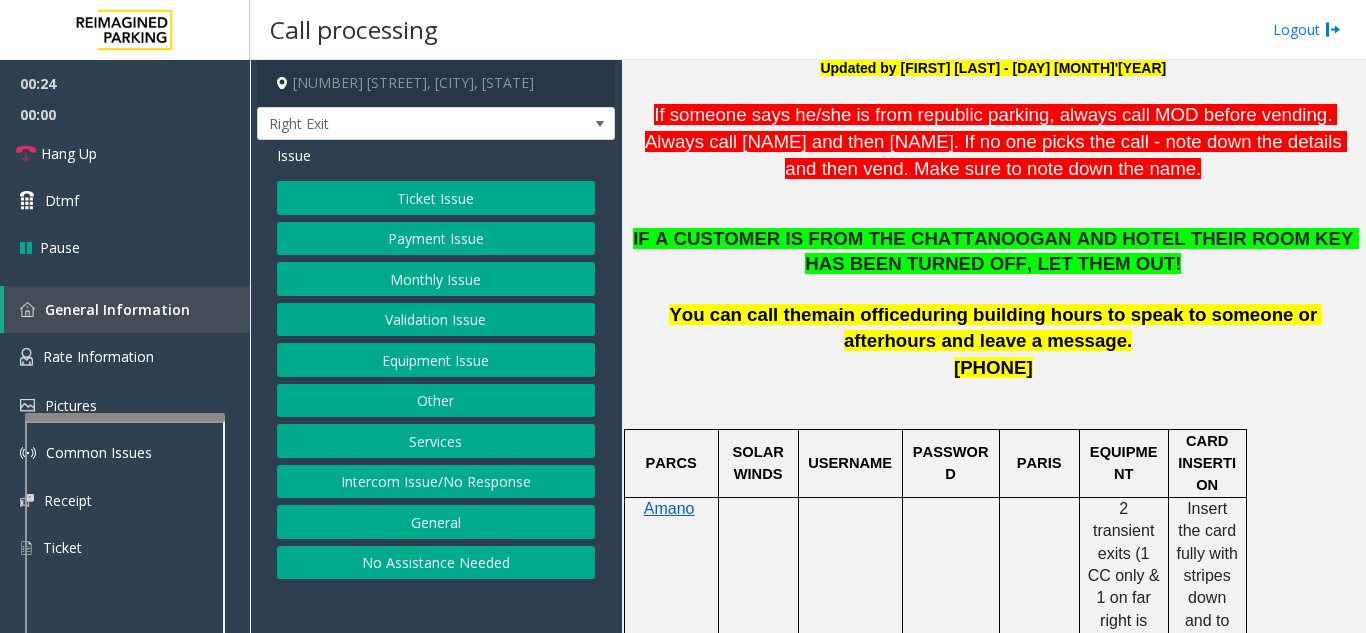 click on "General" 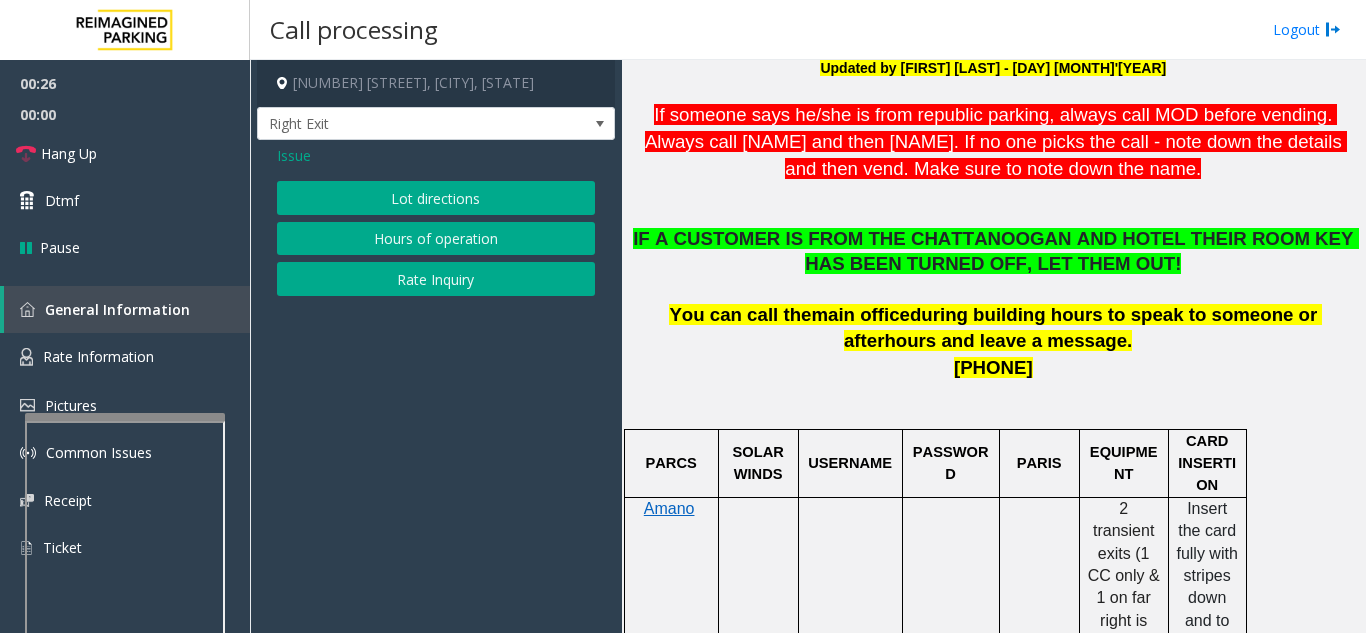 click on "Issue" 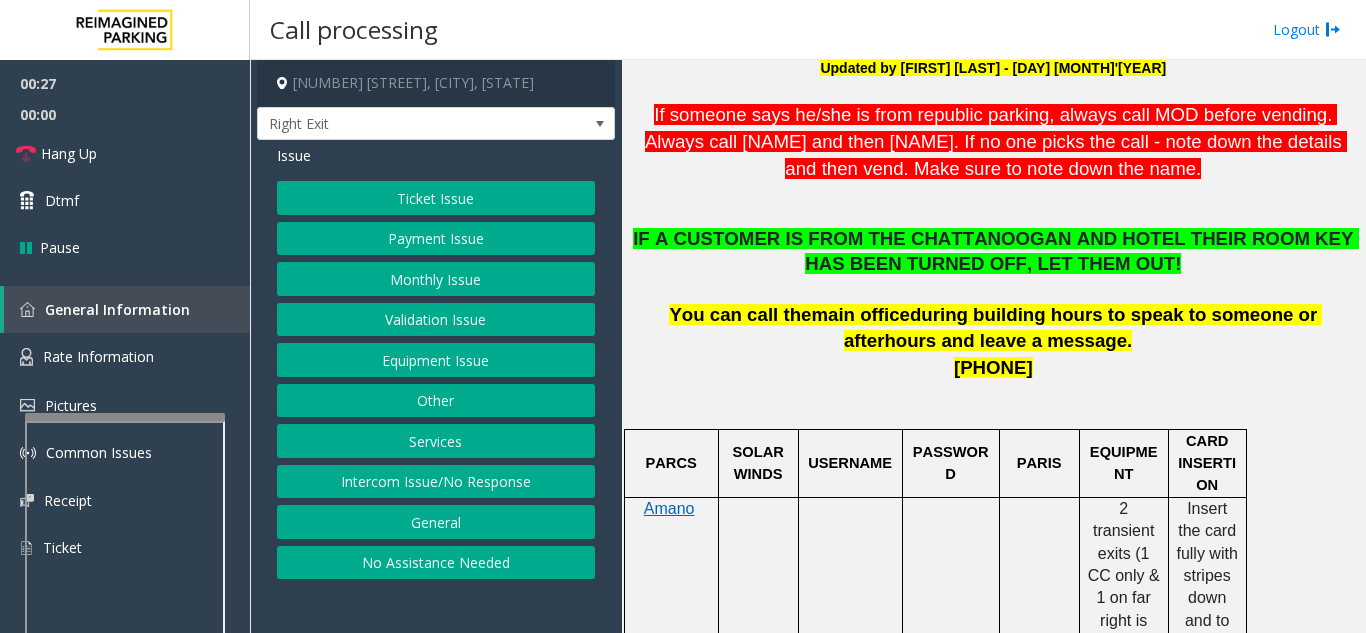 click on "Services" 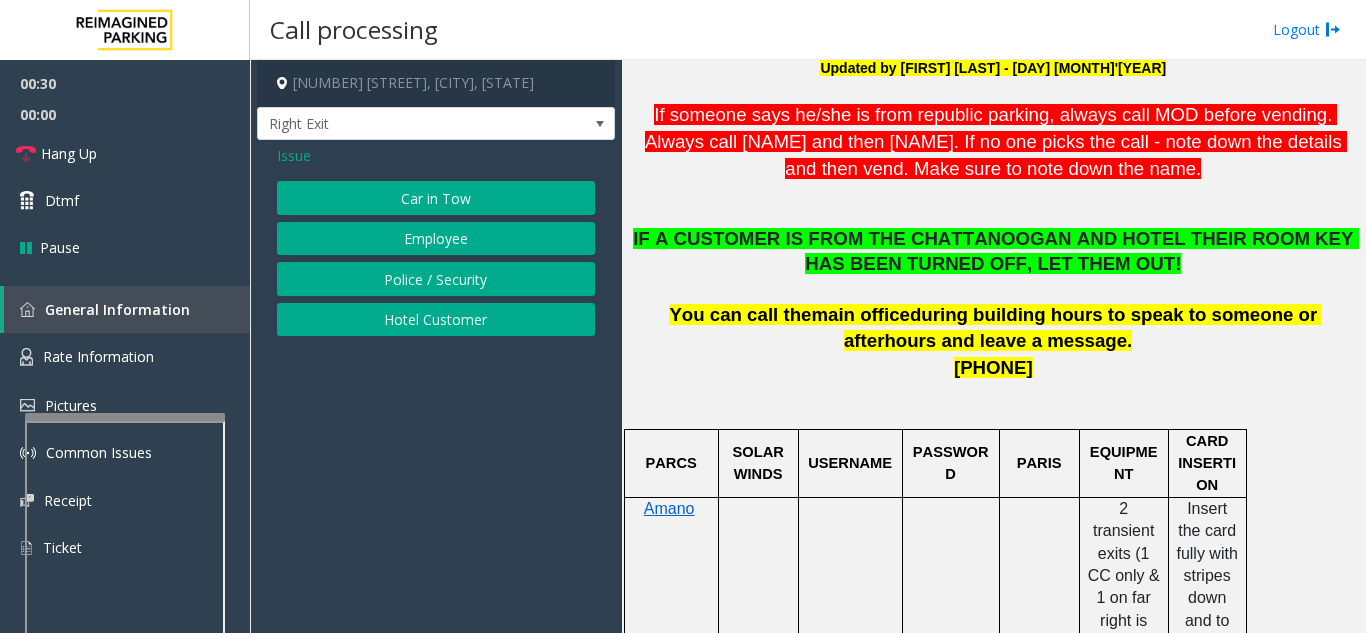 click on "Issue  Car in Tow   Employee   Police / Security   Hotel Customer" 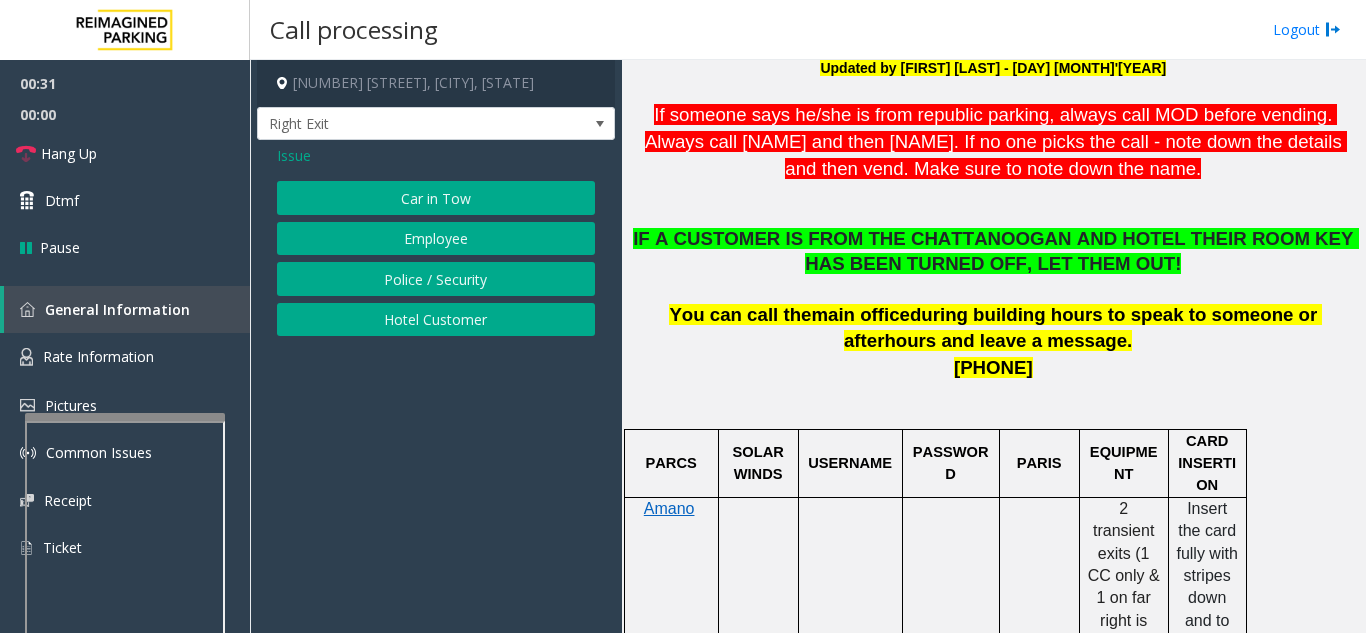 click on "Hotel Customer" 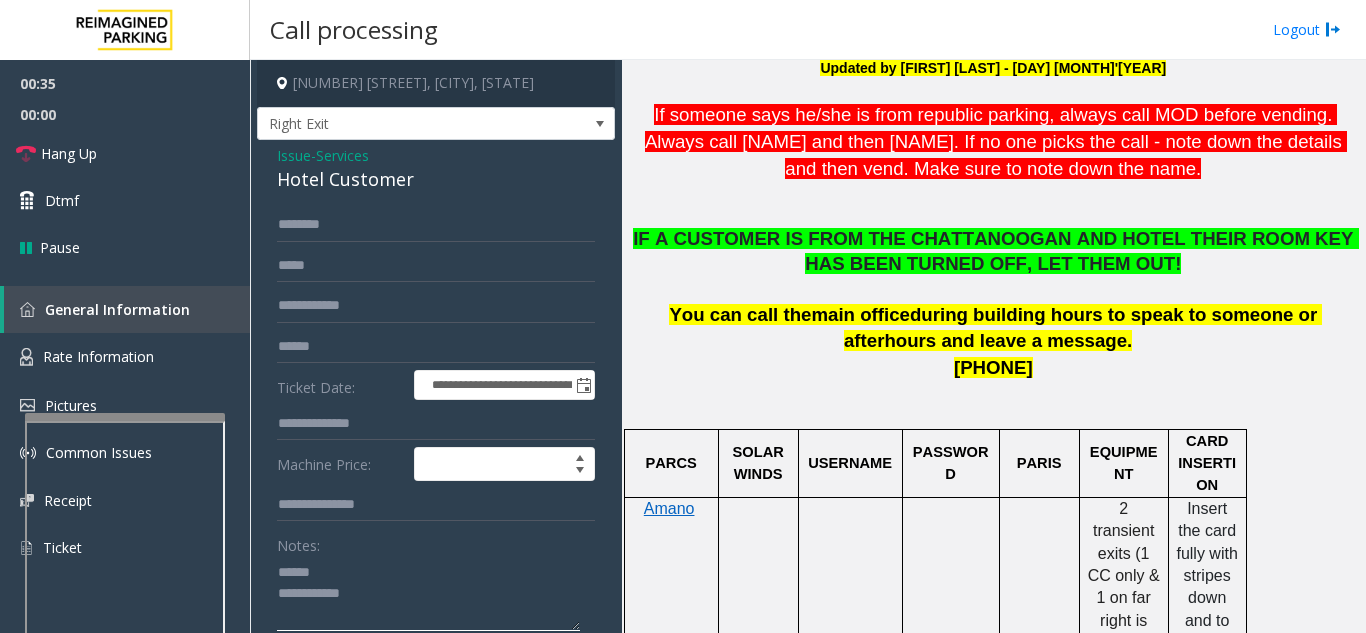 click 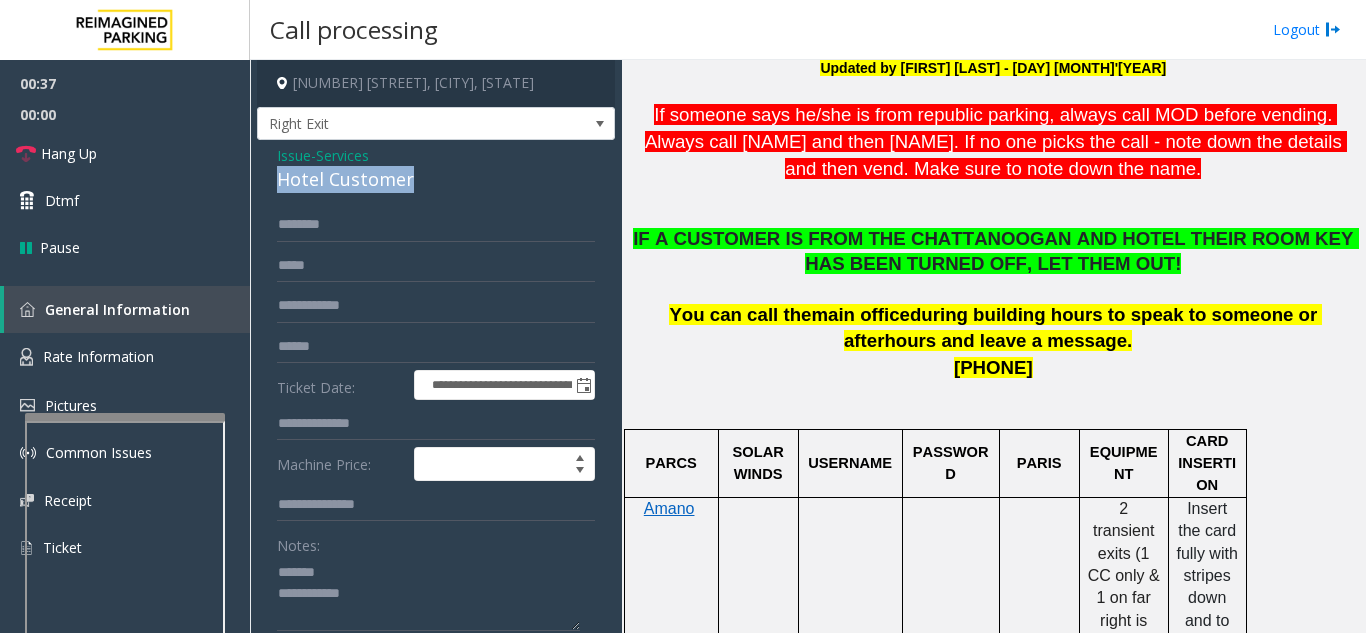 drag, startPoint x: 267, startPoint y: 178, endPoint x: 422, endPoint y: 180, distance: 155.01291 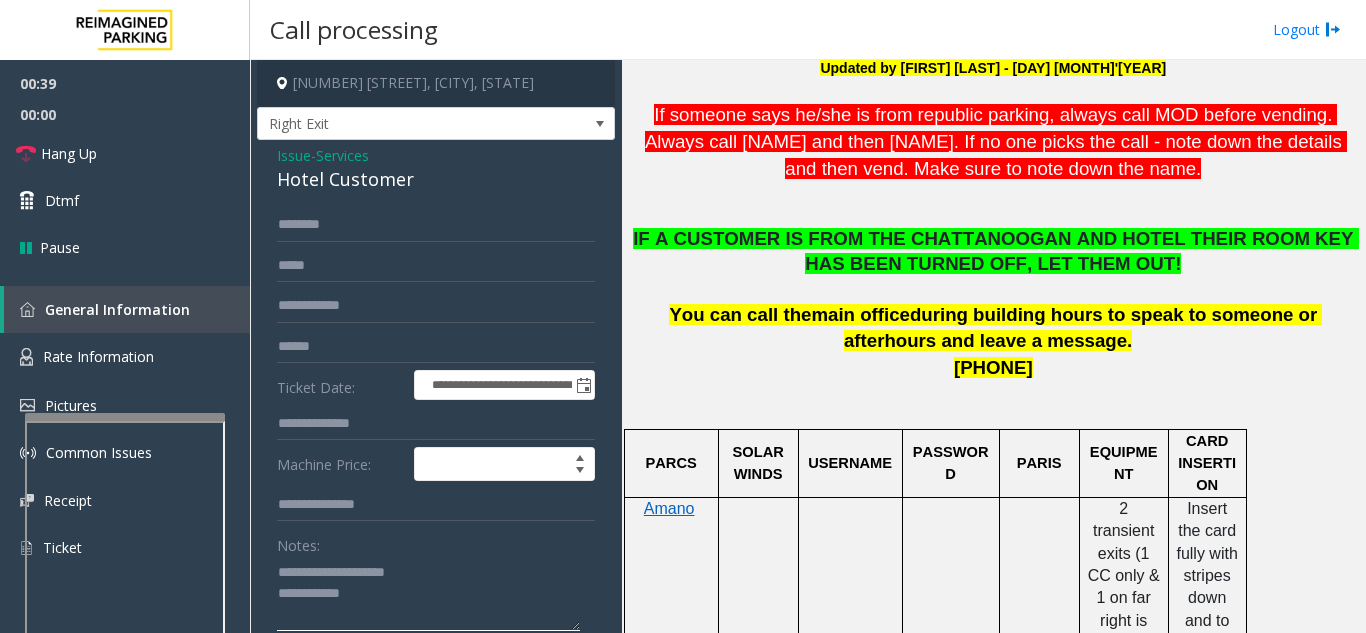 type on "**********" 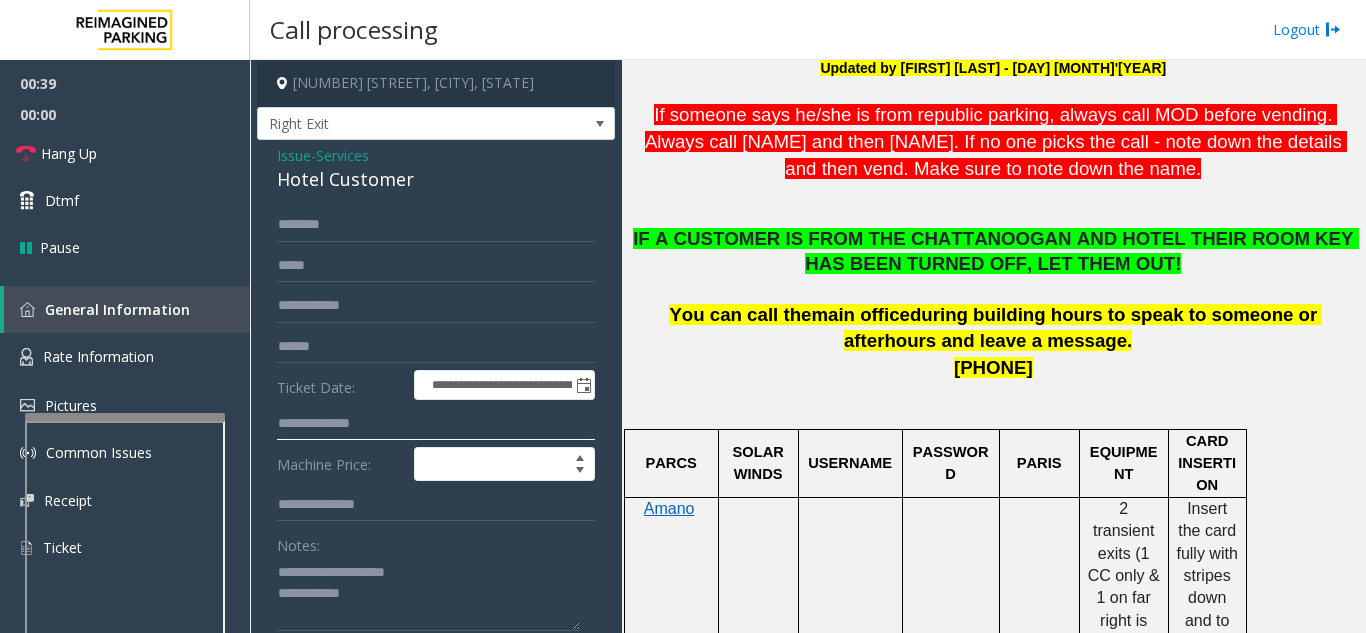 click 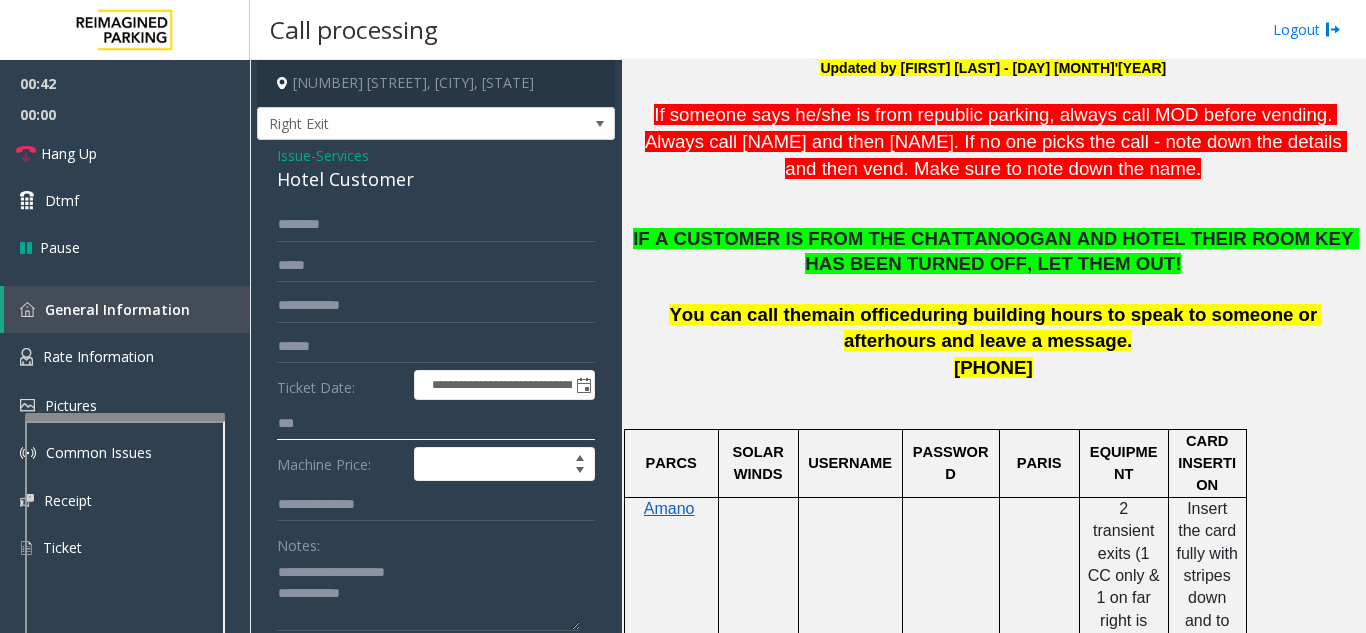 type on "***" 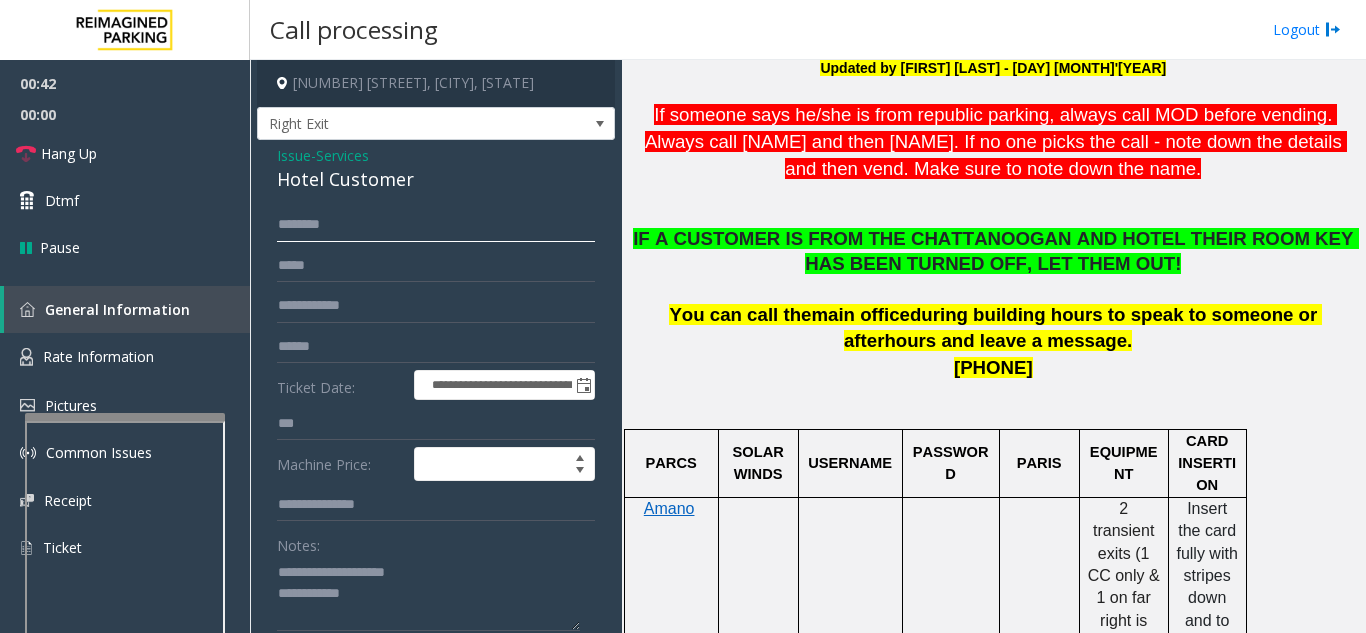 click 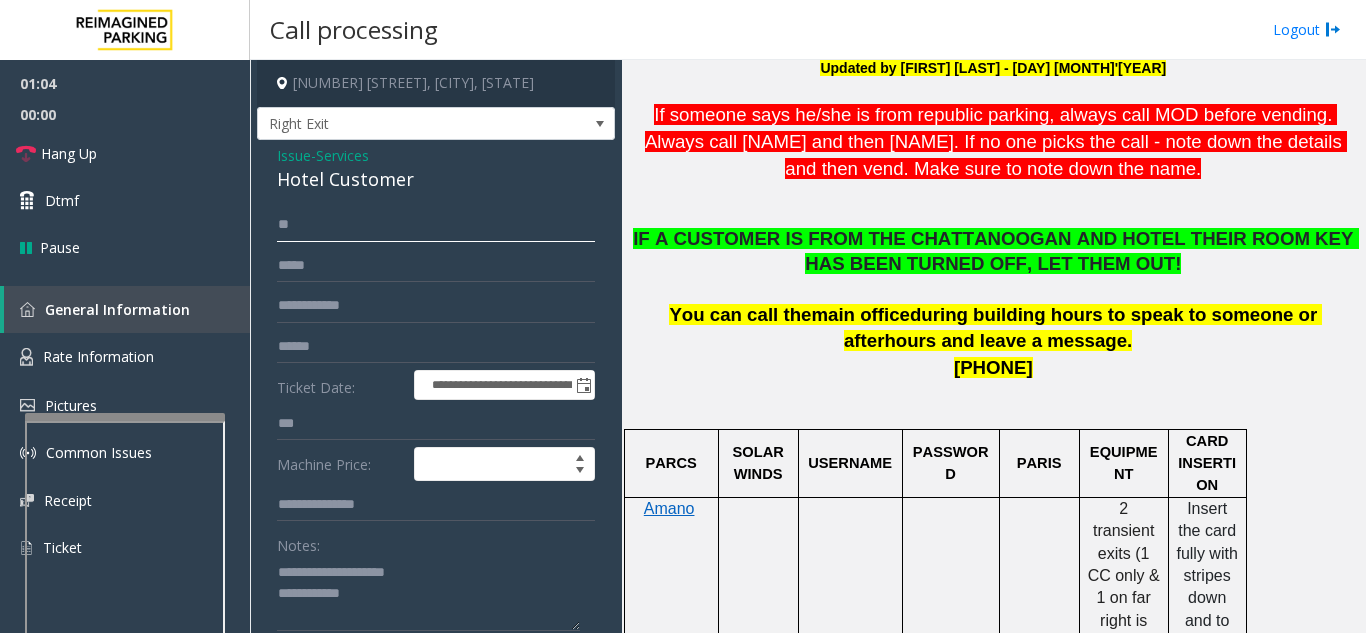 type on "*" 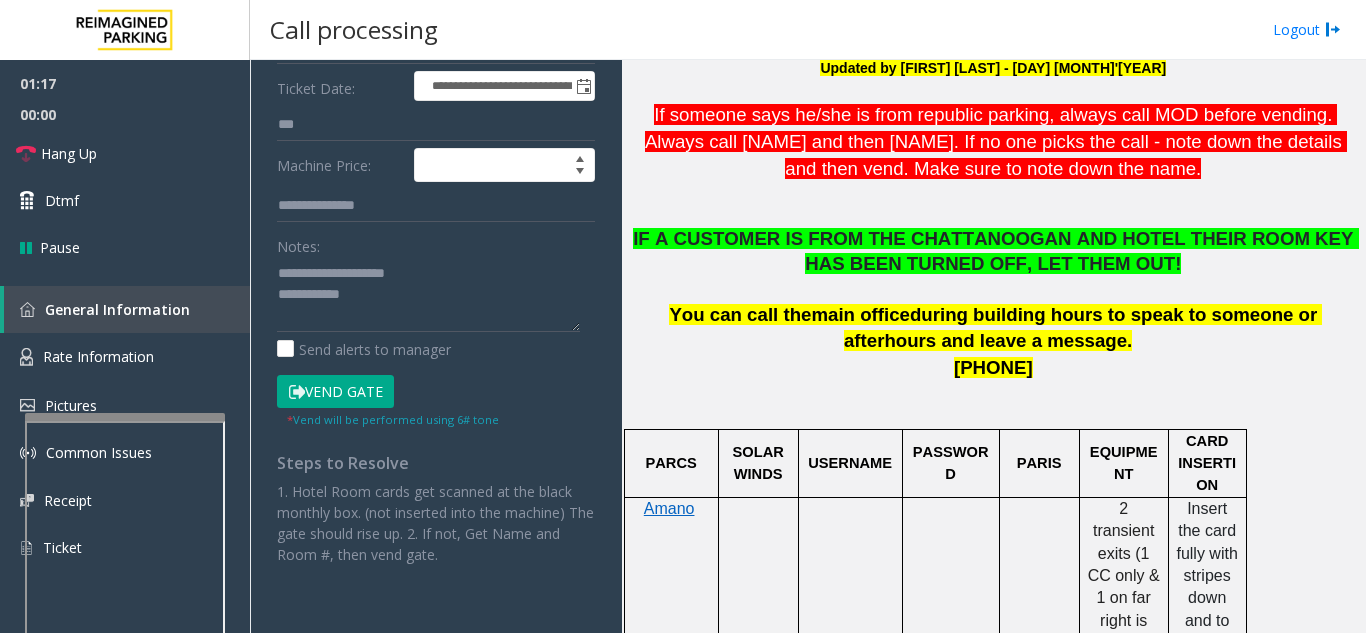 scroll, scrollTop: 300, scrollLeft: 0, axis: vertical 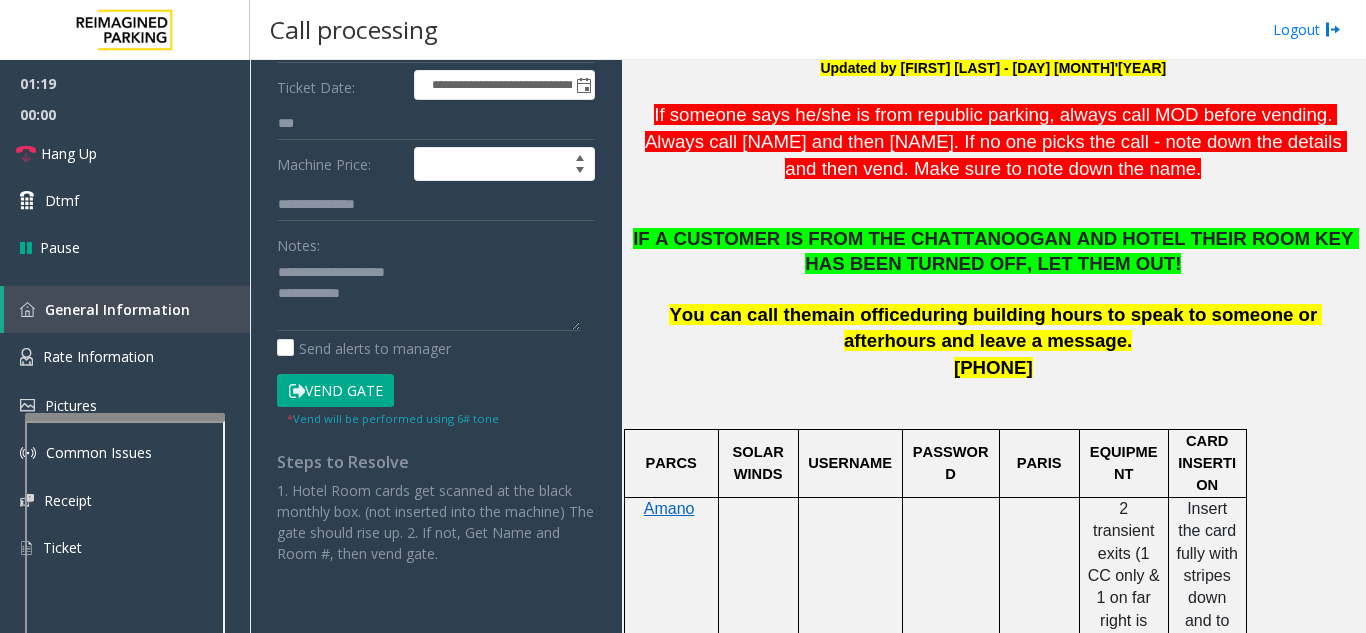 type on "******" 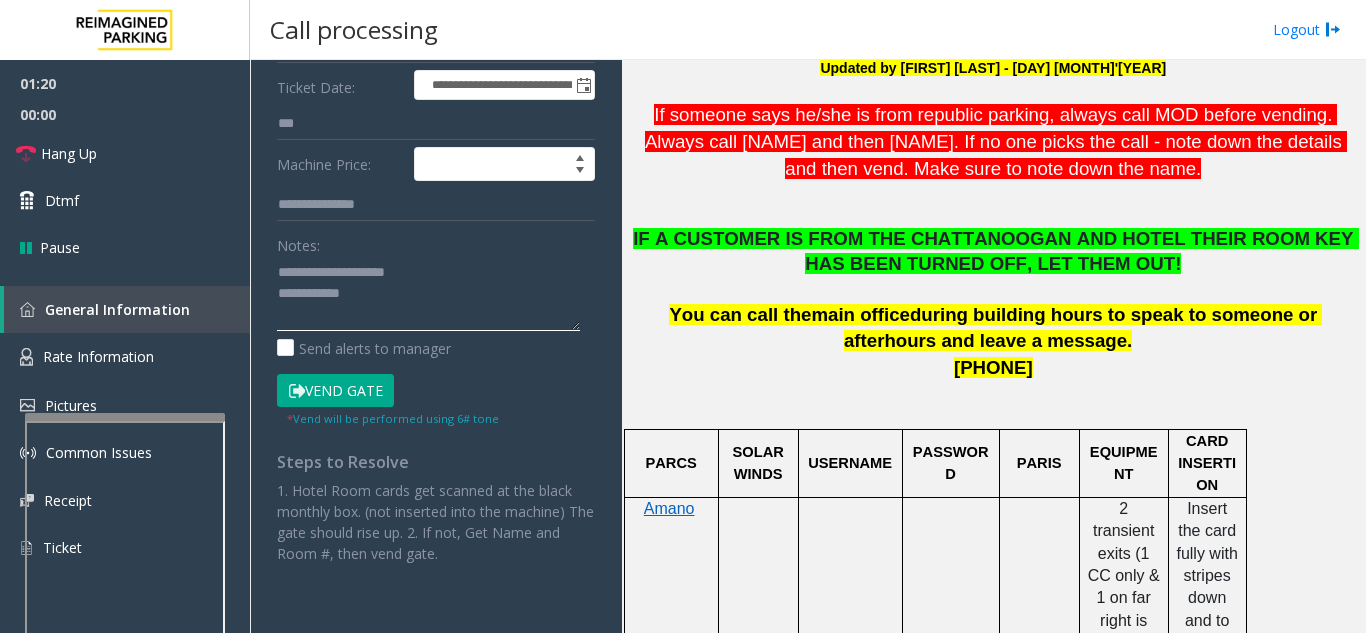 click 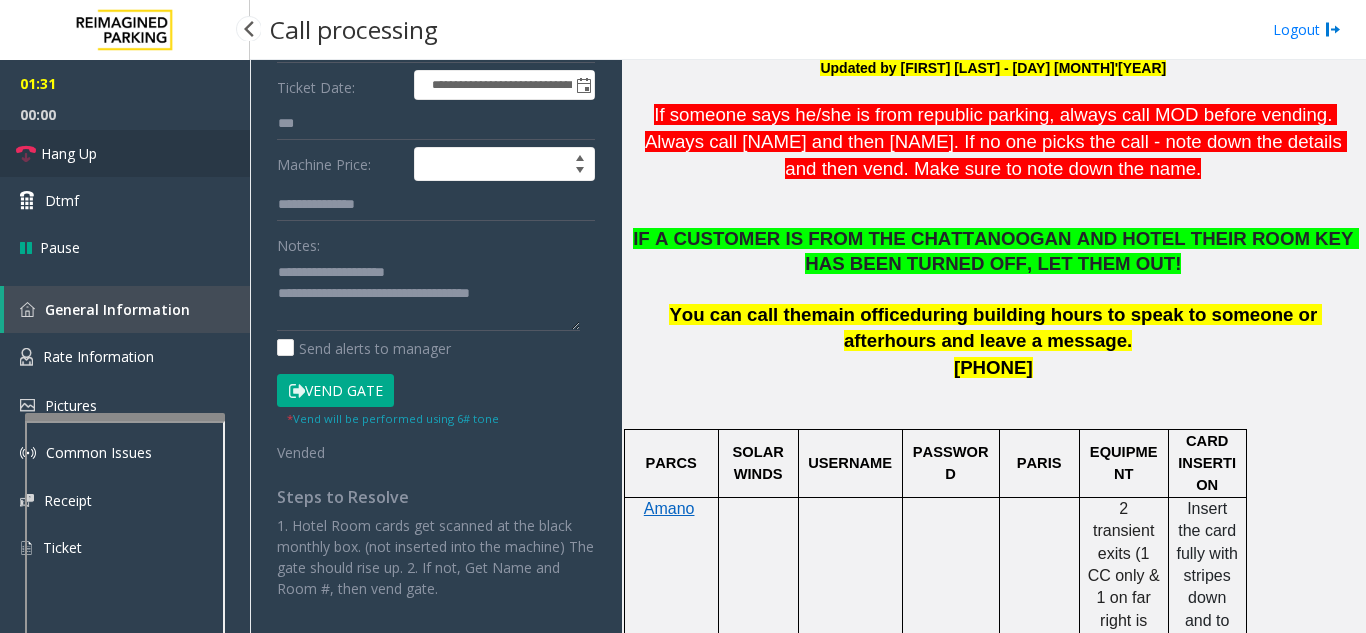 click on "Hang Up" at bounding box center [125, 153] 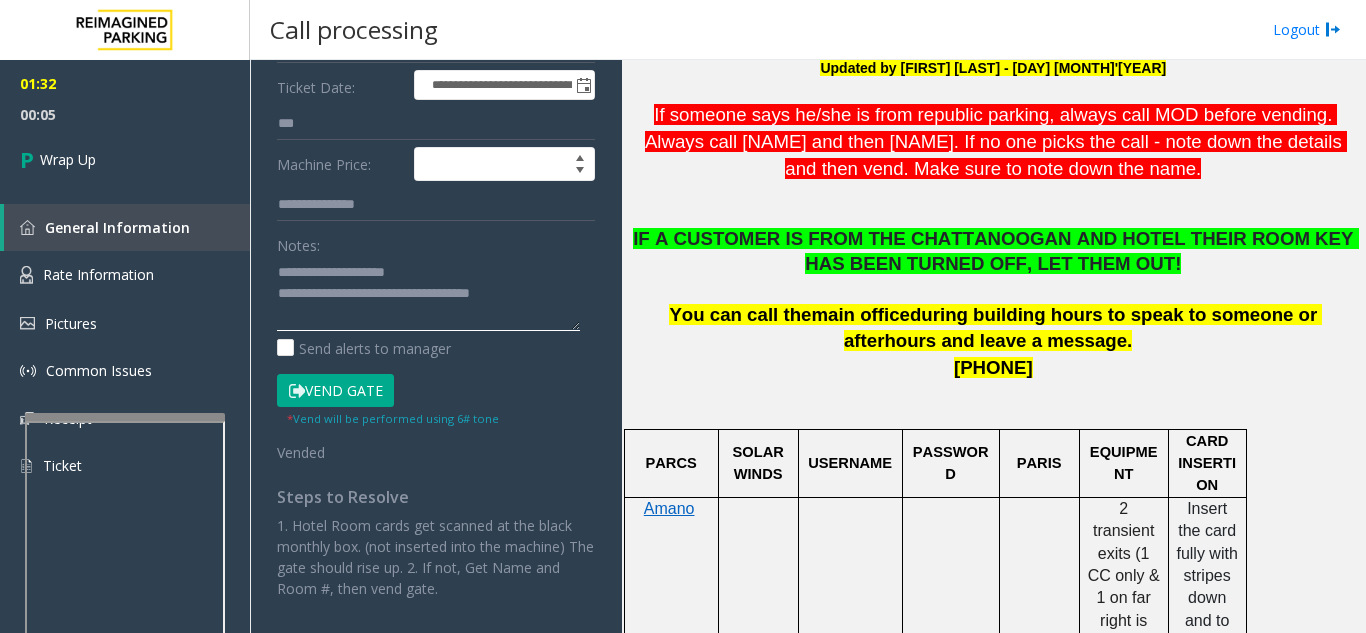 click 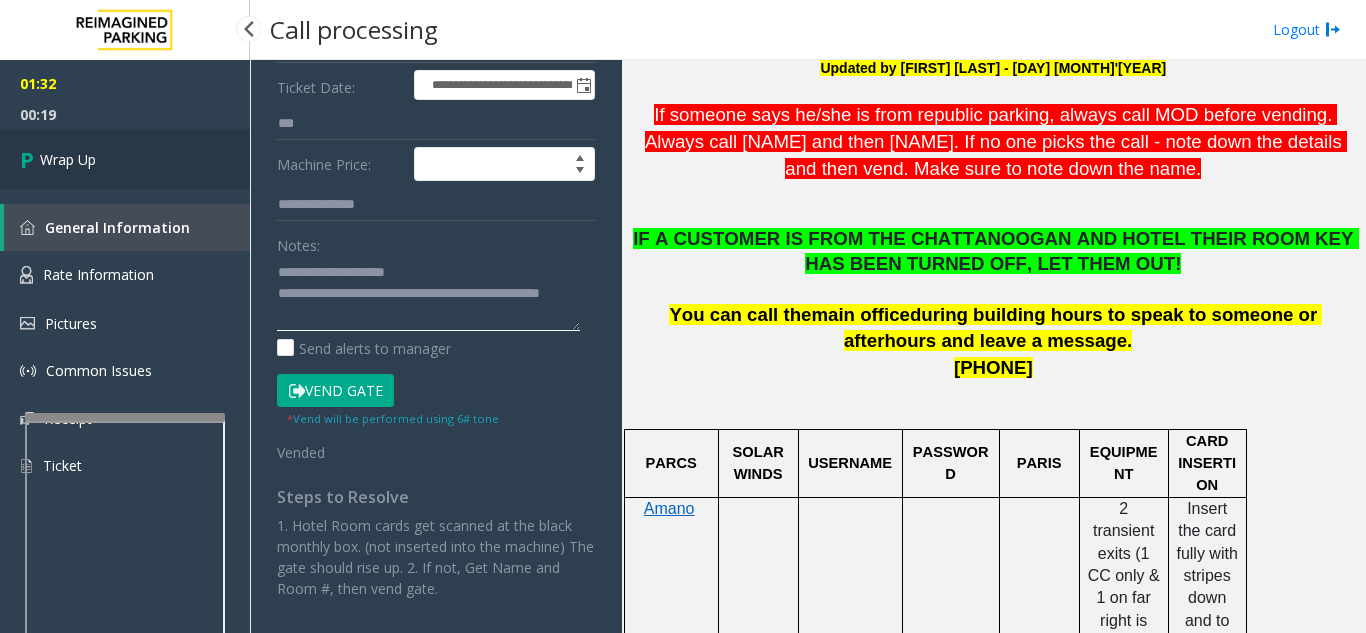 type on "**********" 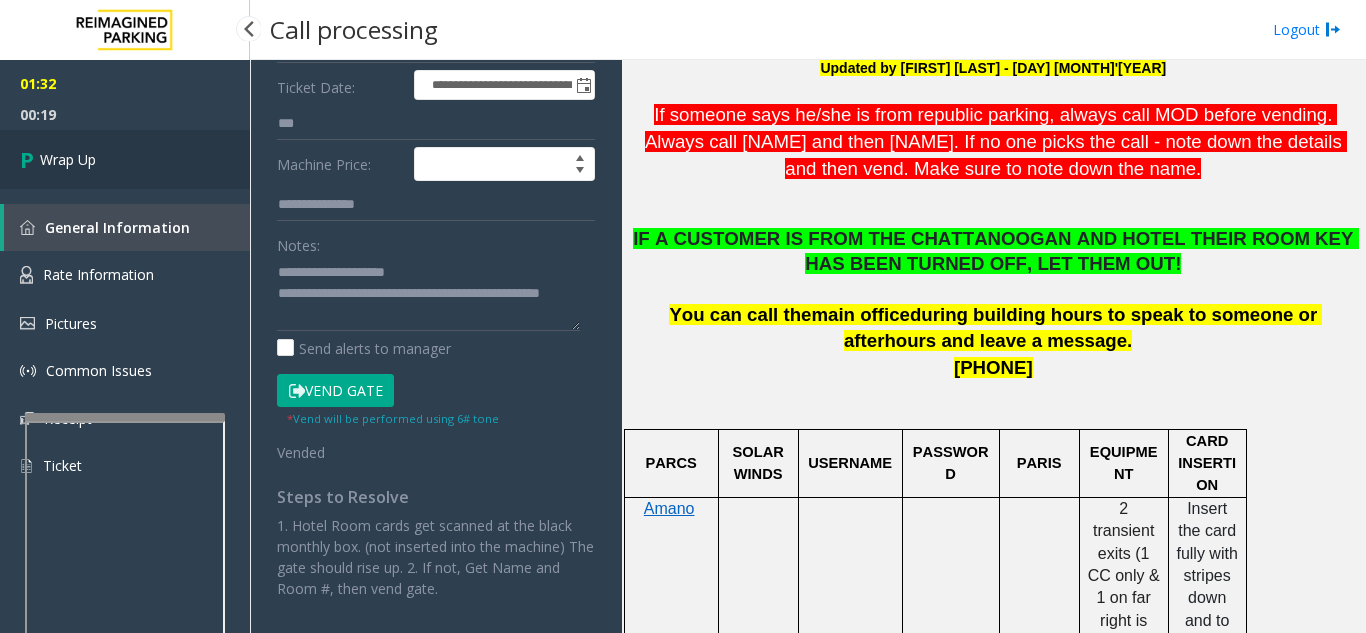 click on "Wrap Up" at bounding box center (125, 159) 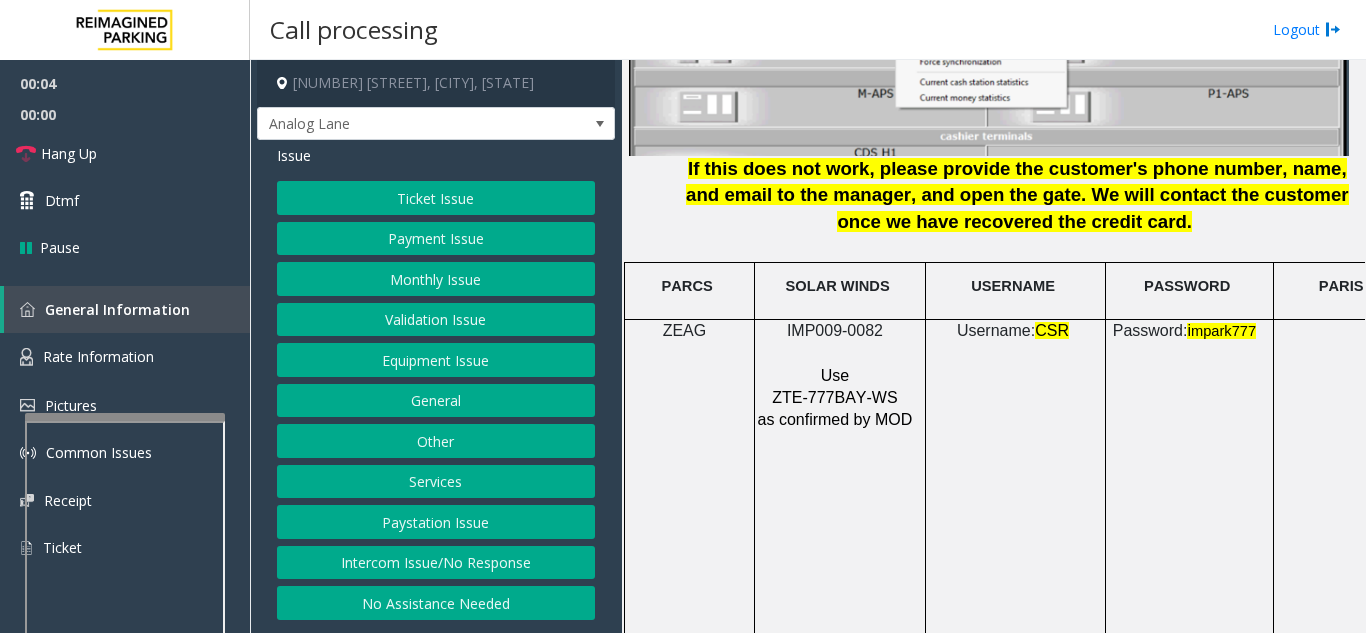 scroll, scrollTop: 2600, scrollLeft: 0, axis: vertical 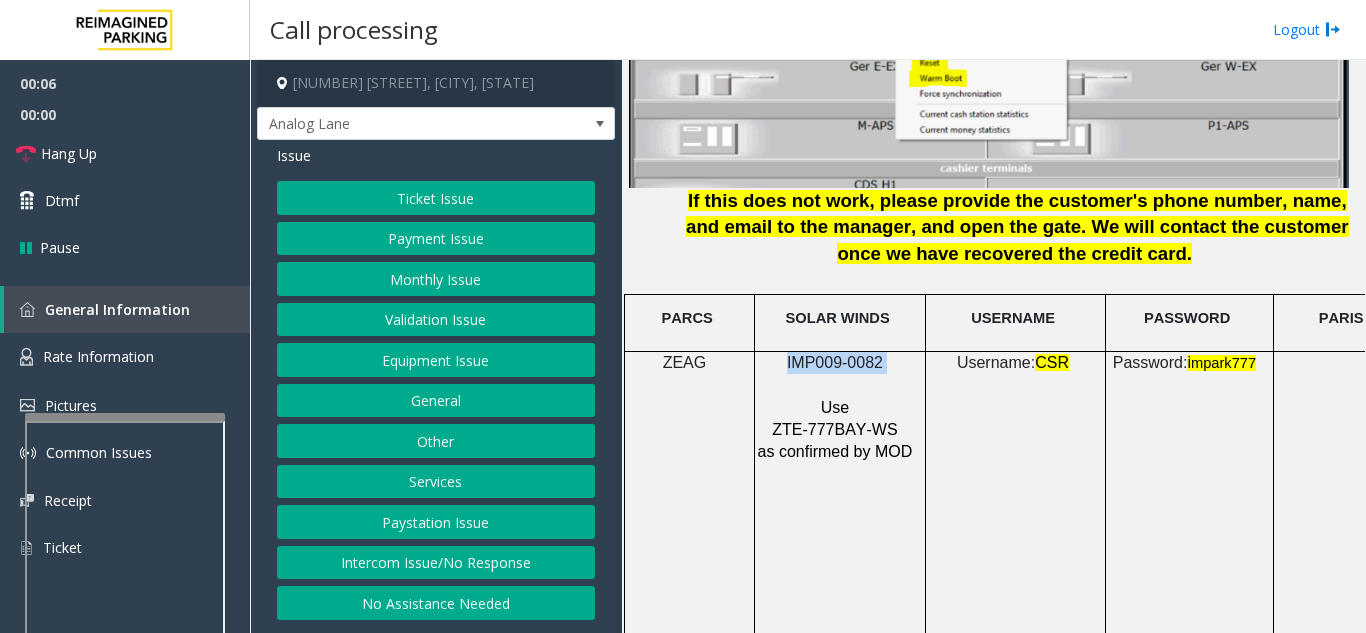 drag, startPoint x: 886, startPoint y: 352, endPoint x: 790, endPoint y: 352, distance: 96 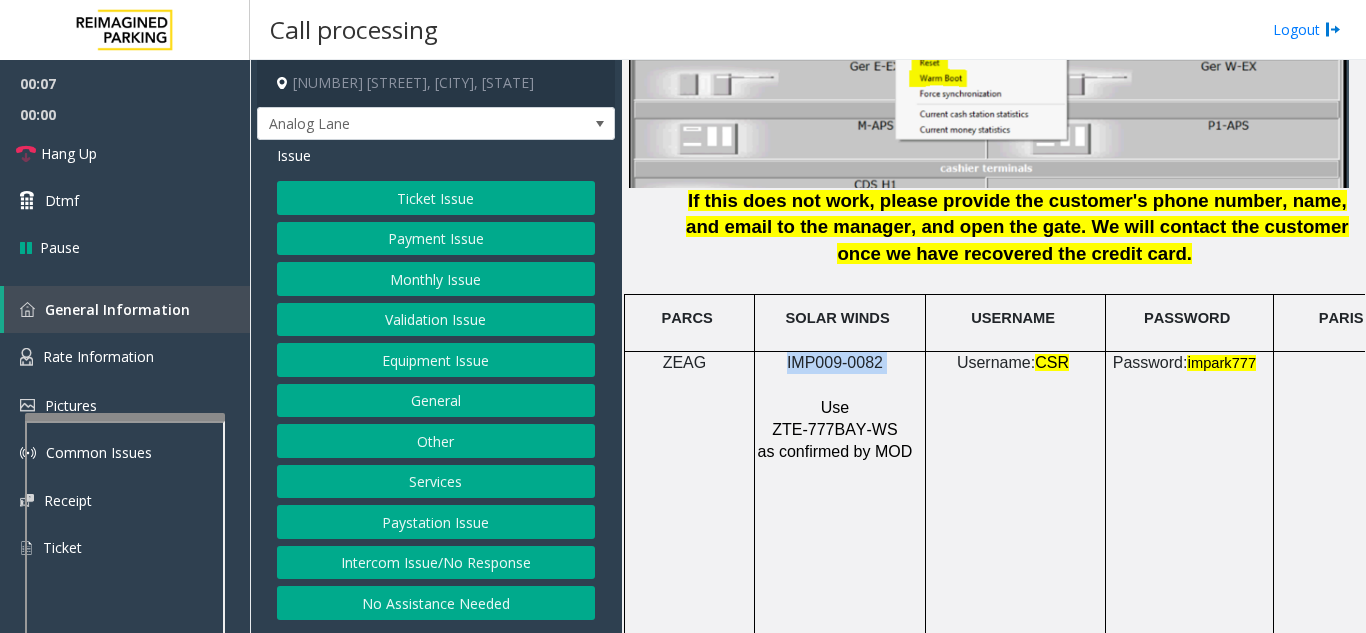 copy on "IMP009-0082" 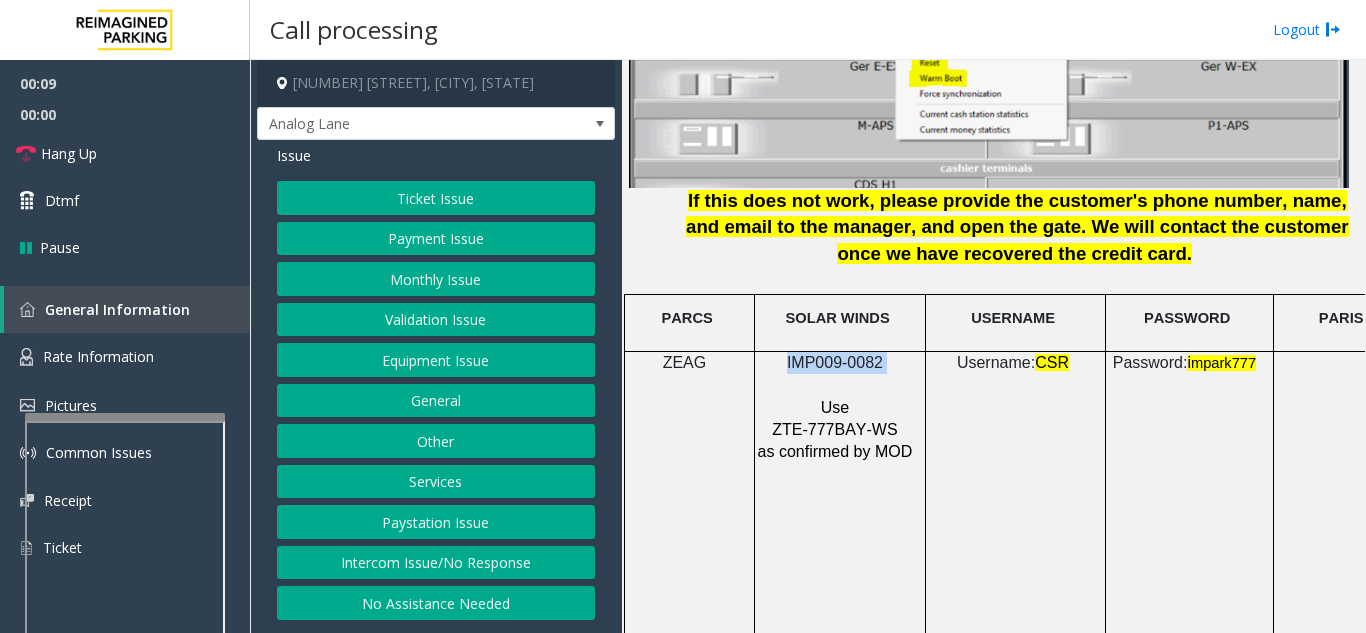 scroll, scrollTop: 2600, scrollLeft: 354, axis: both 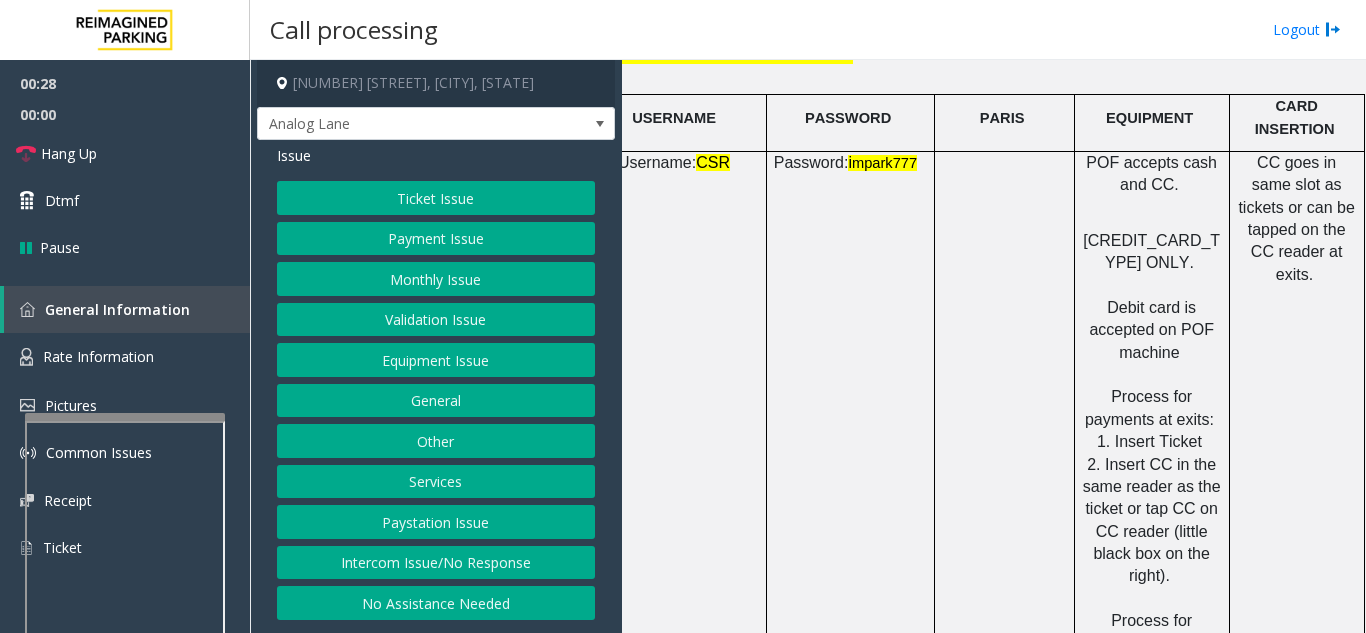 click on "Payment Issue" 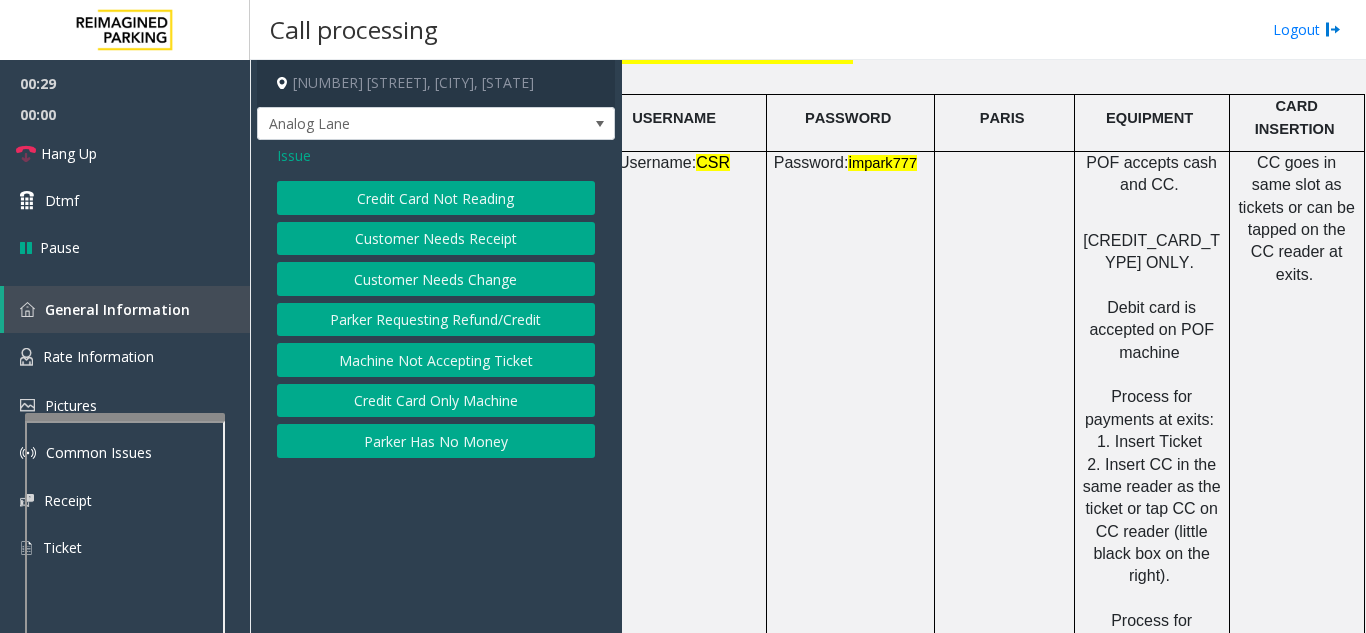 click on "Credit Card Not Reading" 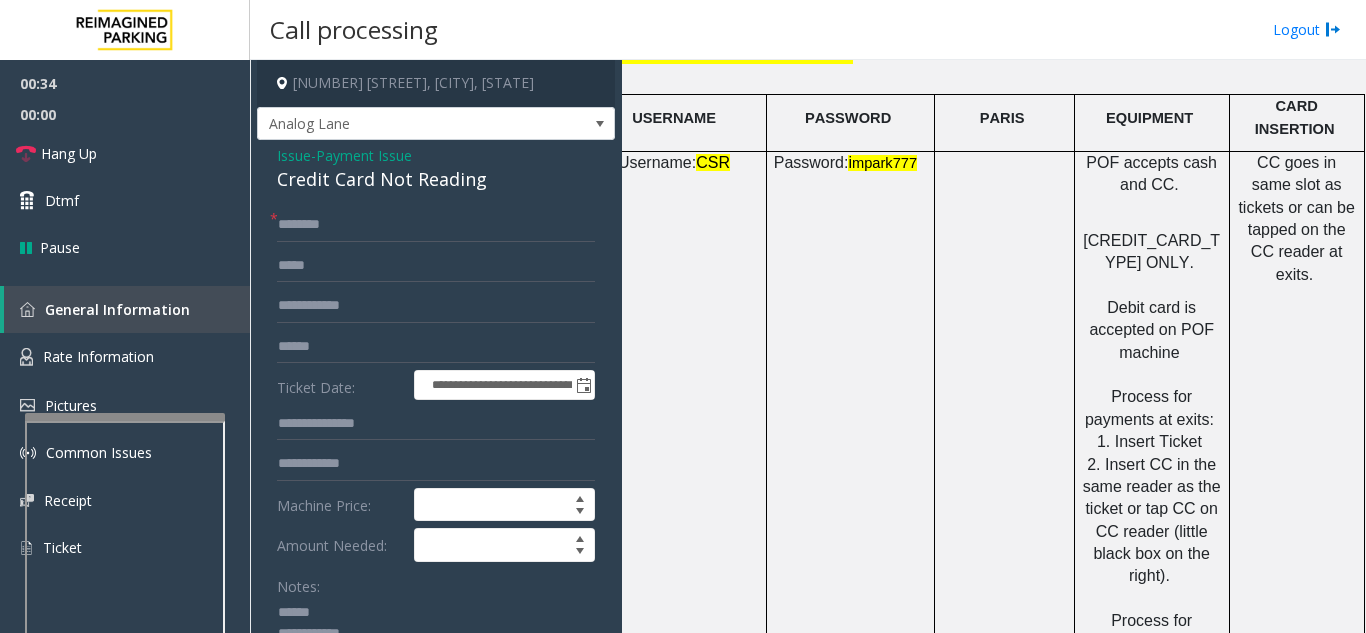 click 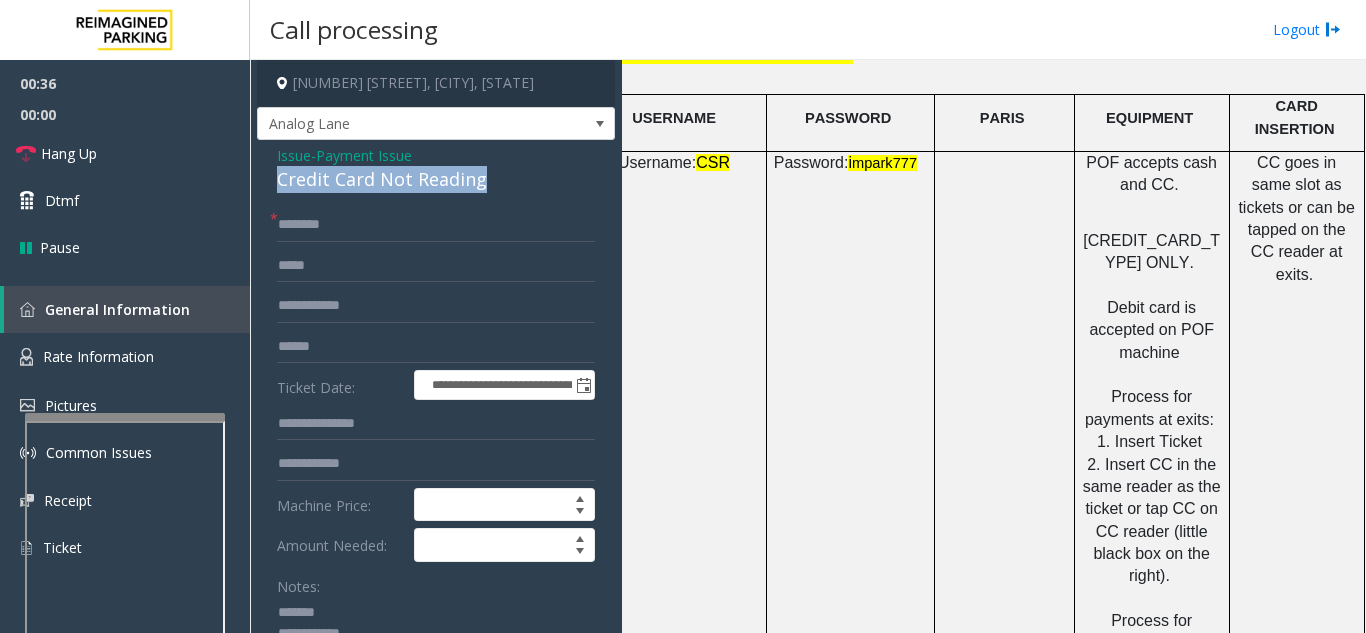drag, startPoint x: 378, startPoint y: 188, endPoint x: 494, endPoint y: 177, distance: 116.520386 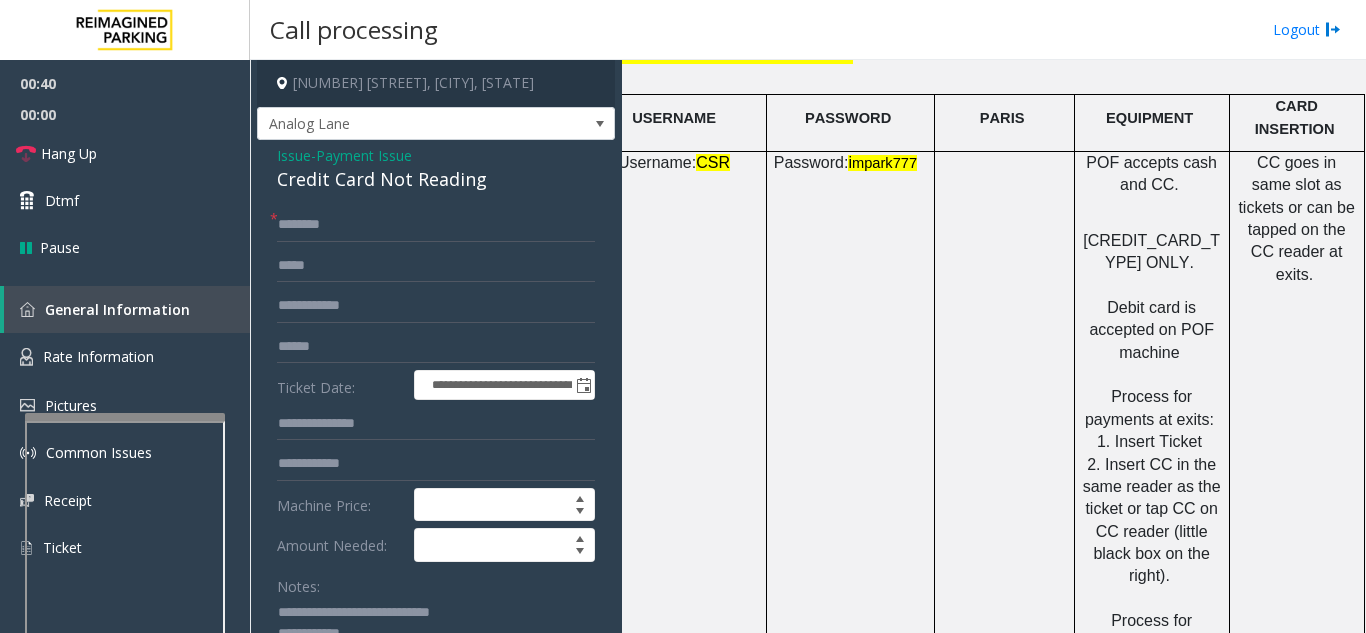 type on "**********" 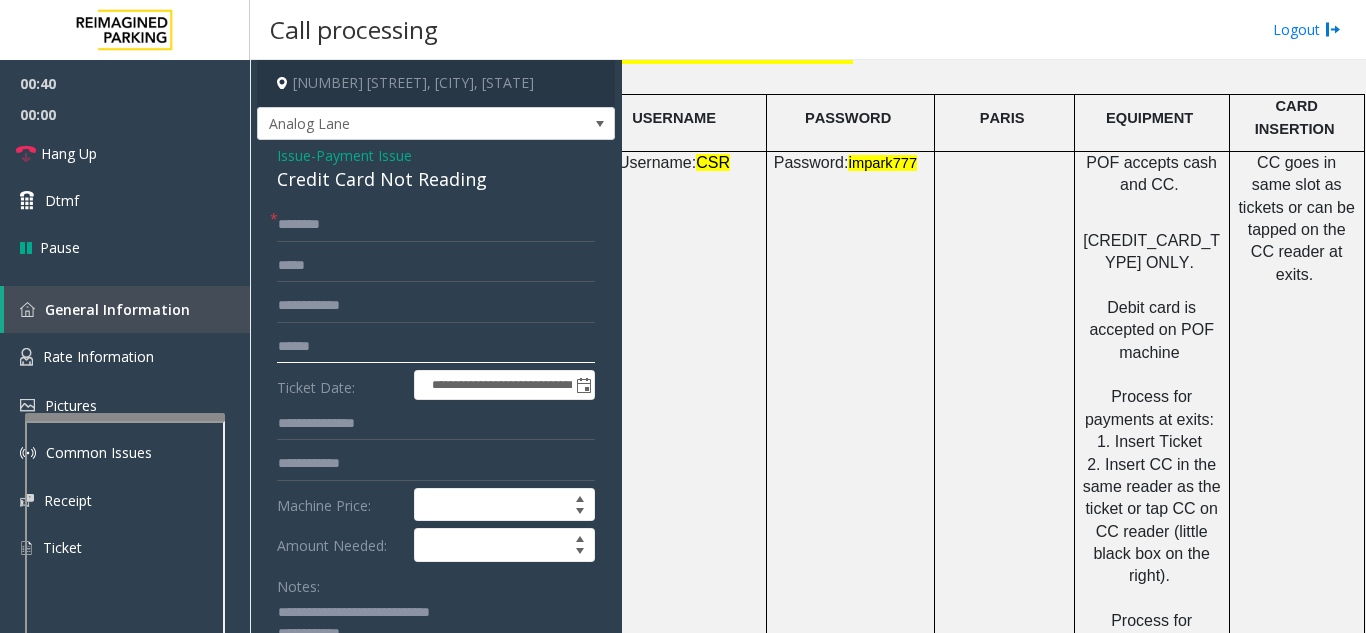 click 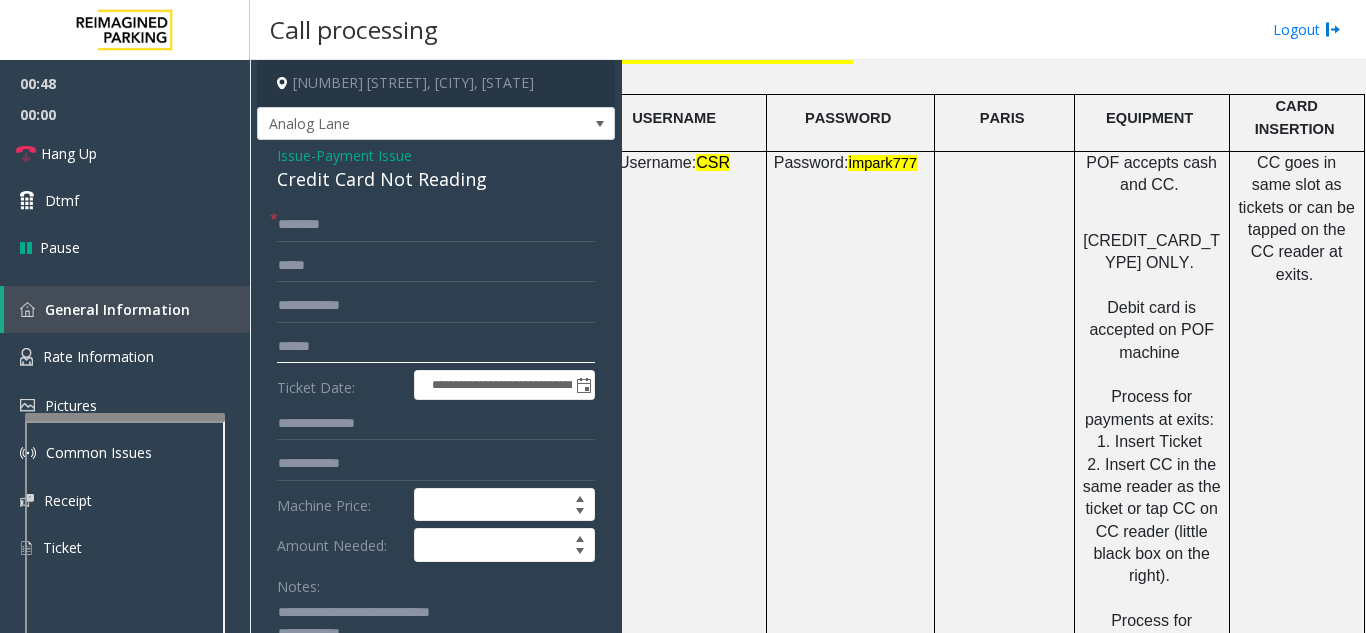 click 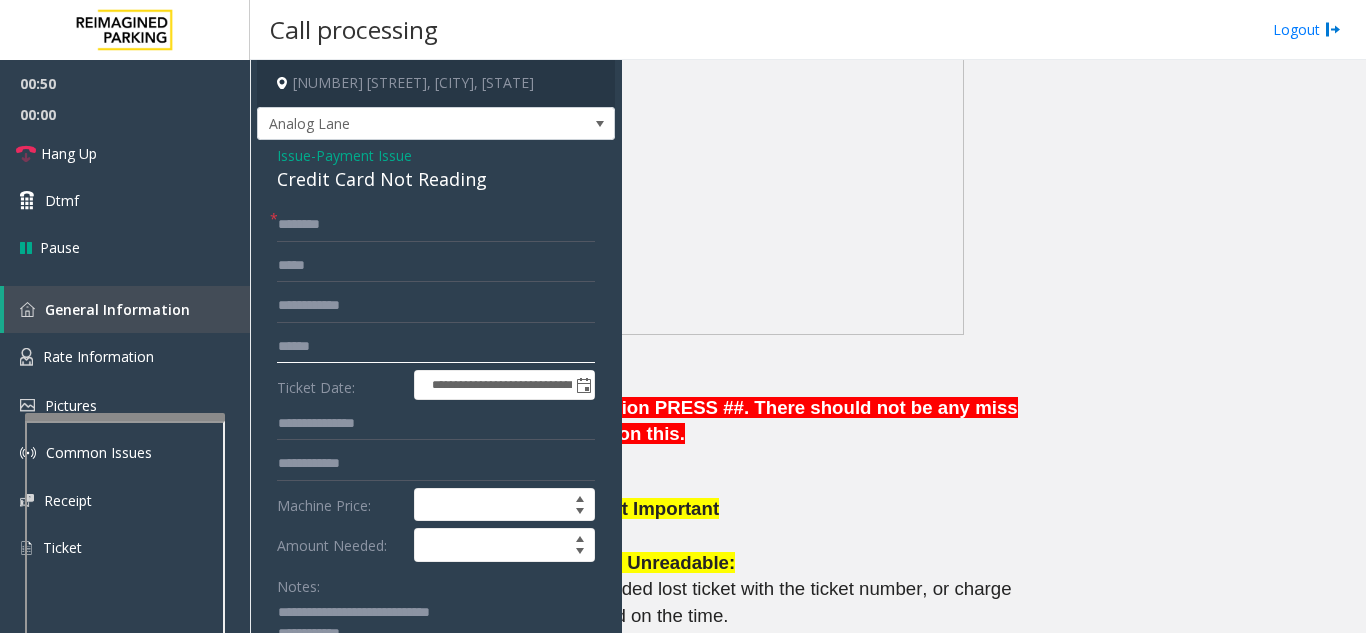 scroll, scrollTop: 1200, scrollLeft: 354, axis: both 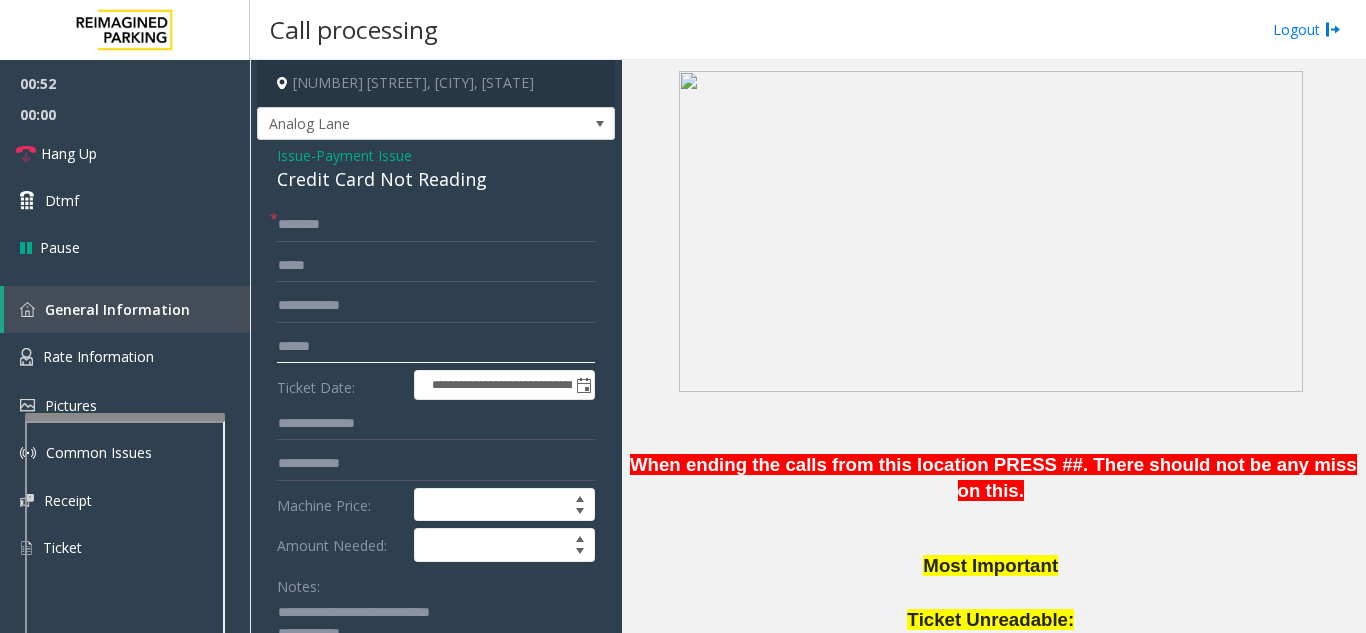 click 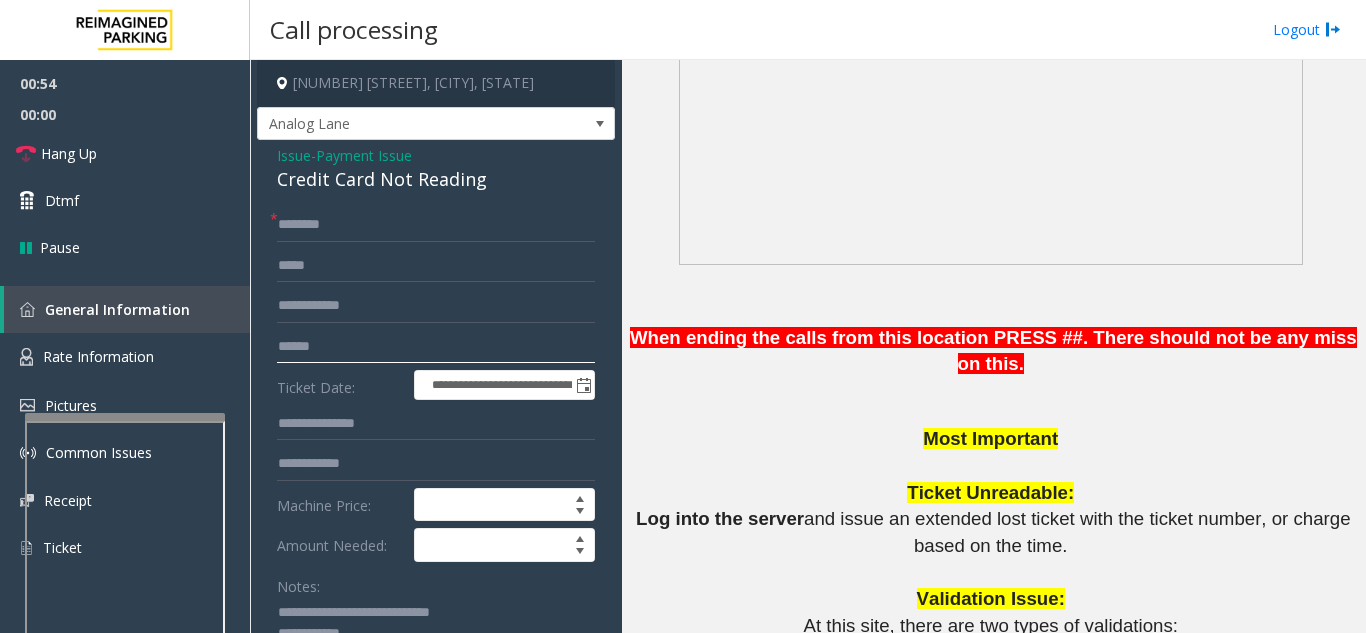 scroll, scrollTop: 1500, scrollLeft: 0, axis: vertical 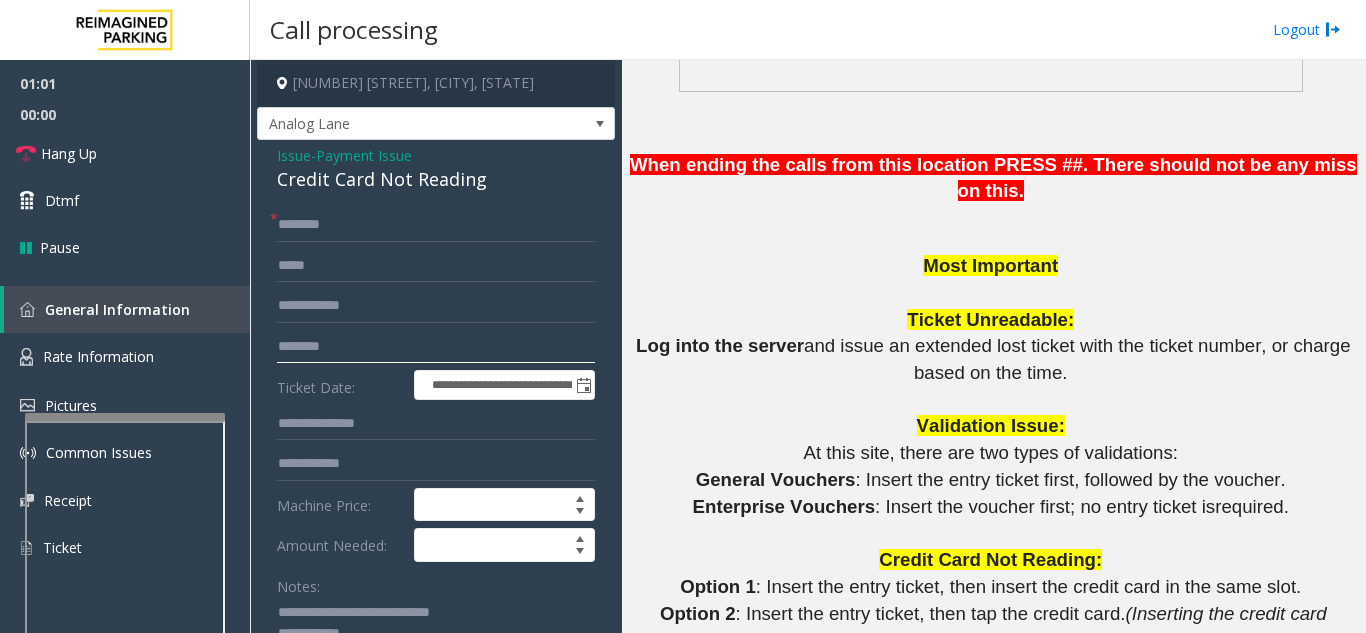 type on "********" 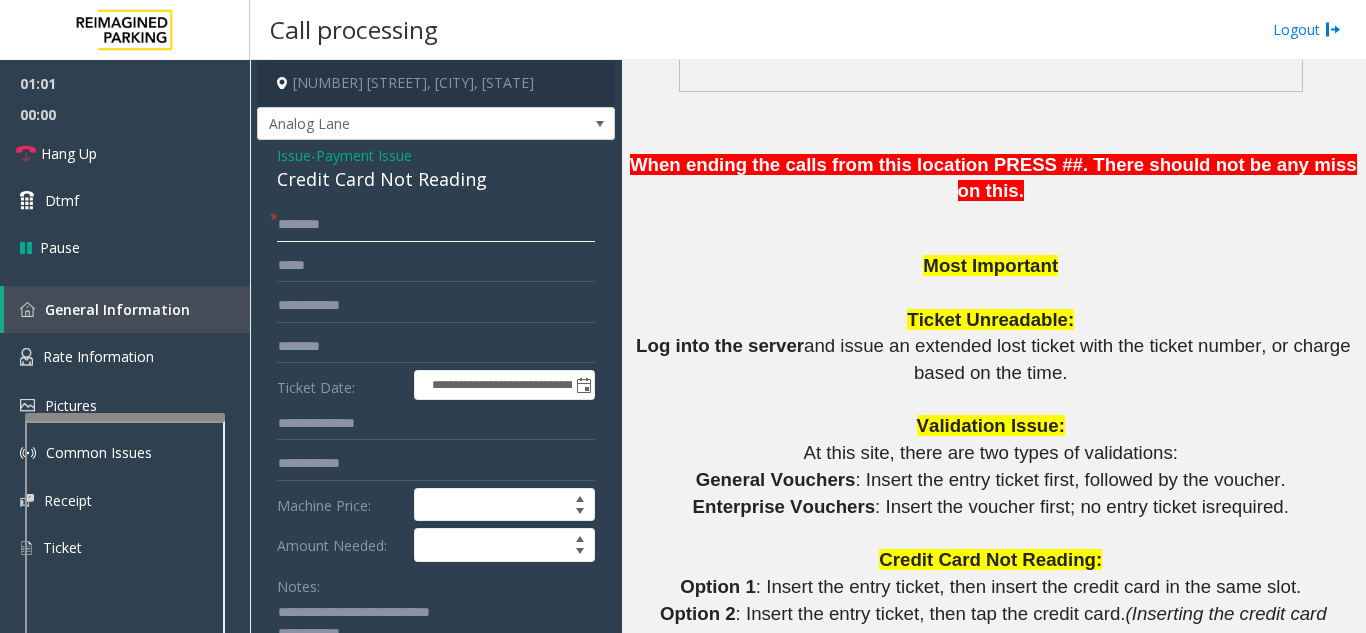 click 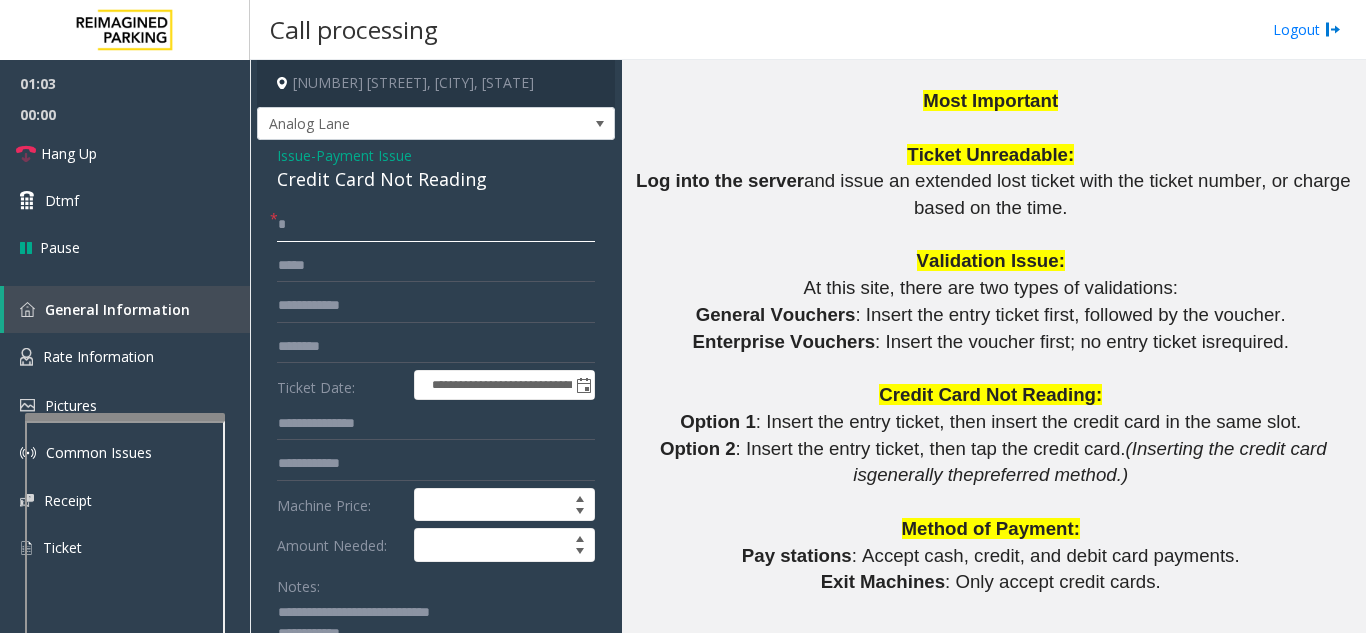 scroll, scrollTop: 1700, scrollLeft: 0, axis: vertical 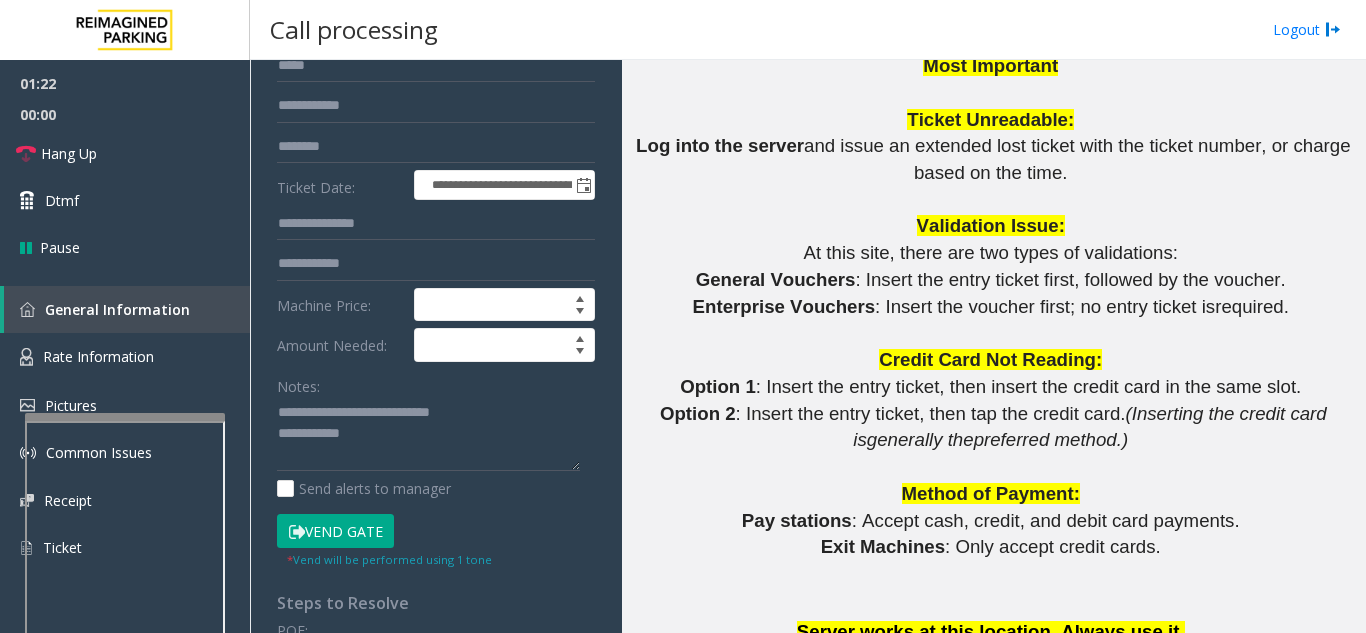 type on "****" 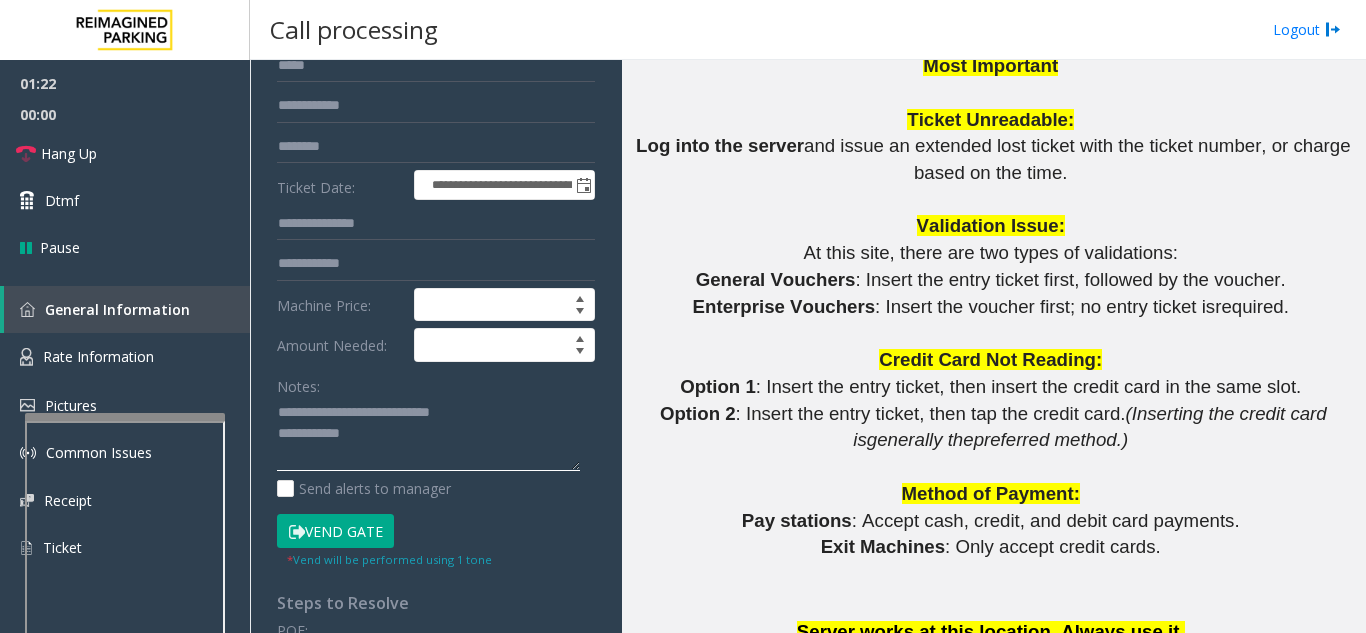 click 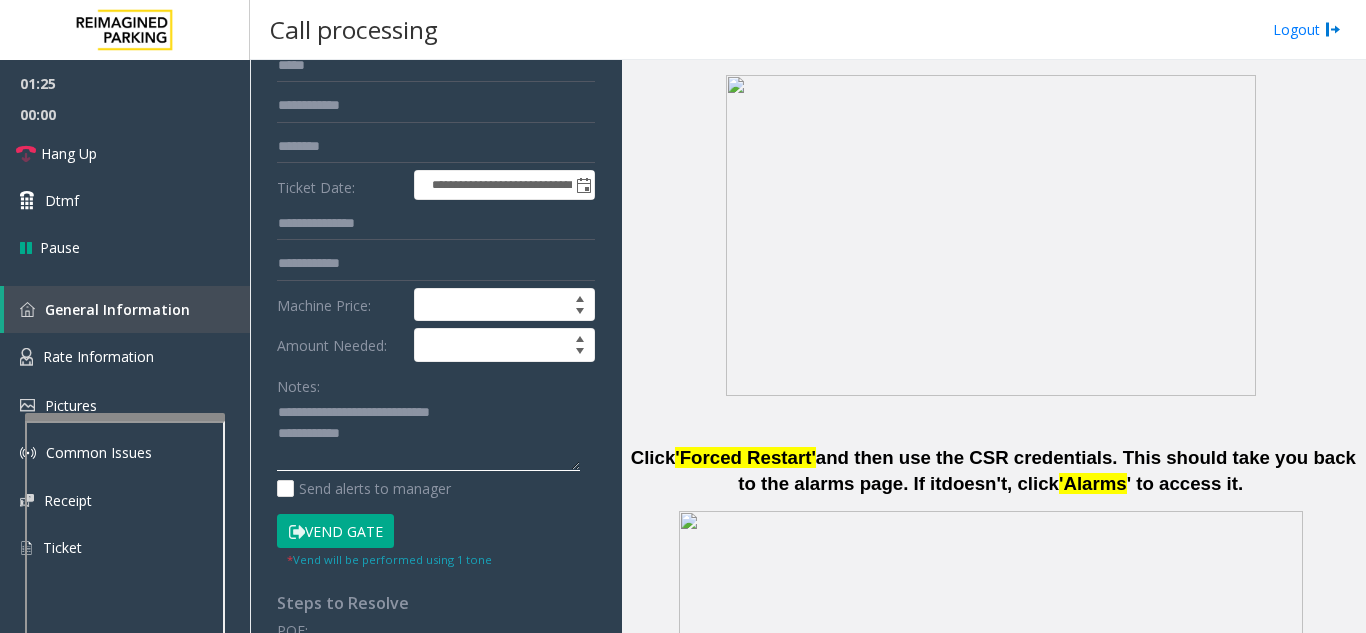 scroll, scrollTop: 800, scrollLeft: 0, axis: vertical 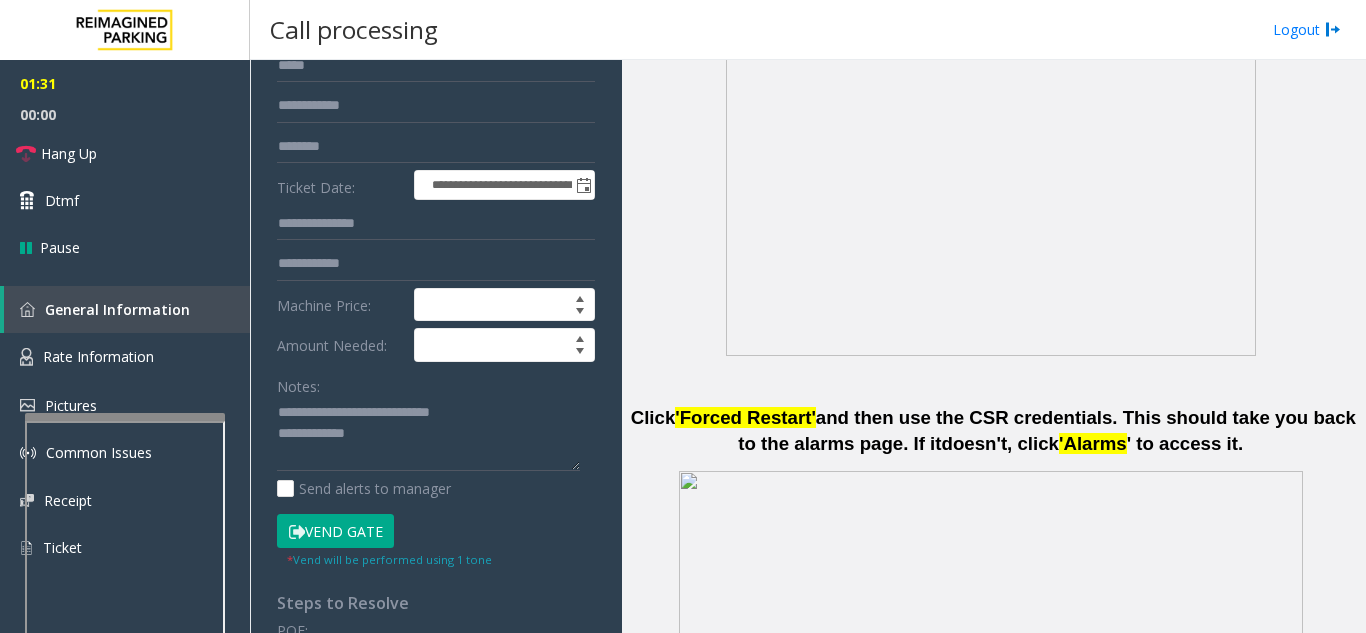 click on "Vend Gate" 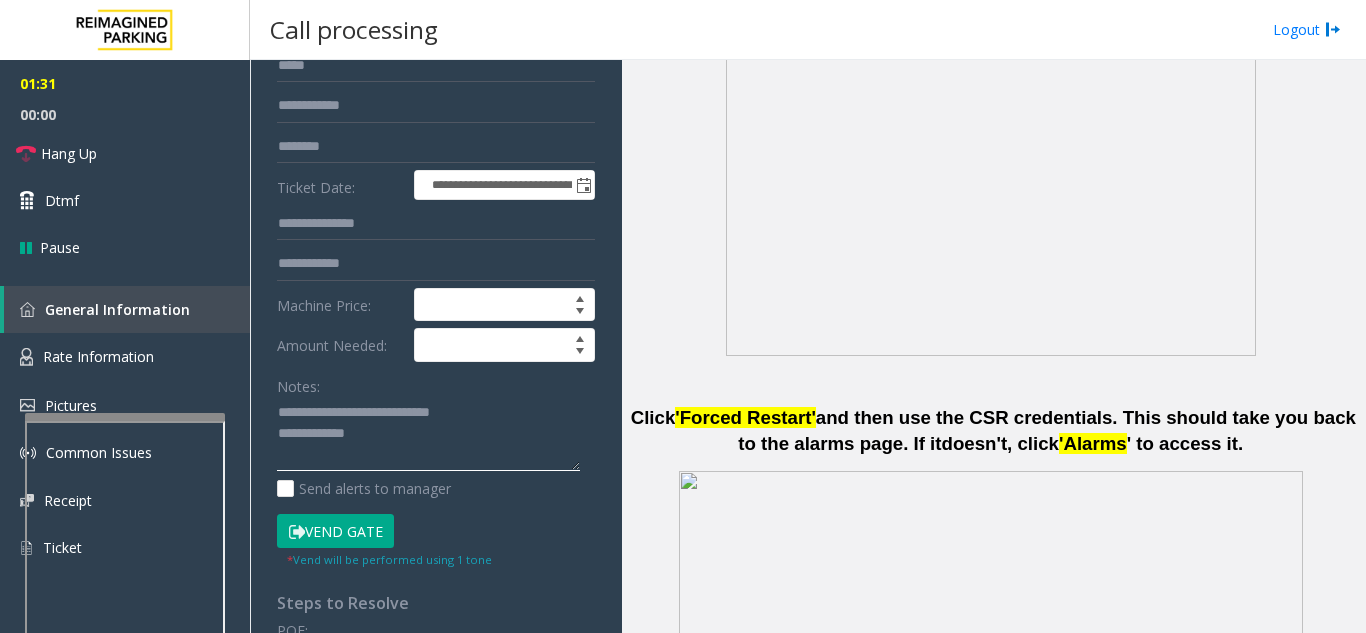 click 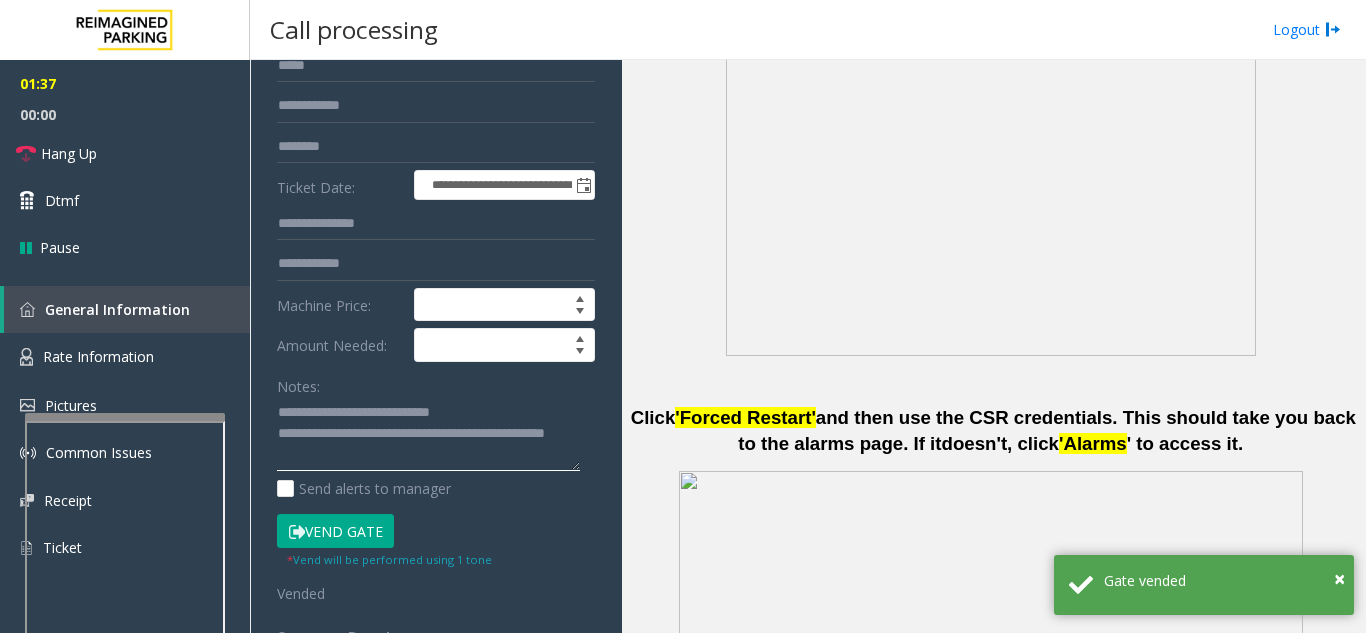 type on "**********" 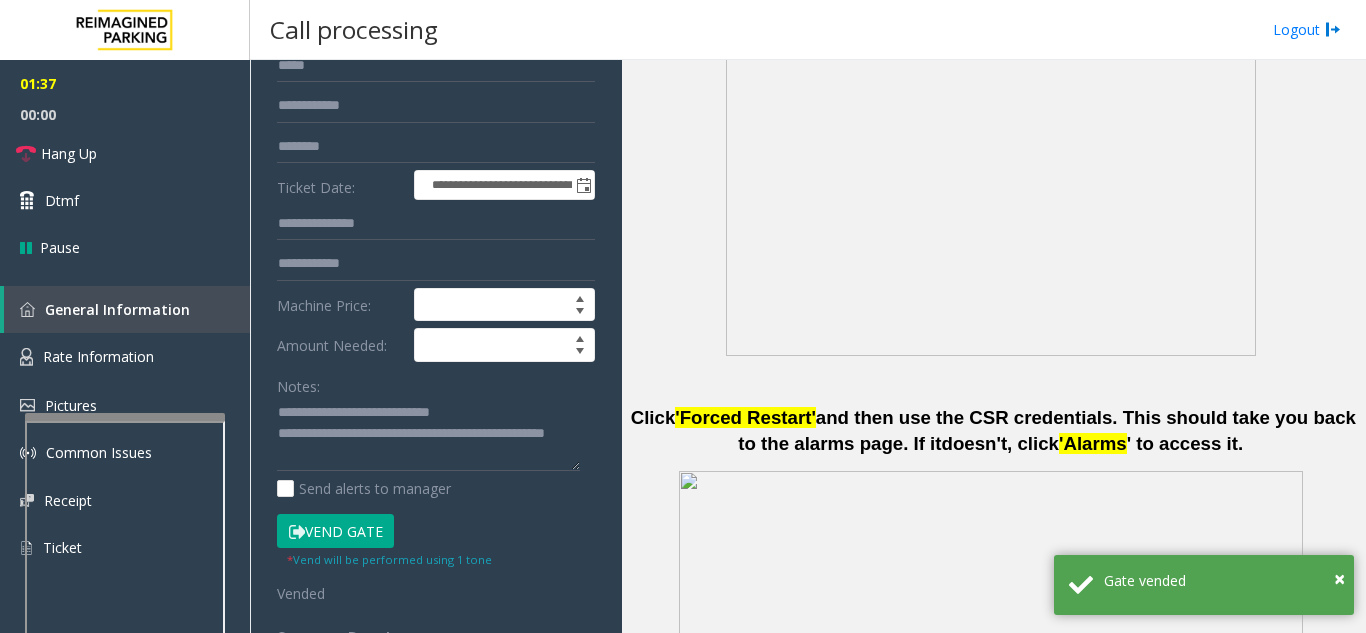 click on "Notes:" 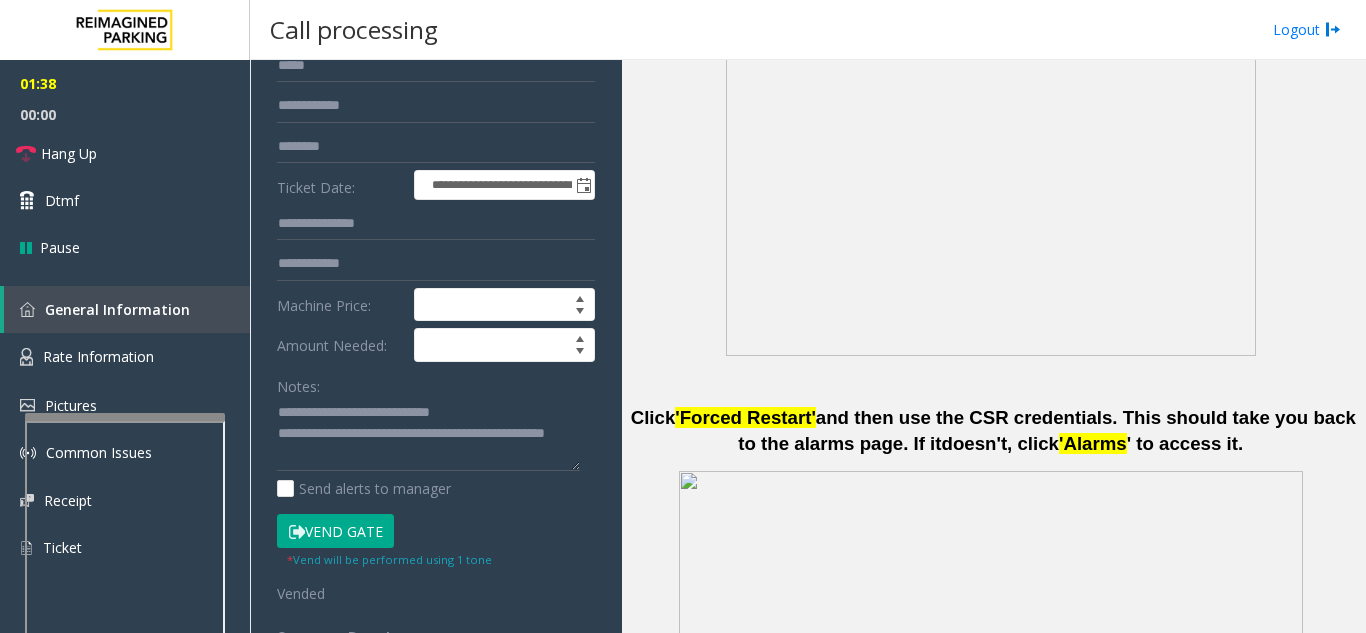 click on "Vend Gate" 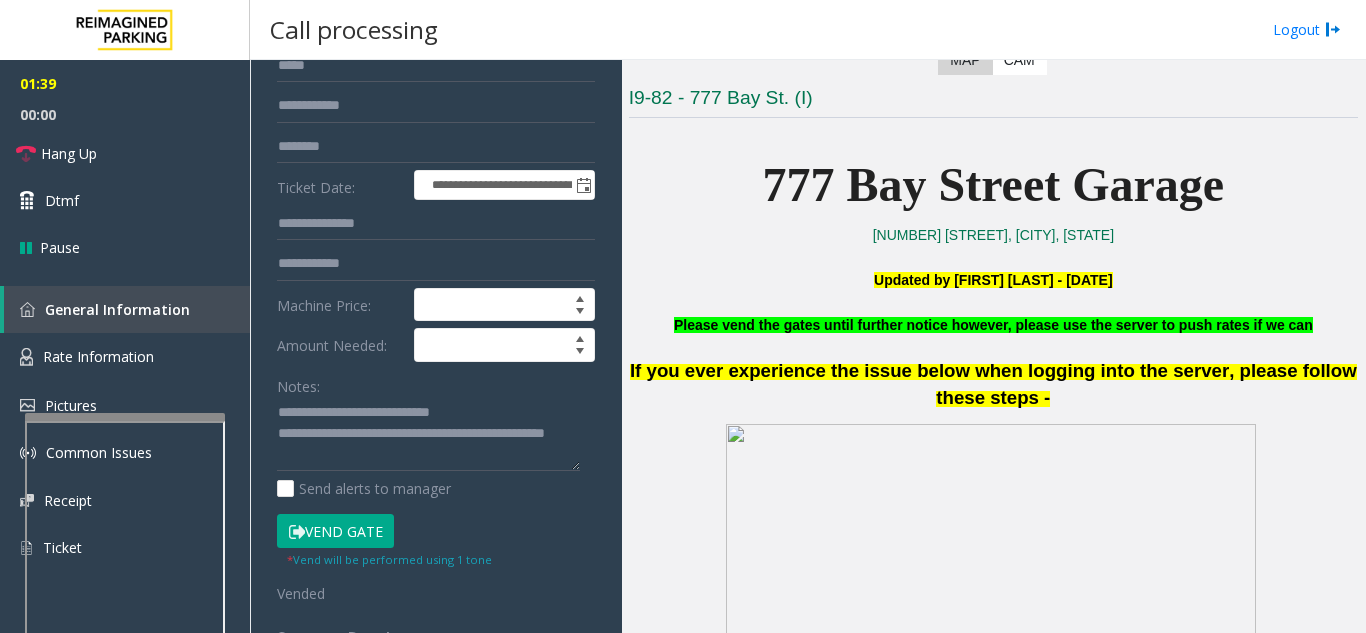scroll, scrollTop: 400, scrollLeft: 0, axis: vertical 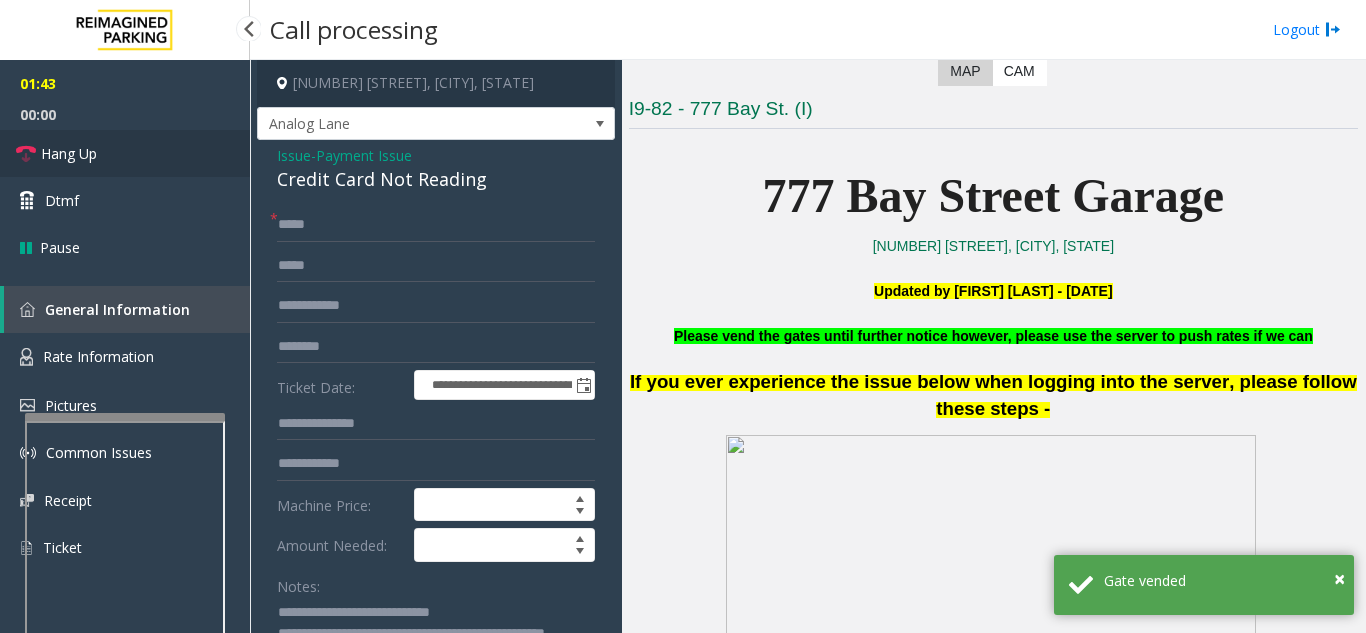 click on "Hang Up" at bounding box center [125, 153] 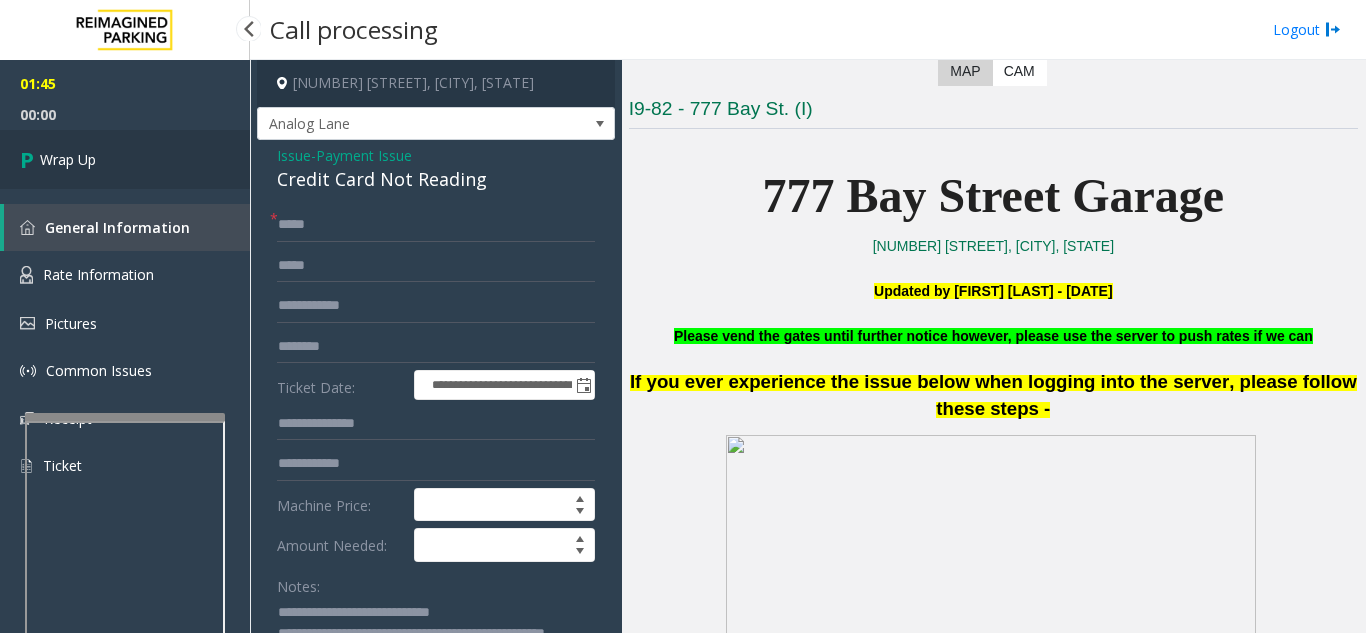click on "Wrap Up" at bounding box center (125, 159) 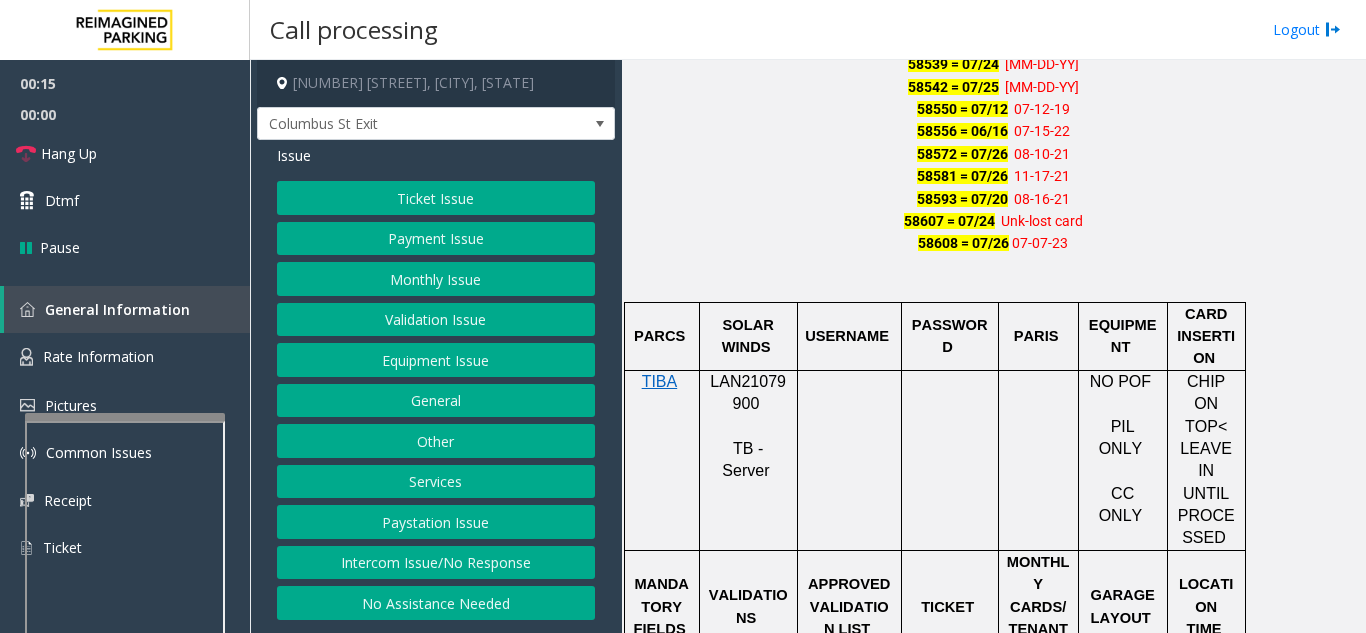 scroll, scrollTop: 1400, scrollLeft: 0, axis: vertical 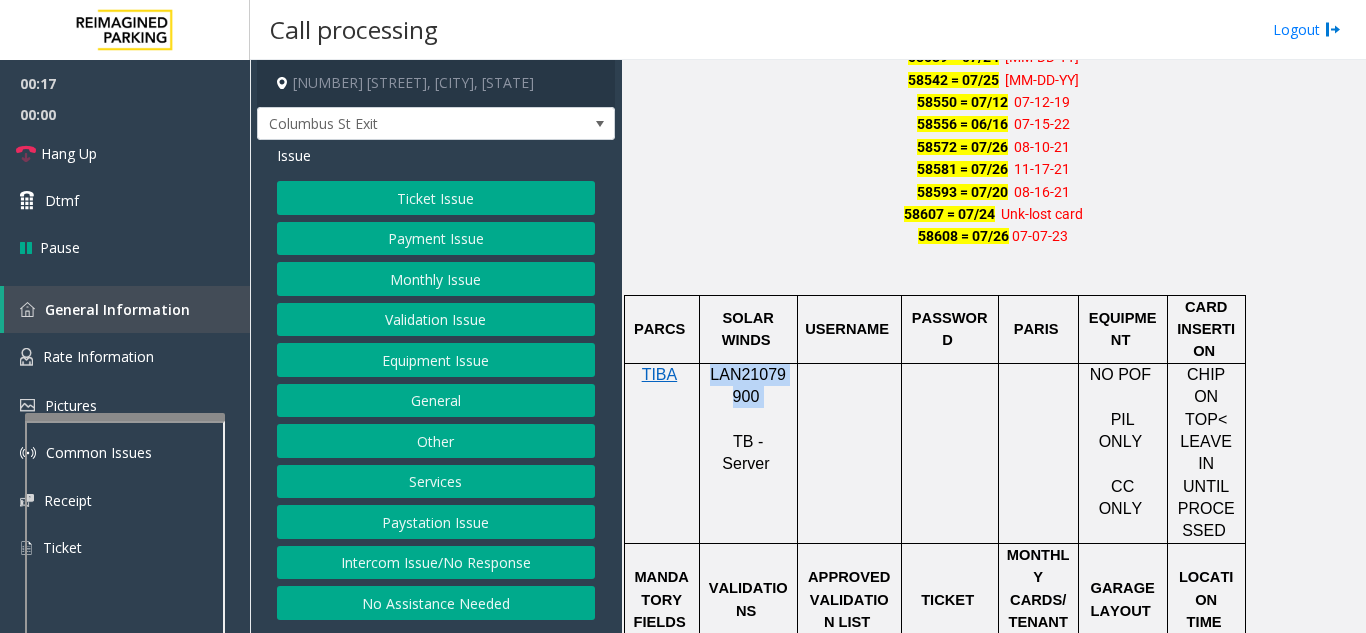 drag, startPoint x: 776, startPoint y: 399, endPoint x: 707, endPoint y: 384, distance: 70.61161 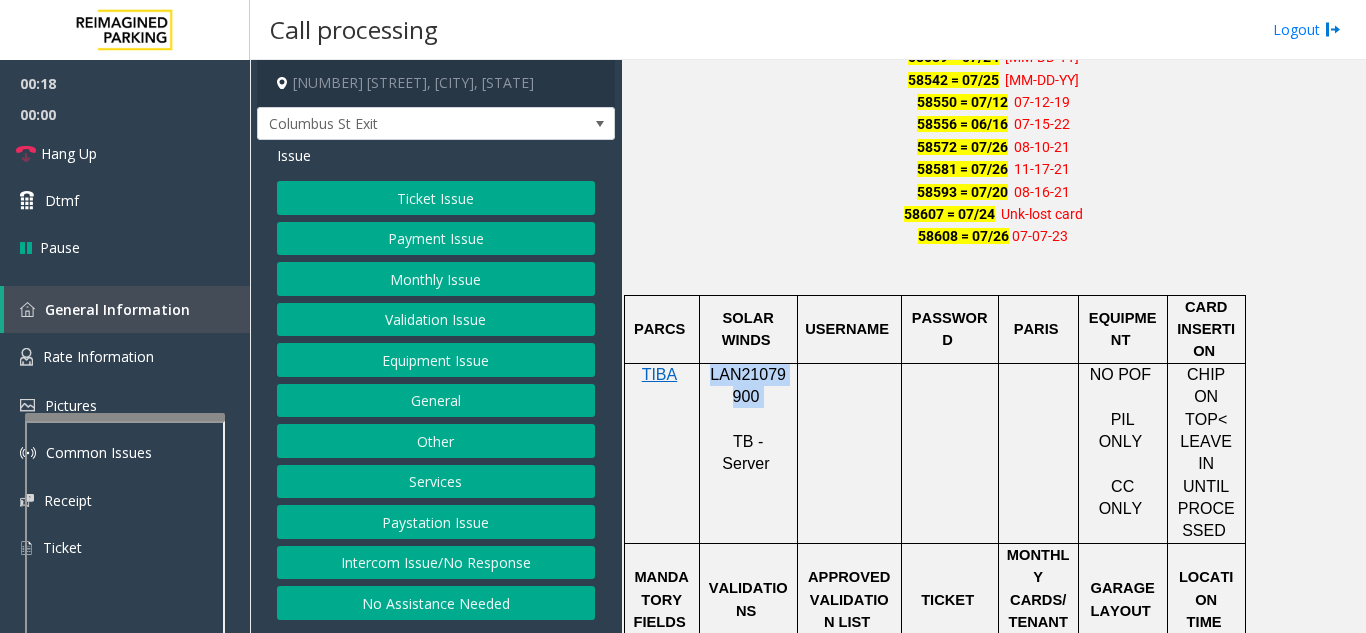 copy on "LAN21079900" 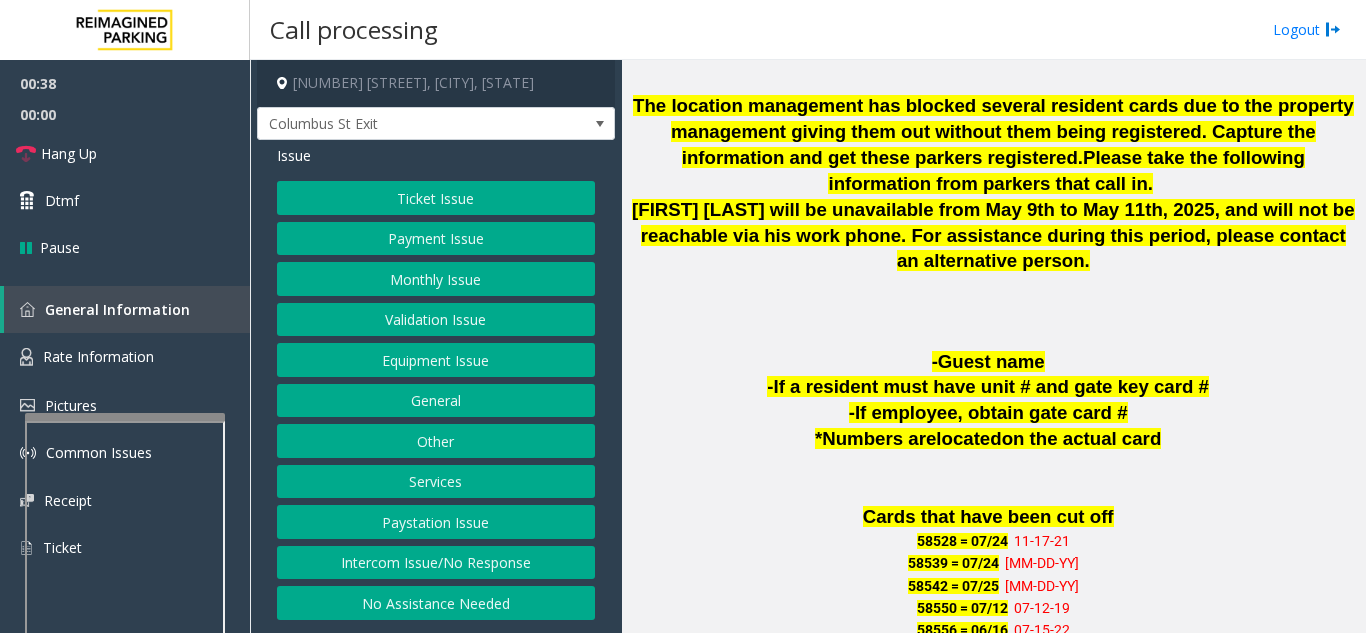 scroll, scrollTop: 500, scrollLeft: 0, axis: vertical 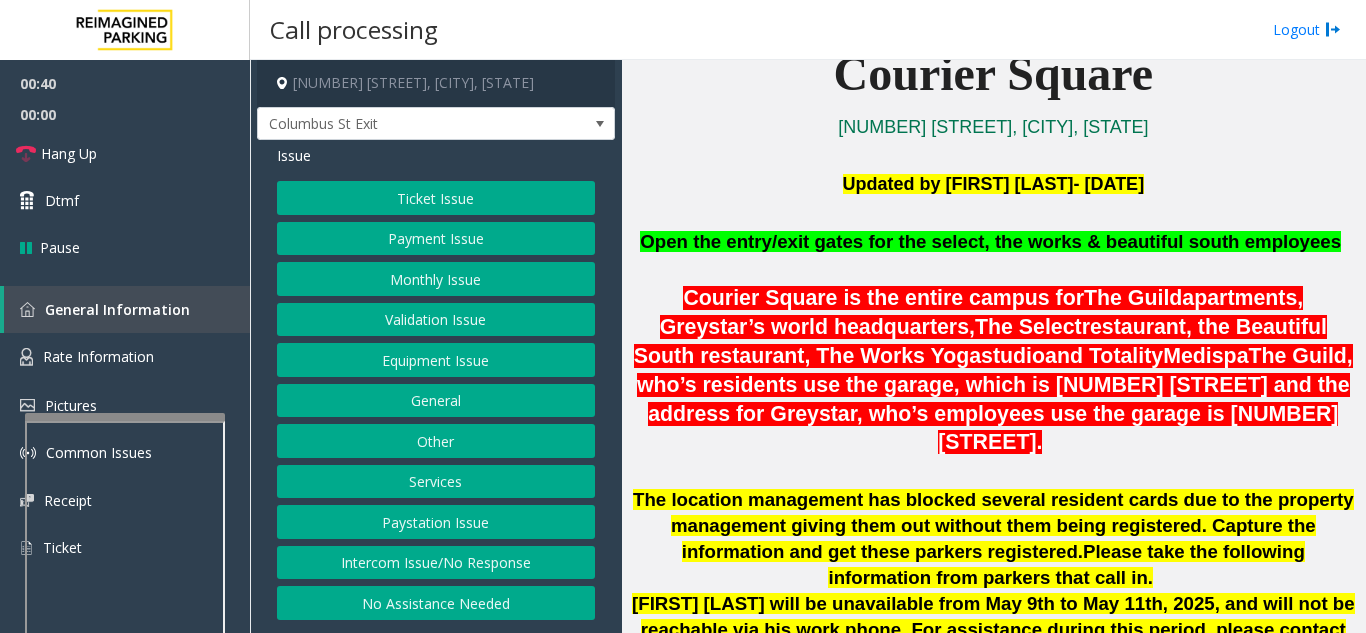 click on "Payment Issue" 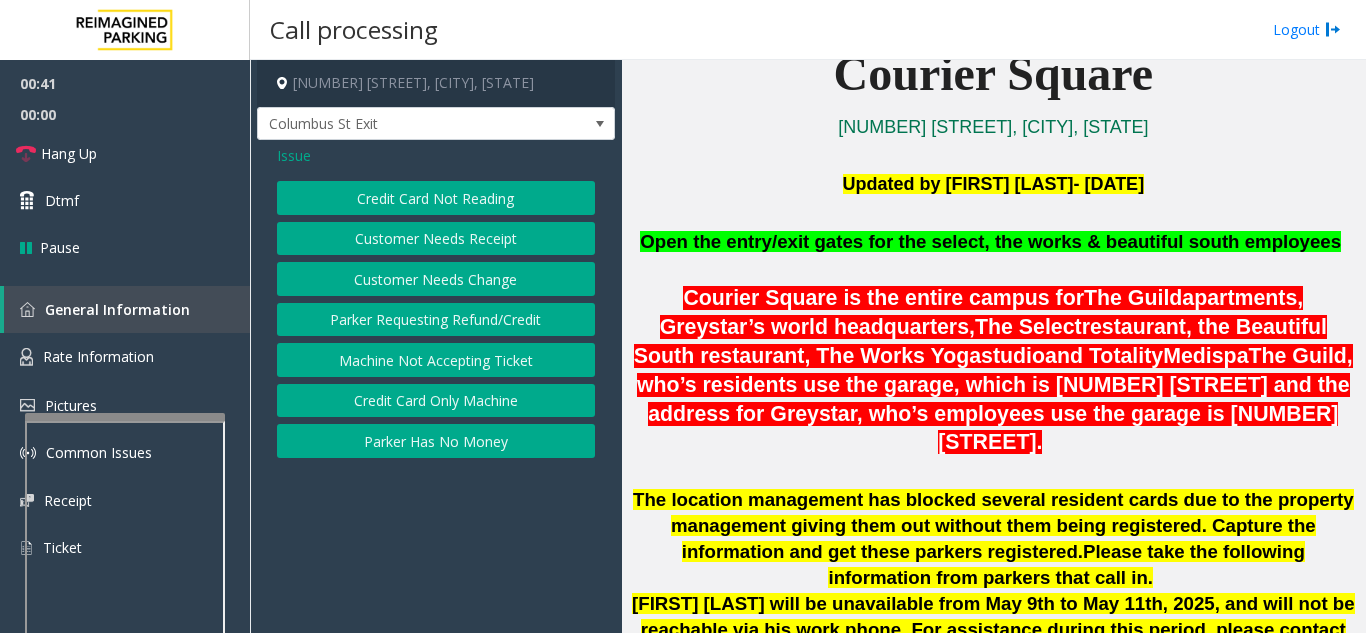 click on "Credit Card Not Reading" 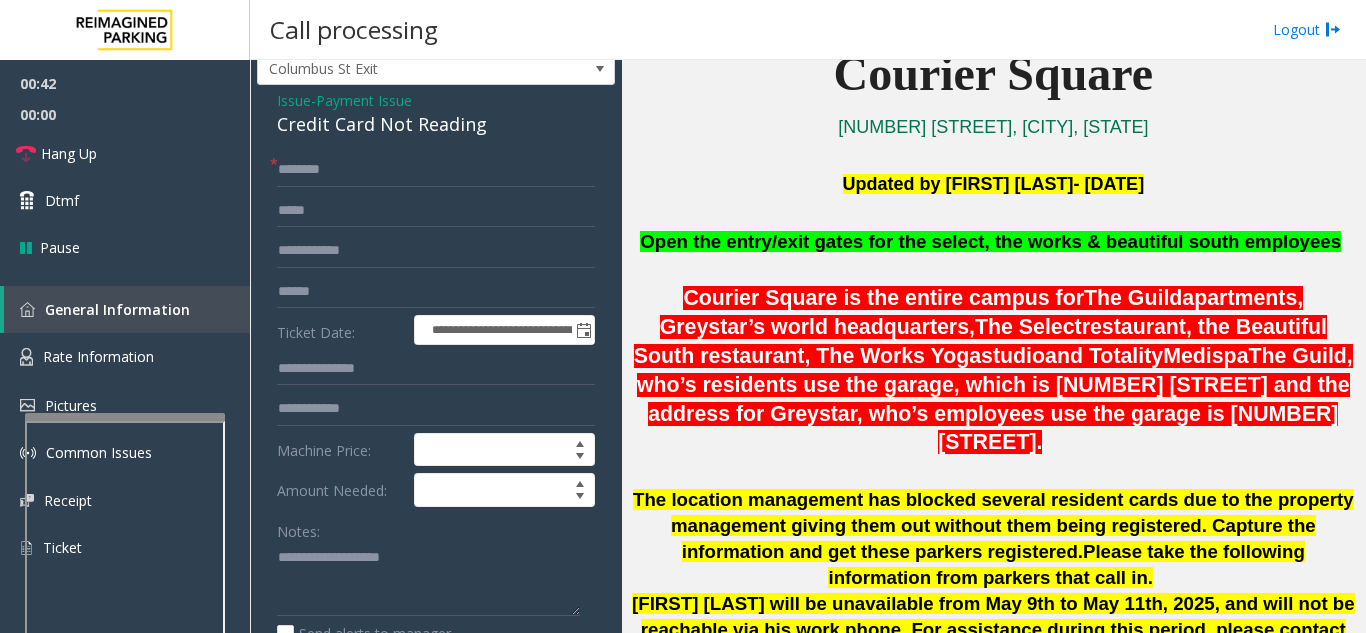 scroll, scrollTop: 100, scrollLeft: 0, axis: vertical 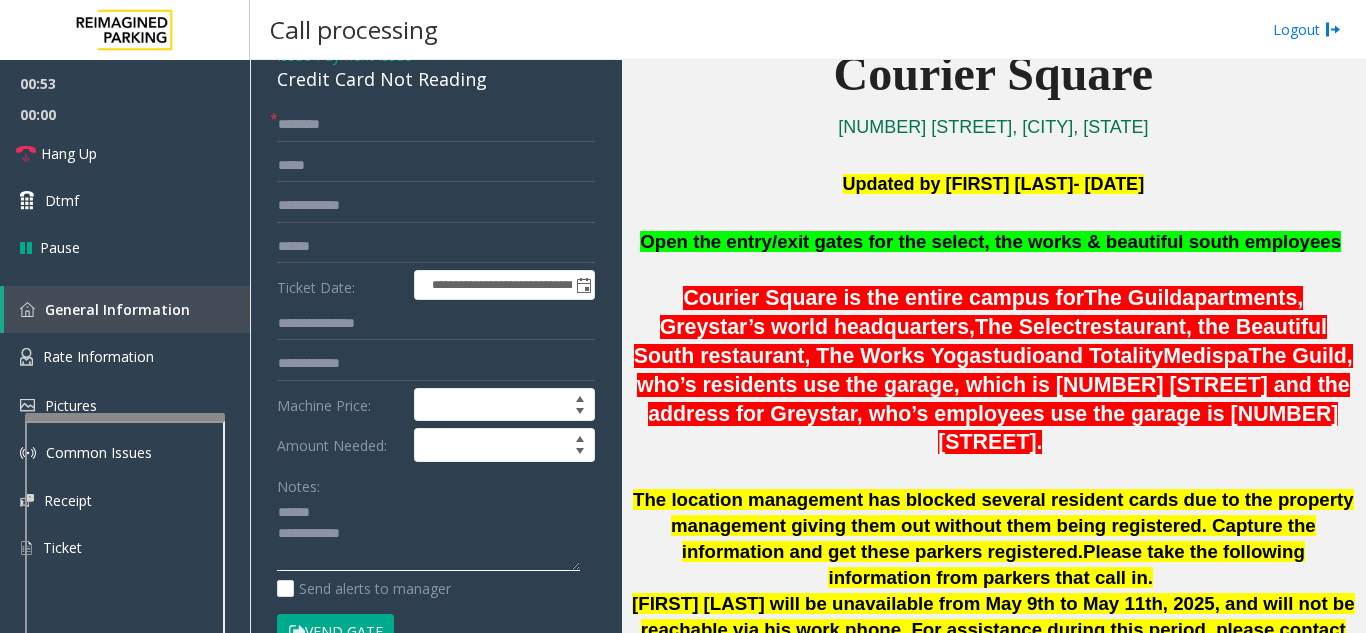 click 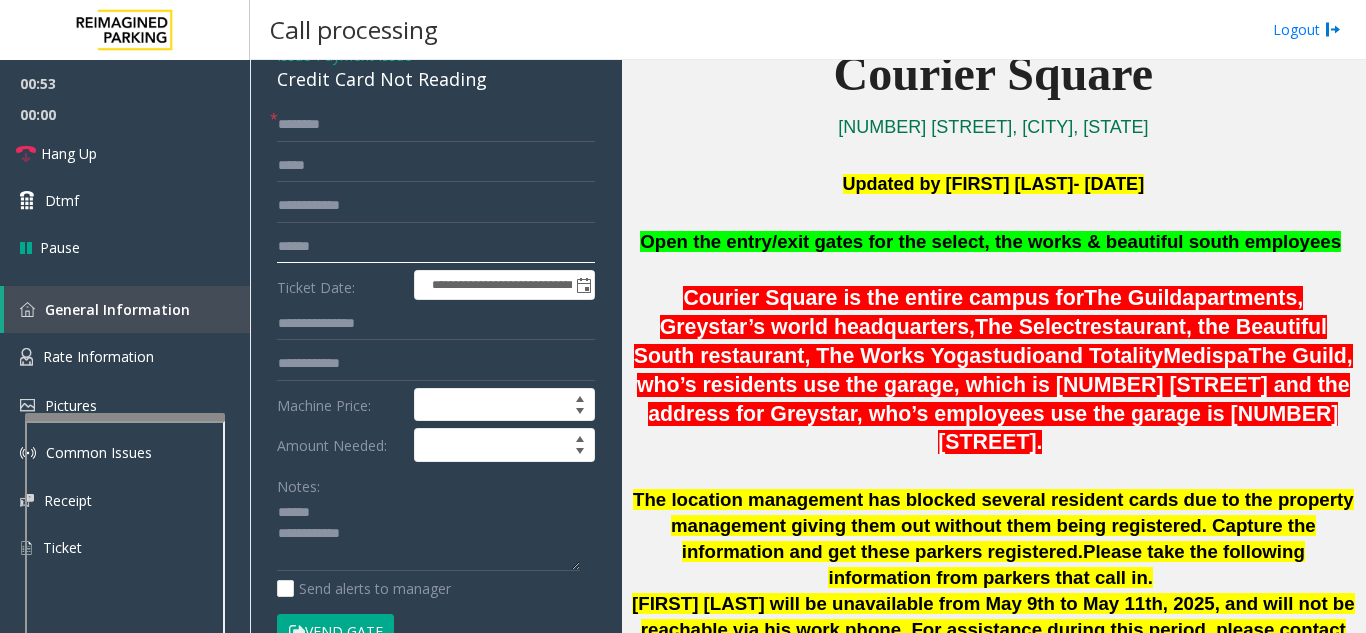 click 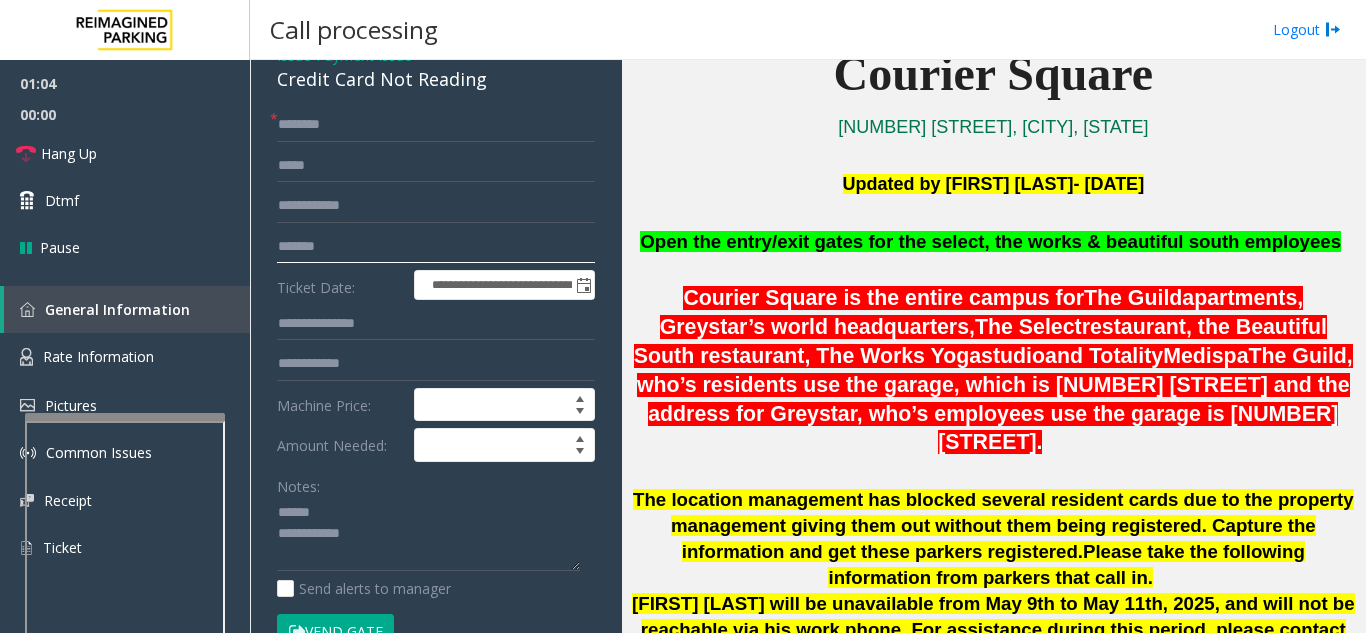 type on "*******" 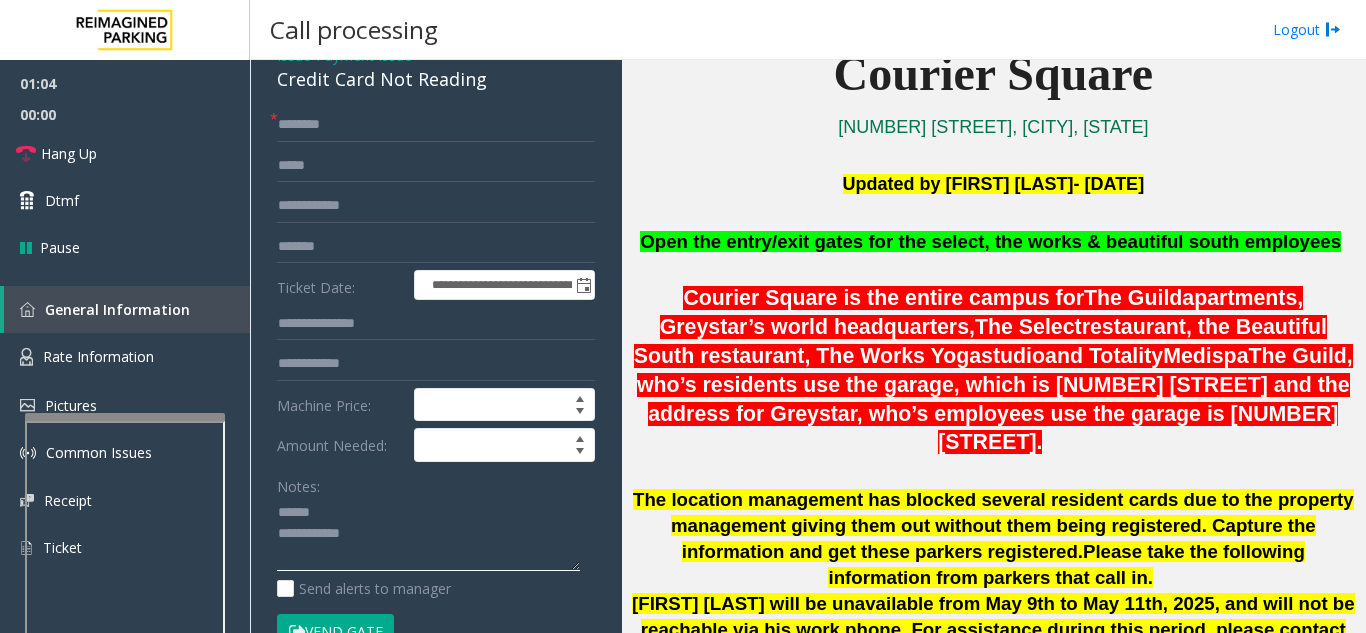 click 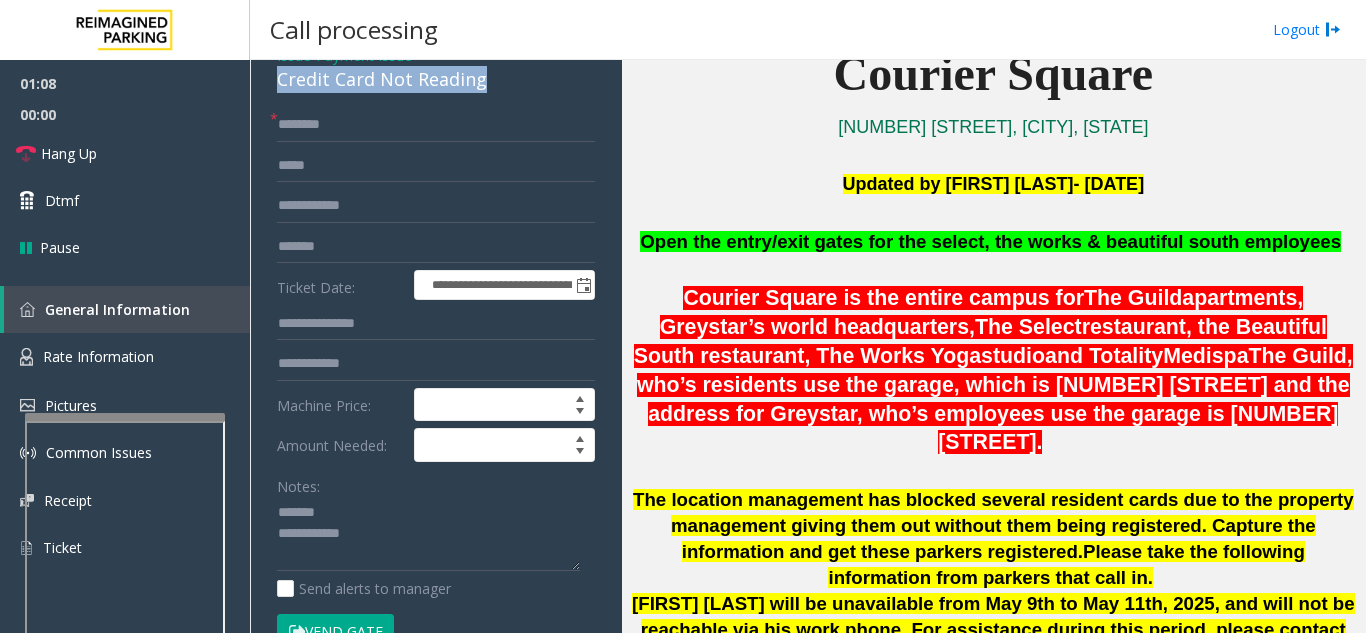 drag, startPoint x: 506, startPoint y: 91, endPoint x: 273, endPoint y: 86, distance: 233.05363 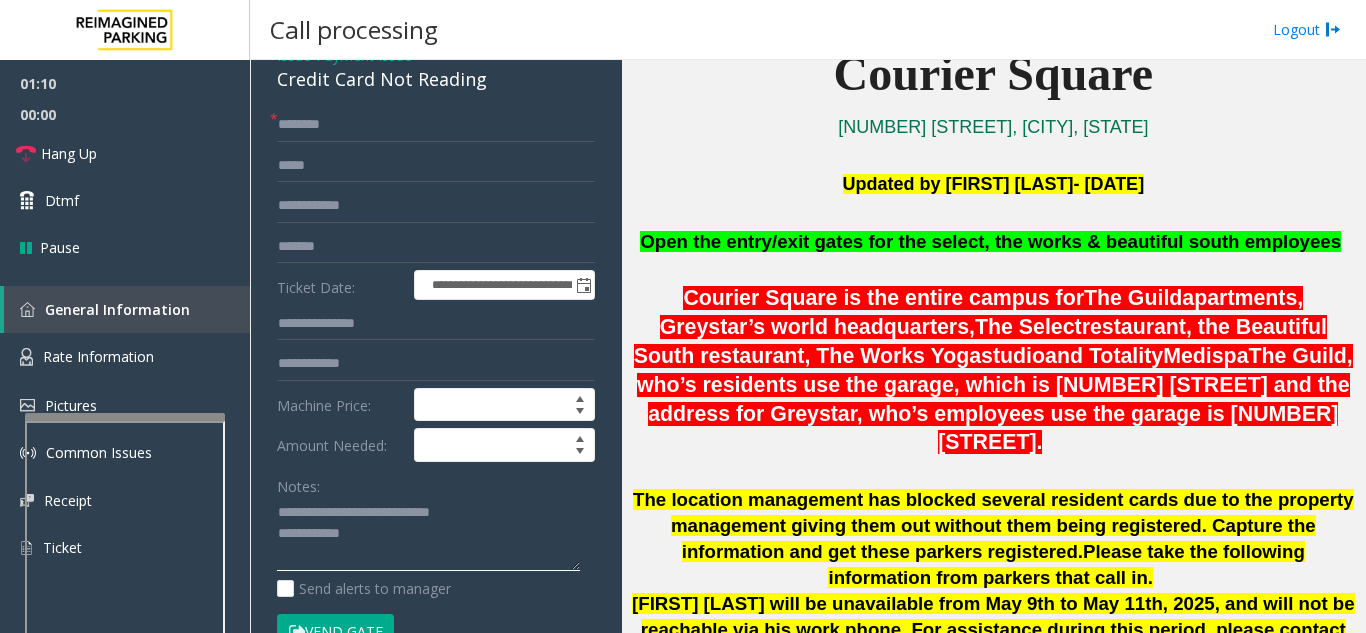 click 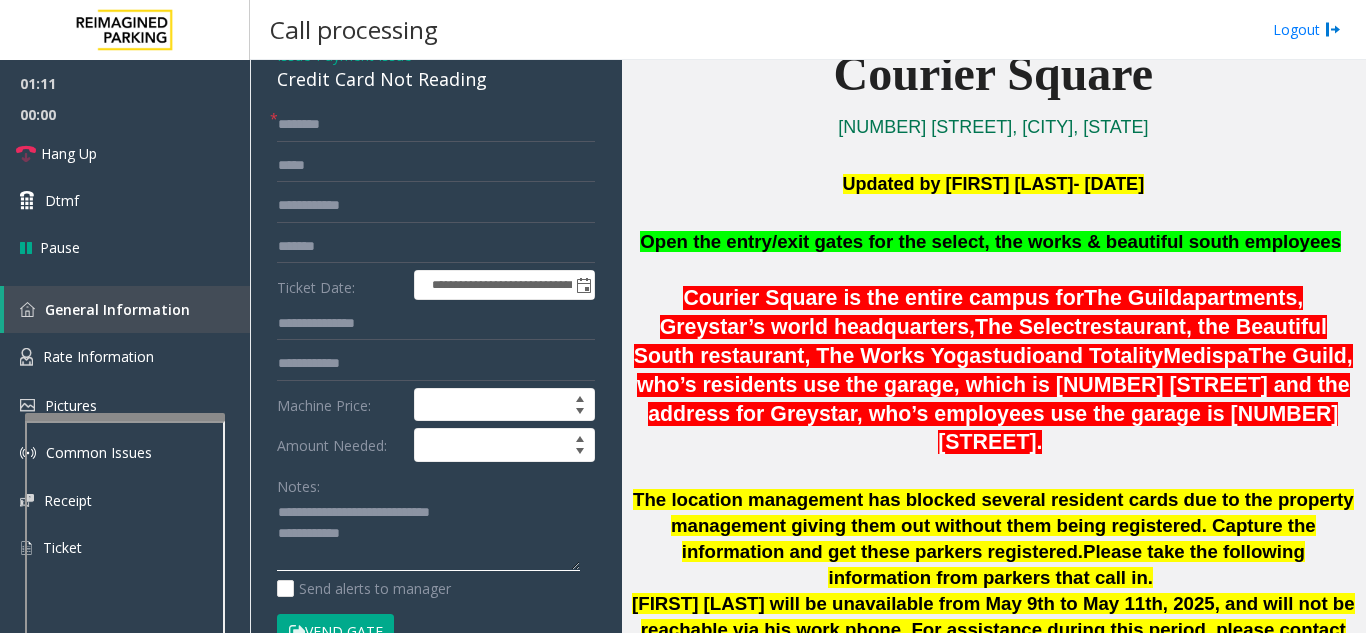 type on "**********" 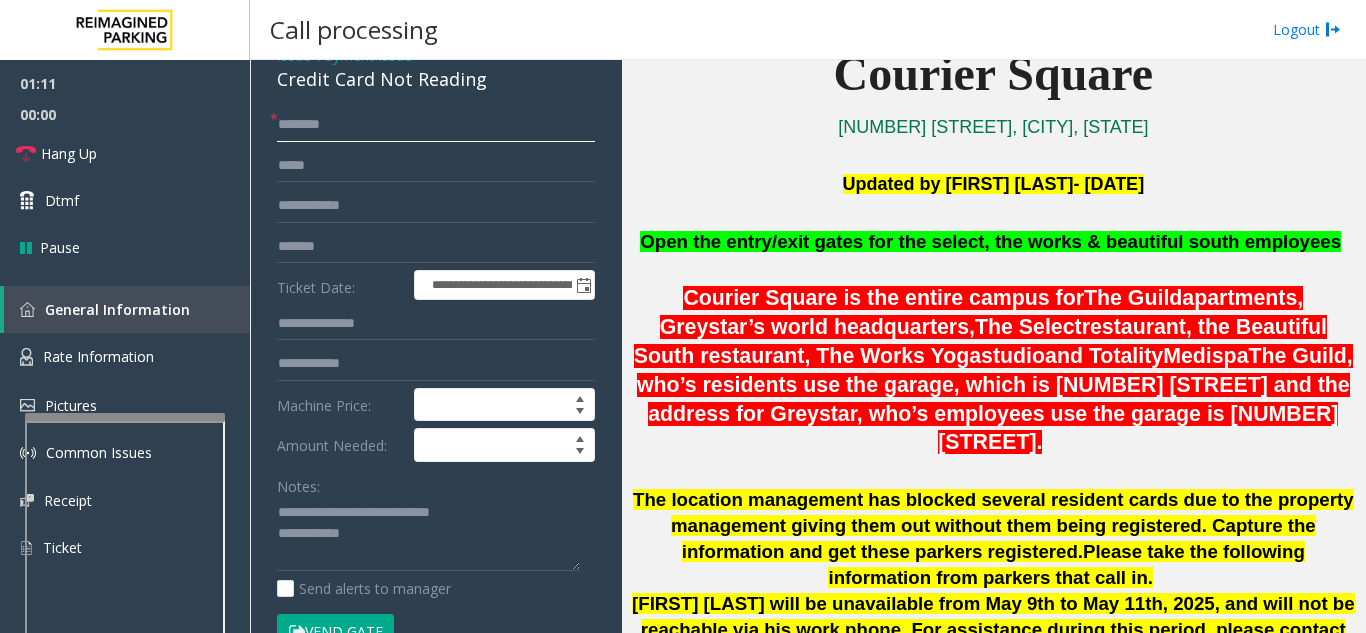 click 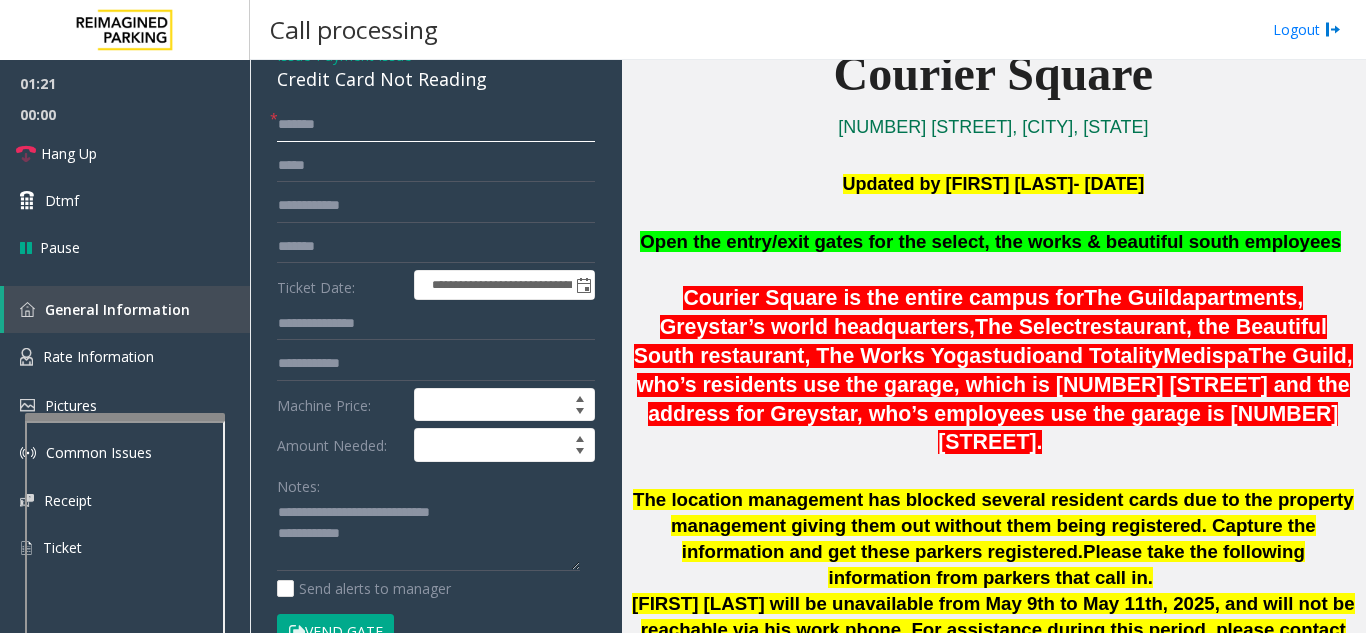 type on "*****" 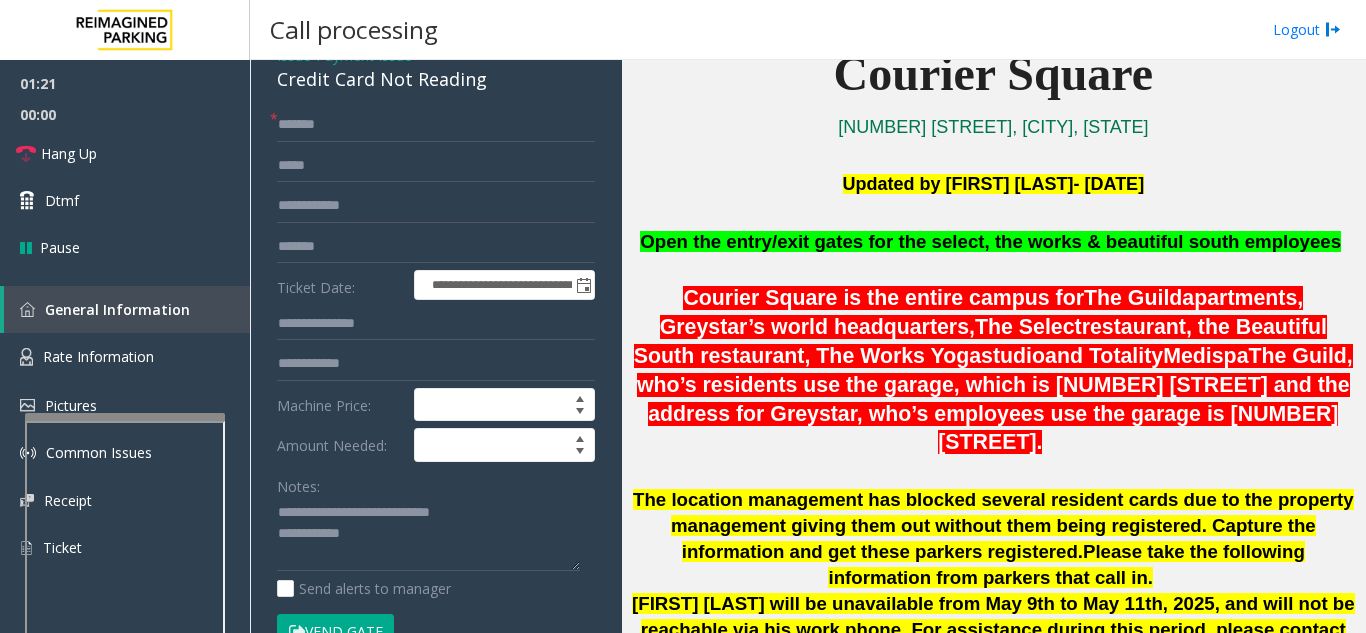 click on "Vend Gate" 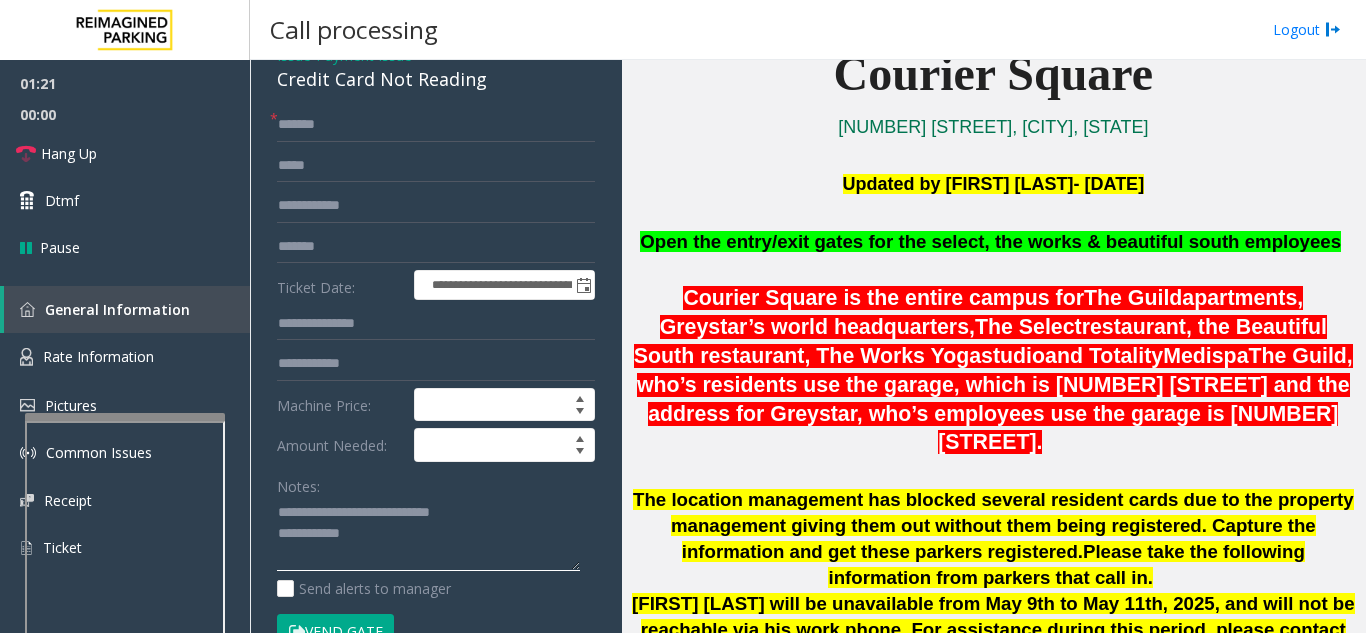 click 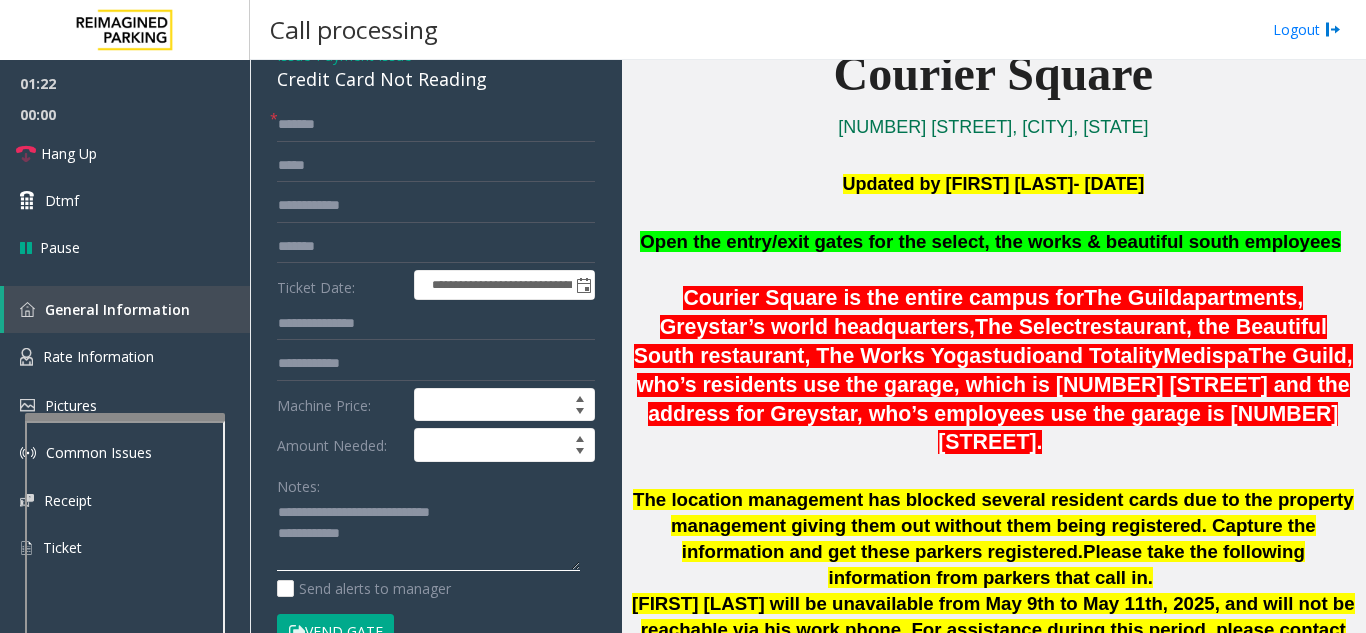 click 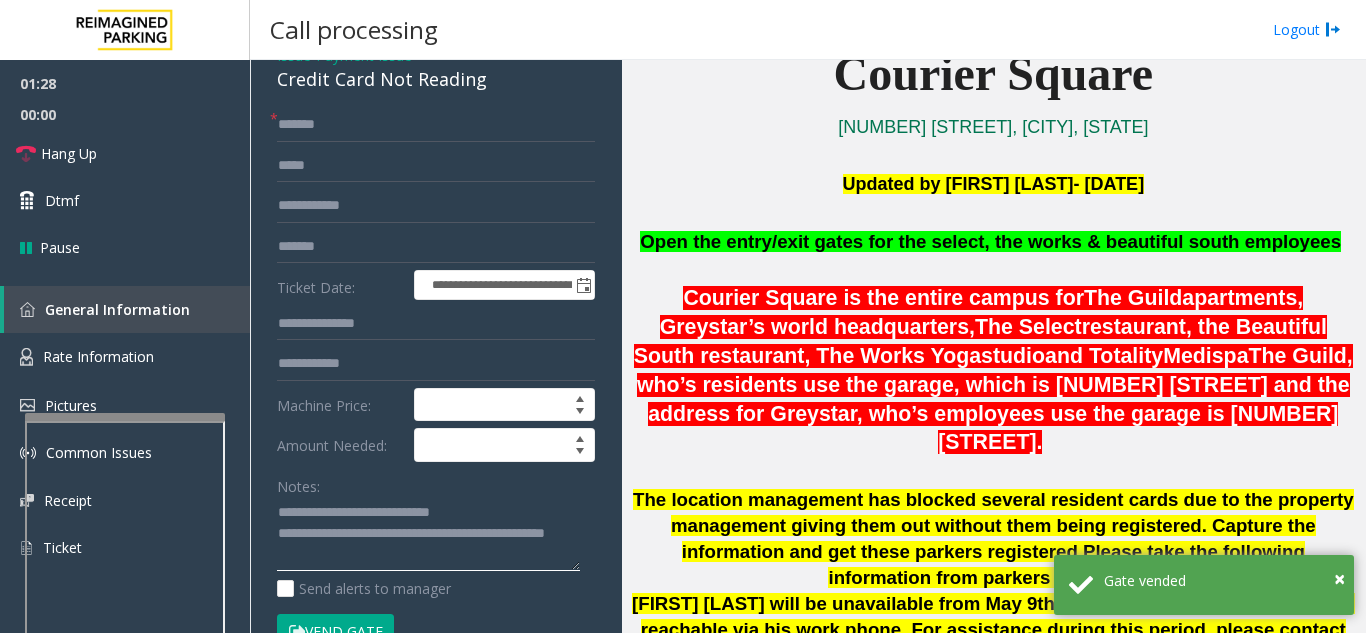 type on "**********" 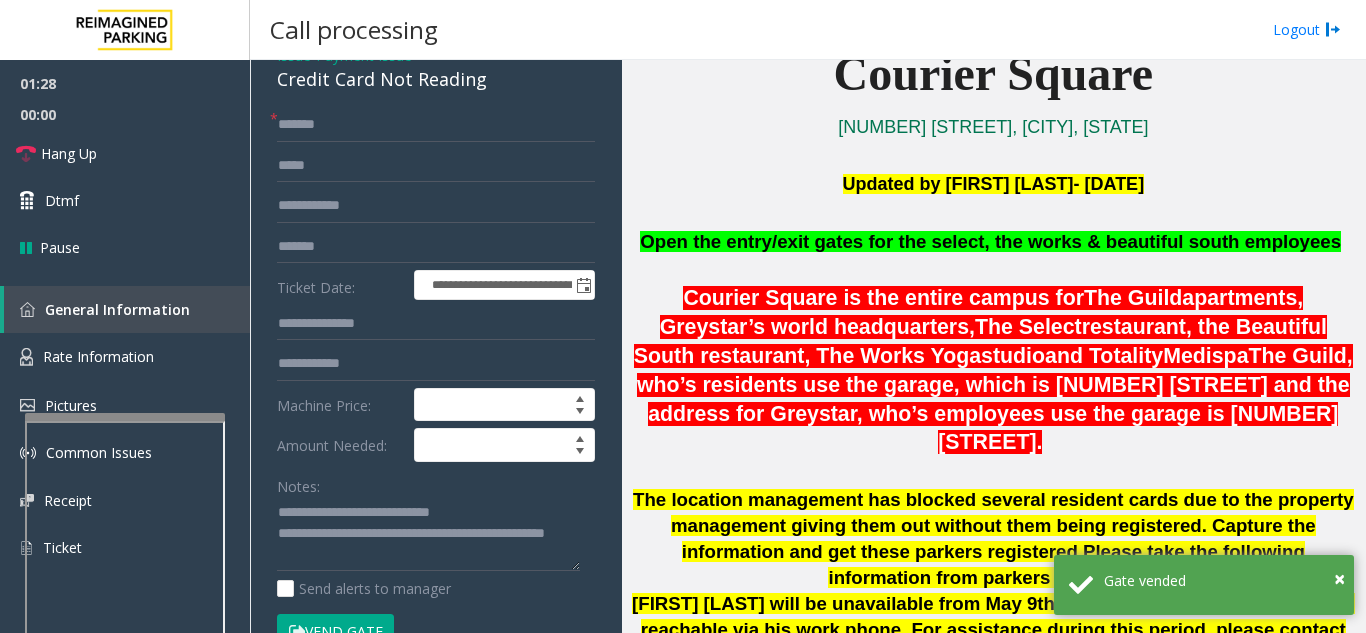 click on "Notes:" 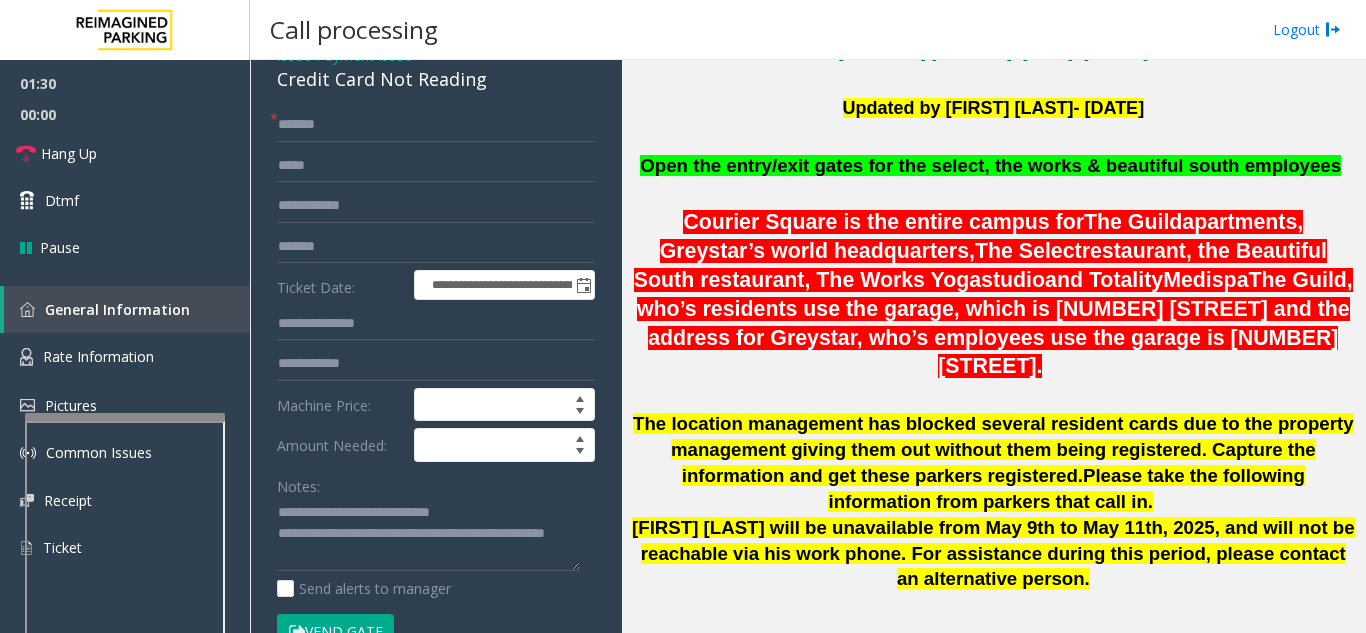 scroll, scrollTop: 500, scrollLeft: 0, axis: vertical 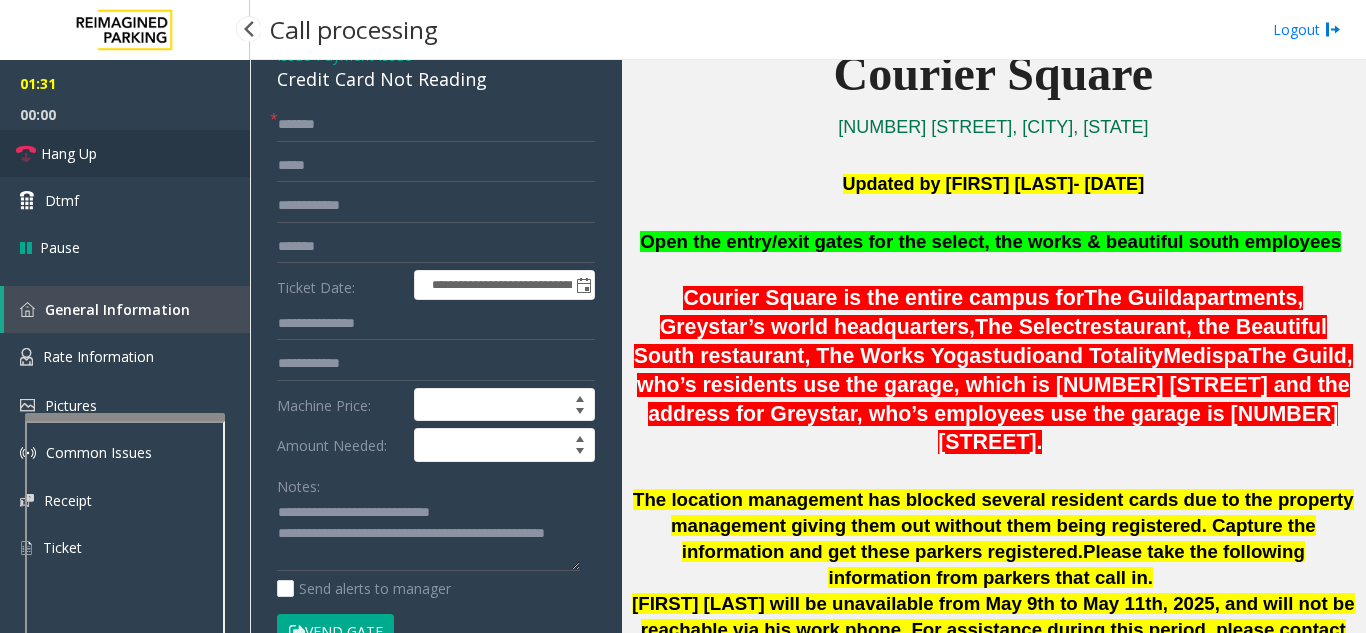 click on "Hang Up" at bounding box center (125, 153) 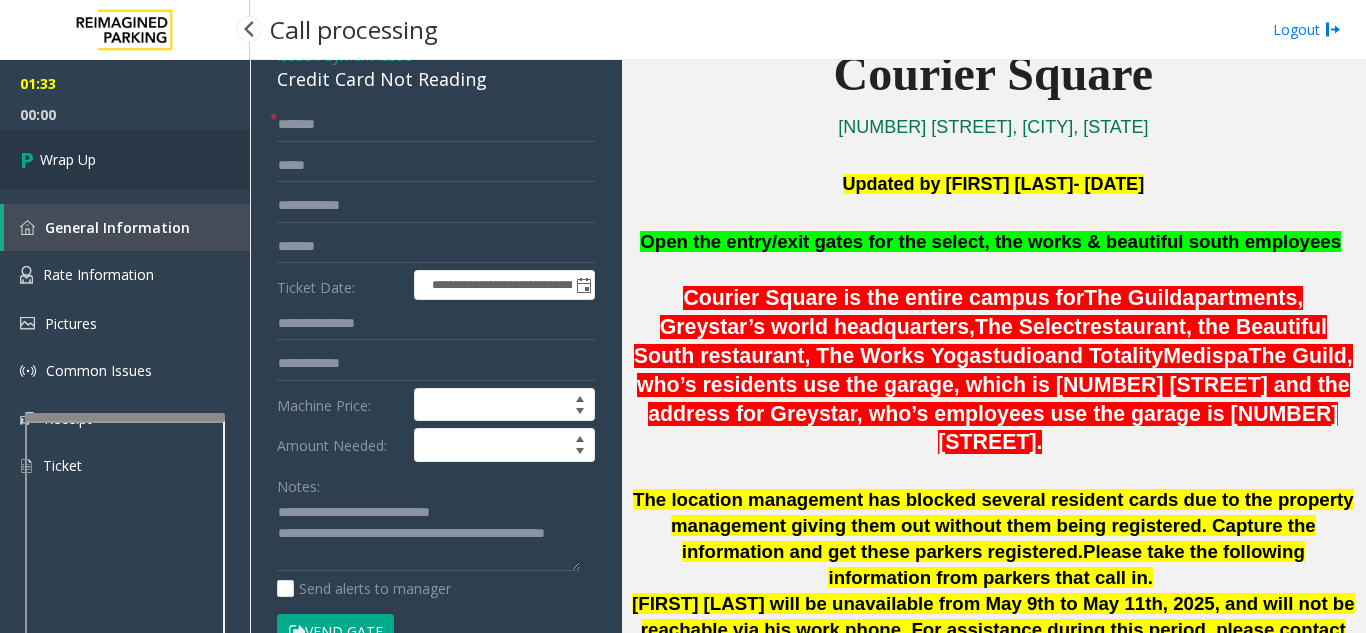 click on "Wrap Up" at bounding box center (125, 159) 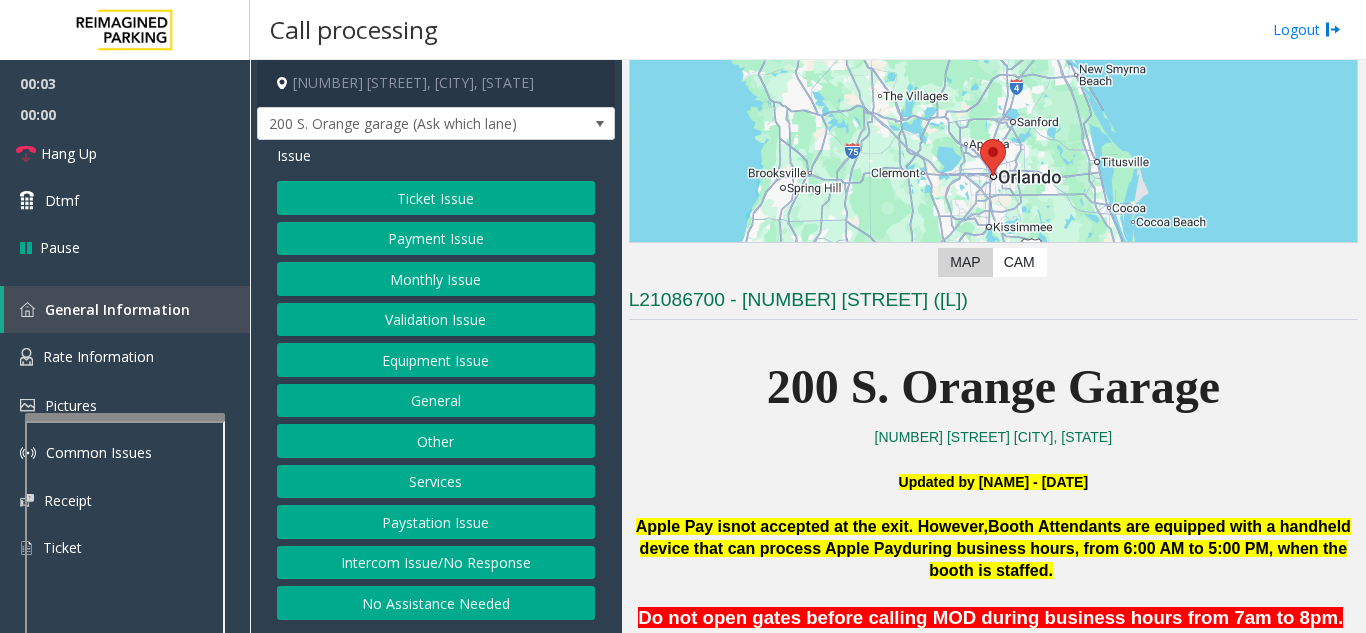 scroll, scrollTop: 500, scrollLeft: 0, axis: vertical 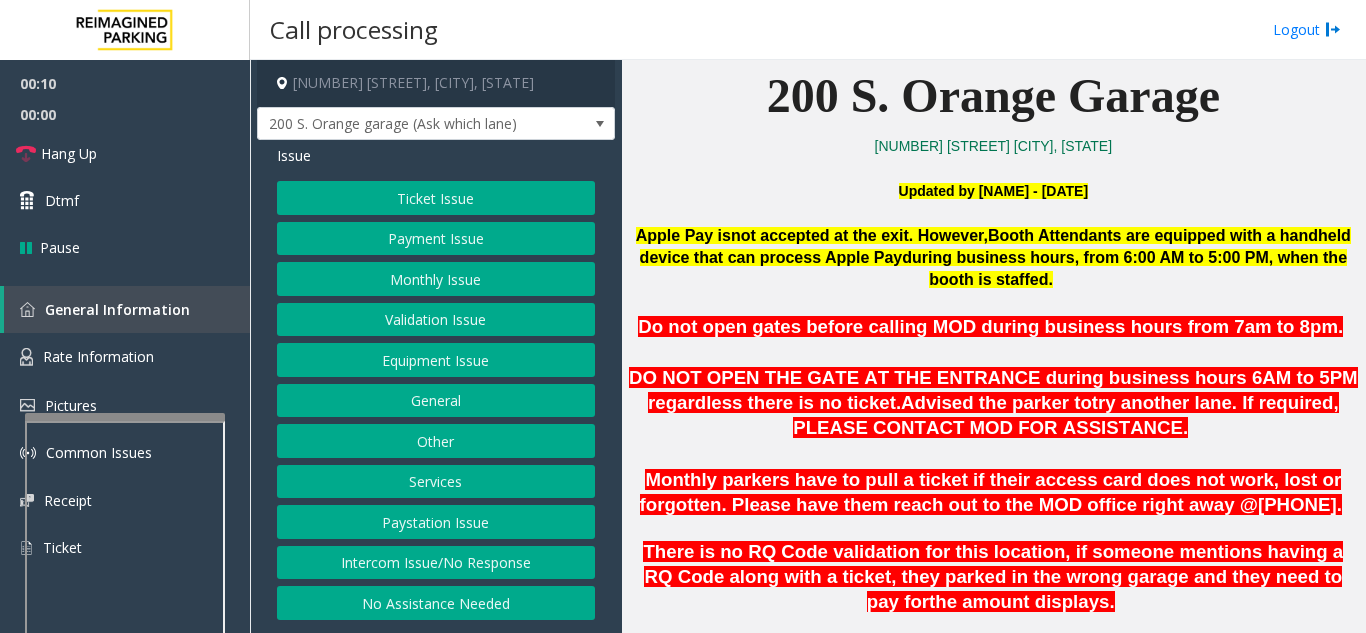 click on "Intercom Issue/No Response" 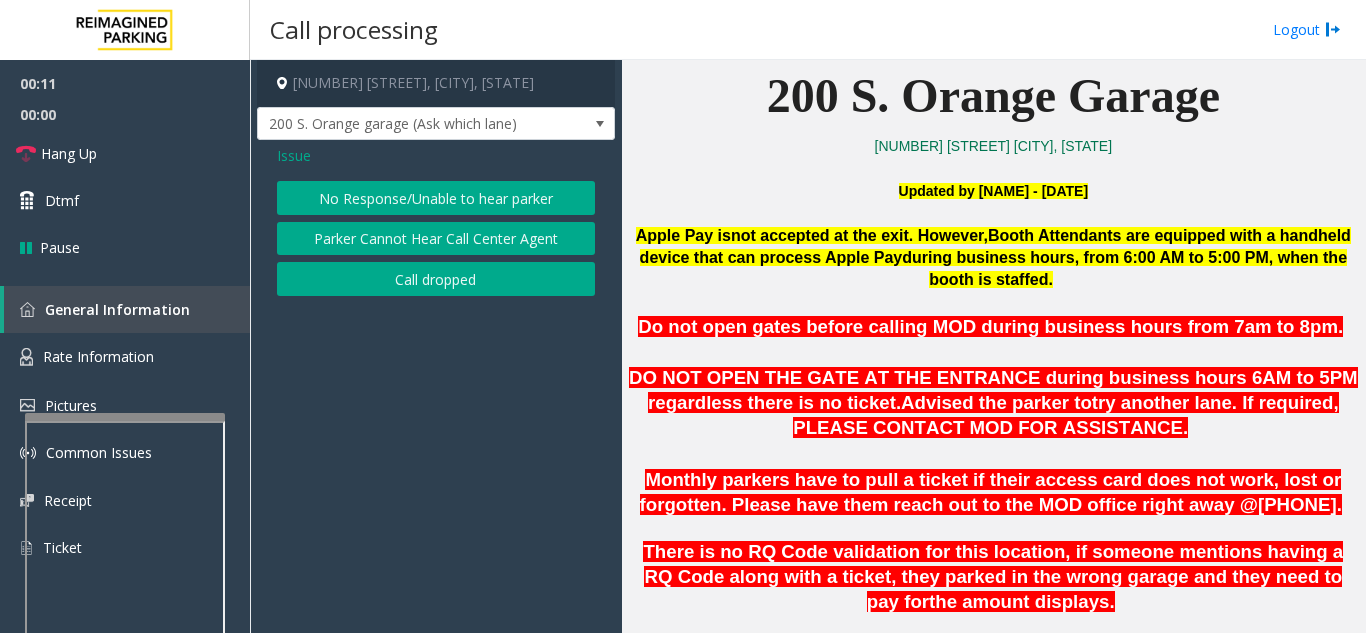click on "No Response/Unable to hear parker" 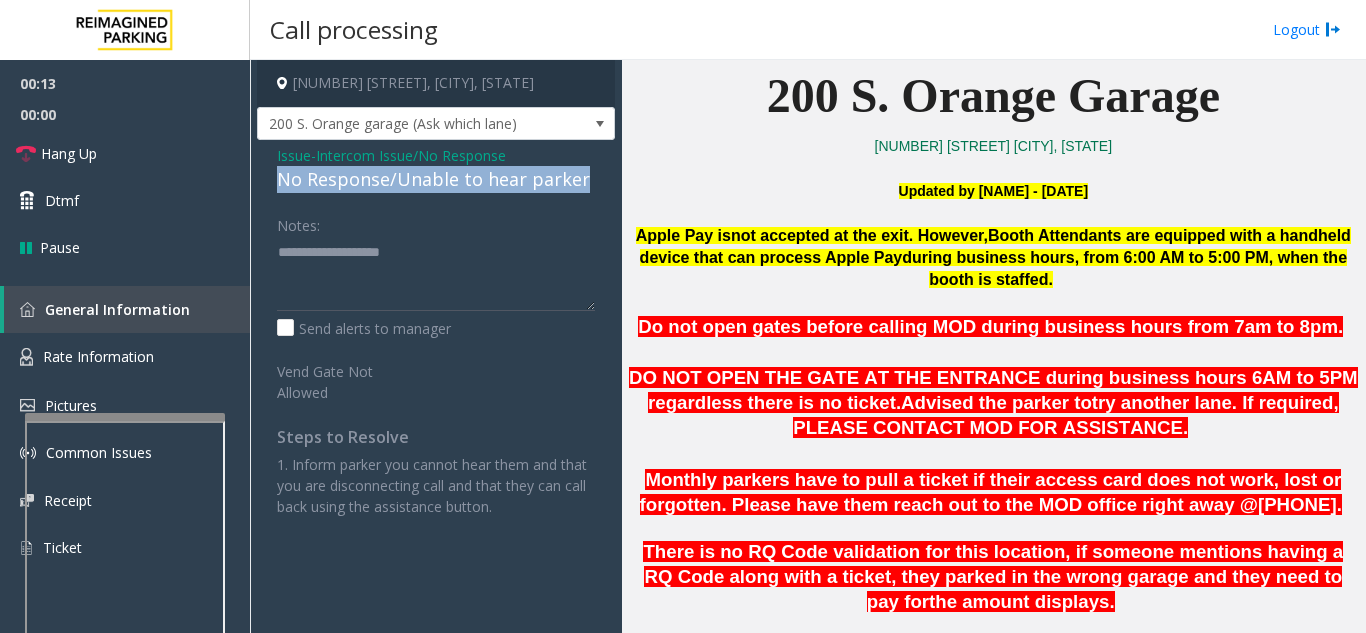 drag, startPoint x: 270, startPoint y: 183, endPoint x: 581, endPoint y: 192, distance: 311.1302 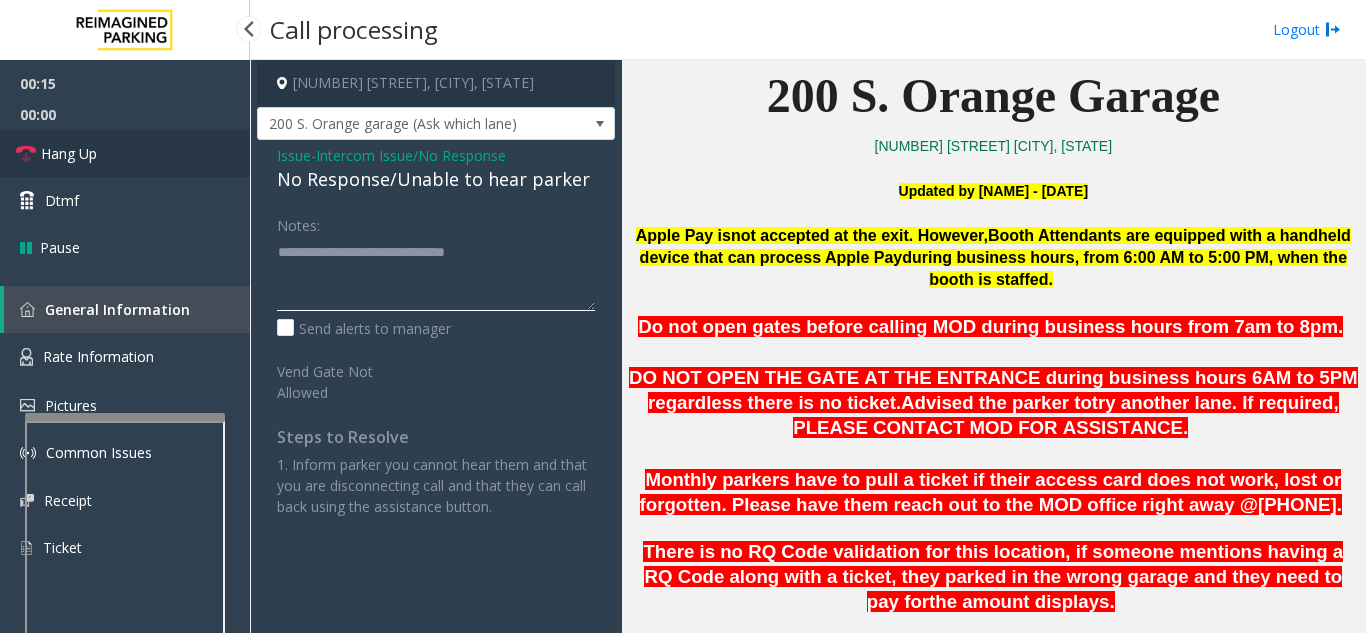 type on "**********" 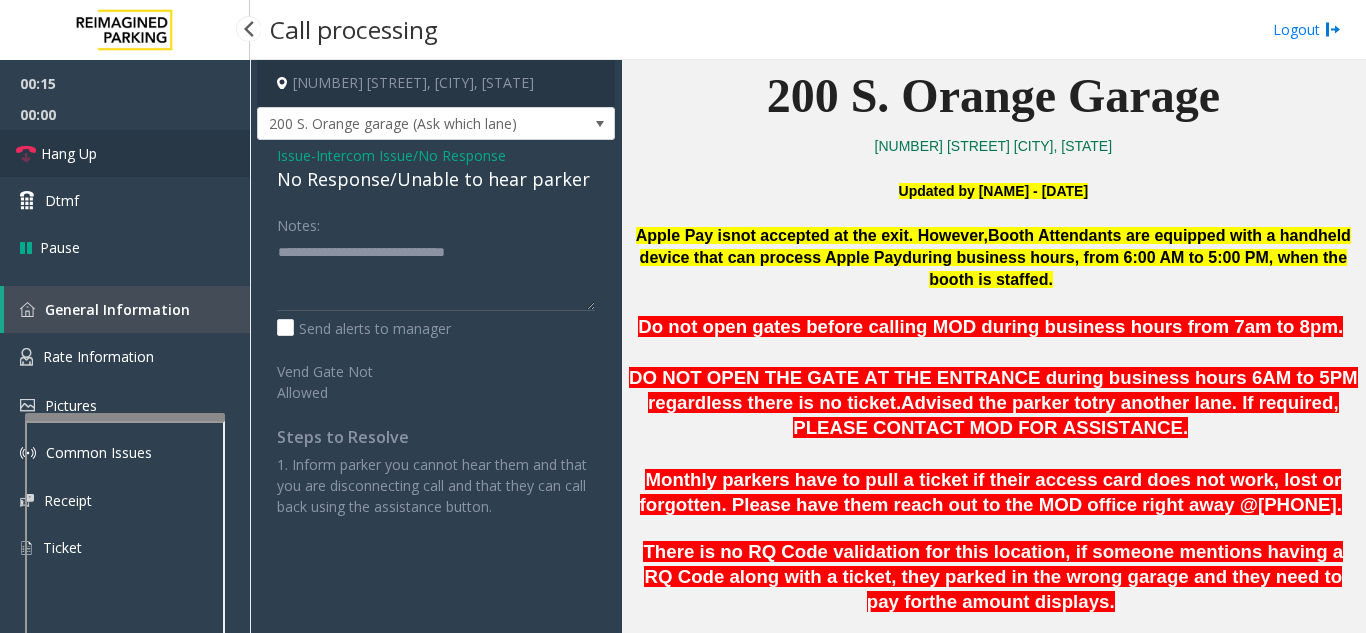 click on "Hang Up" at bounding box center [125, 153] 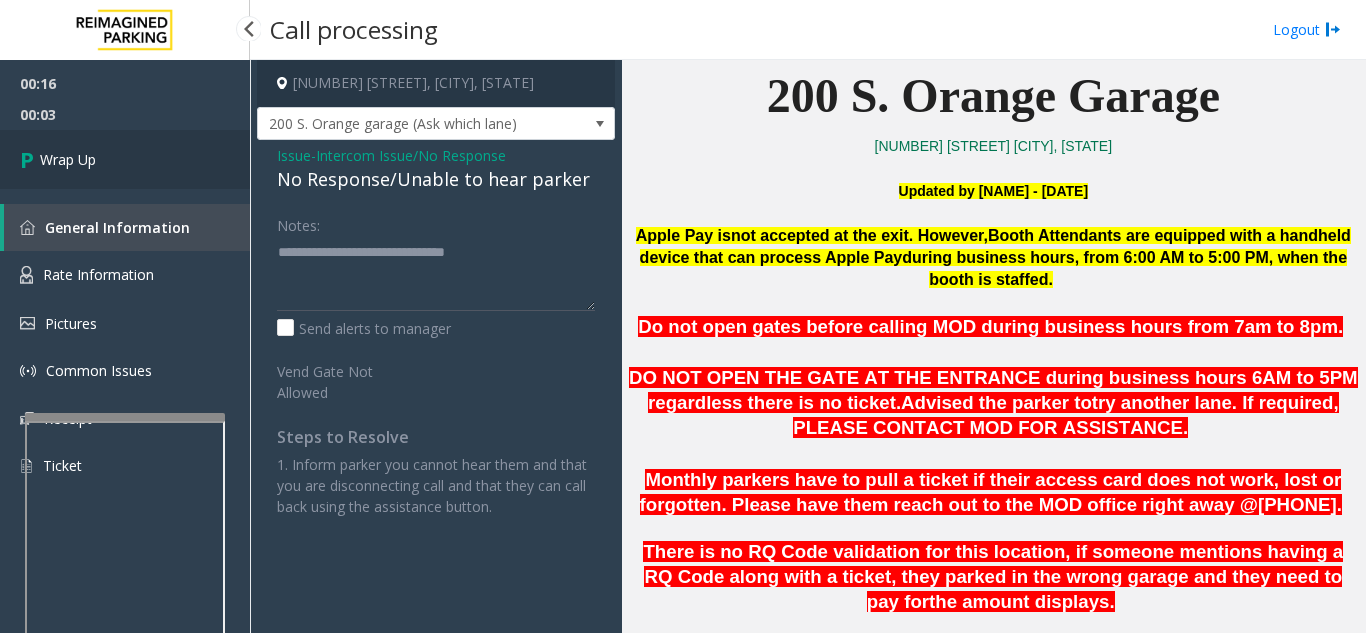 click on "Wrap Up" at bounding box center (125, 159) 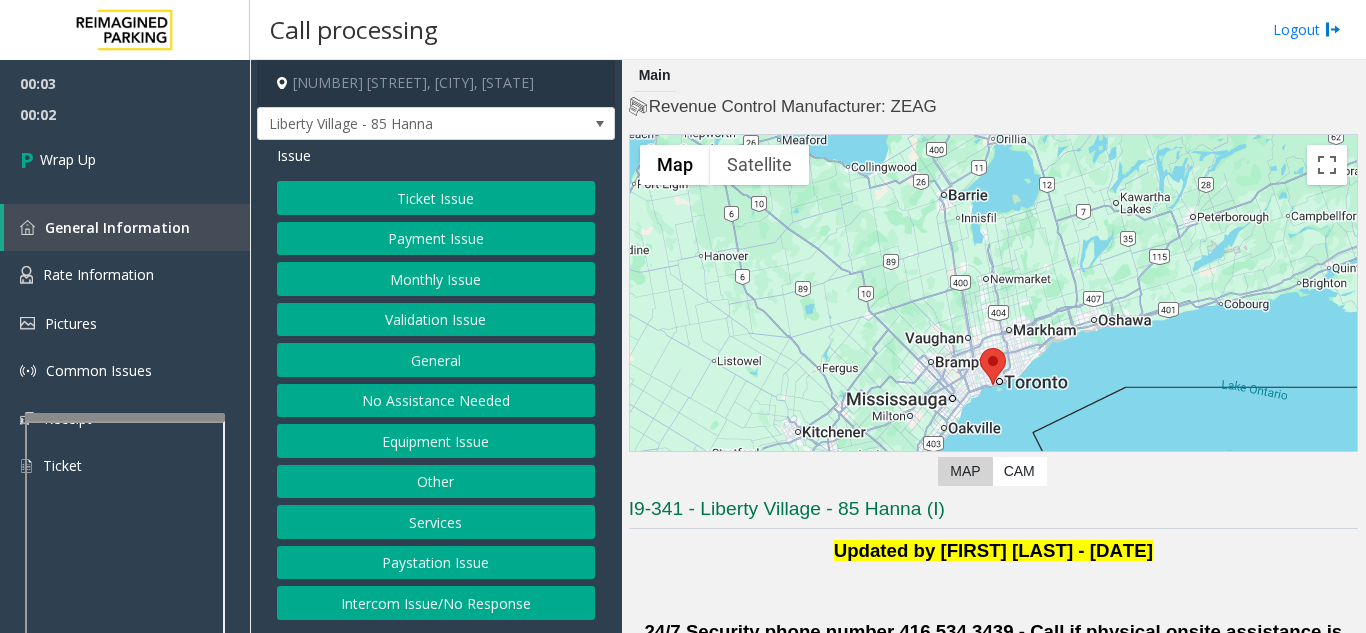 click on "Intercom Issue/No Response" 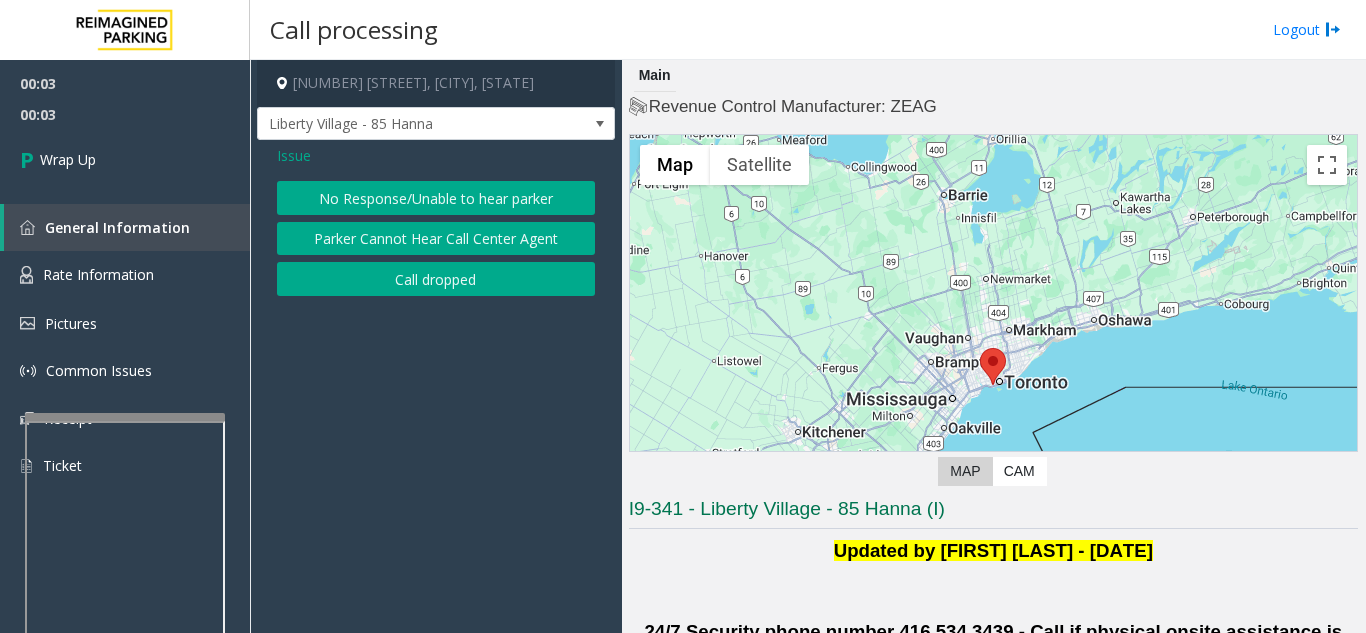 click on "Call dropped" 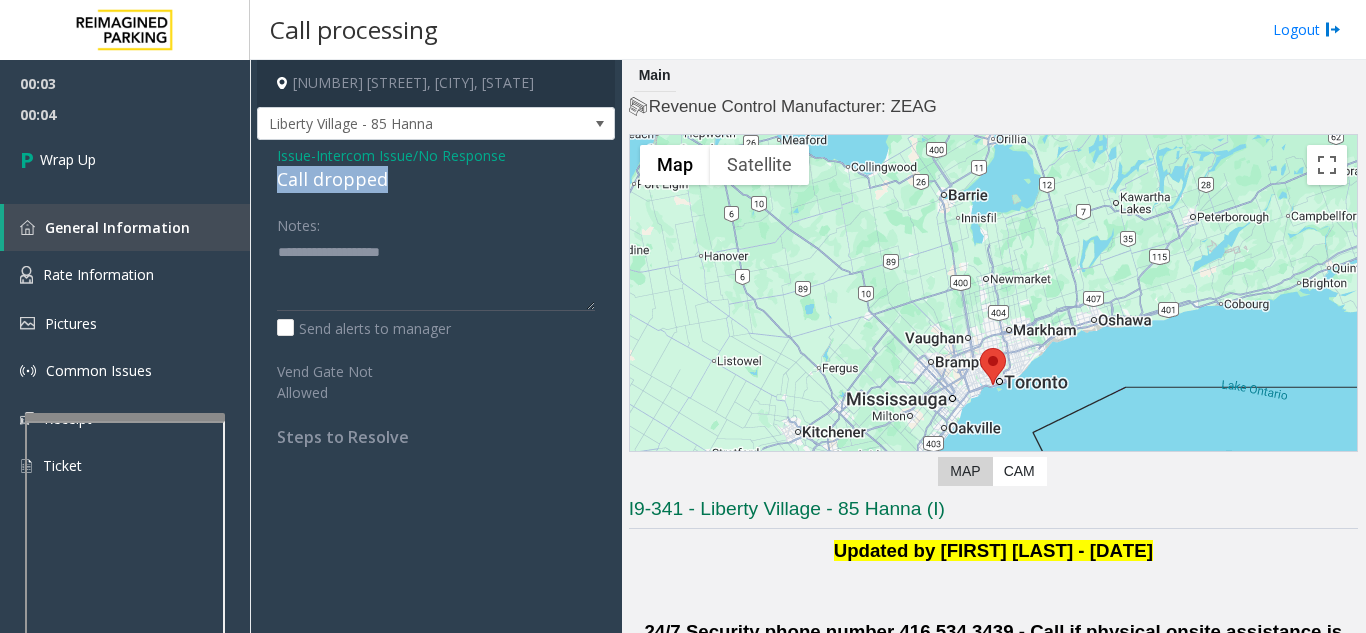 drag, startPoint x: 389, startPoint y: 178, endPoint x: 279, endPoint y: 179, distance: 110.00455 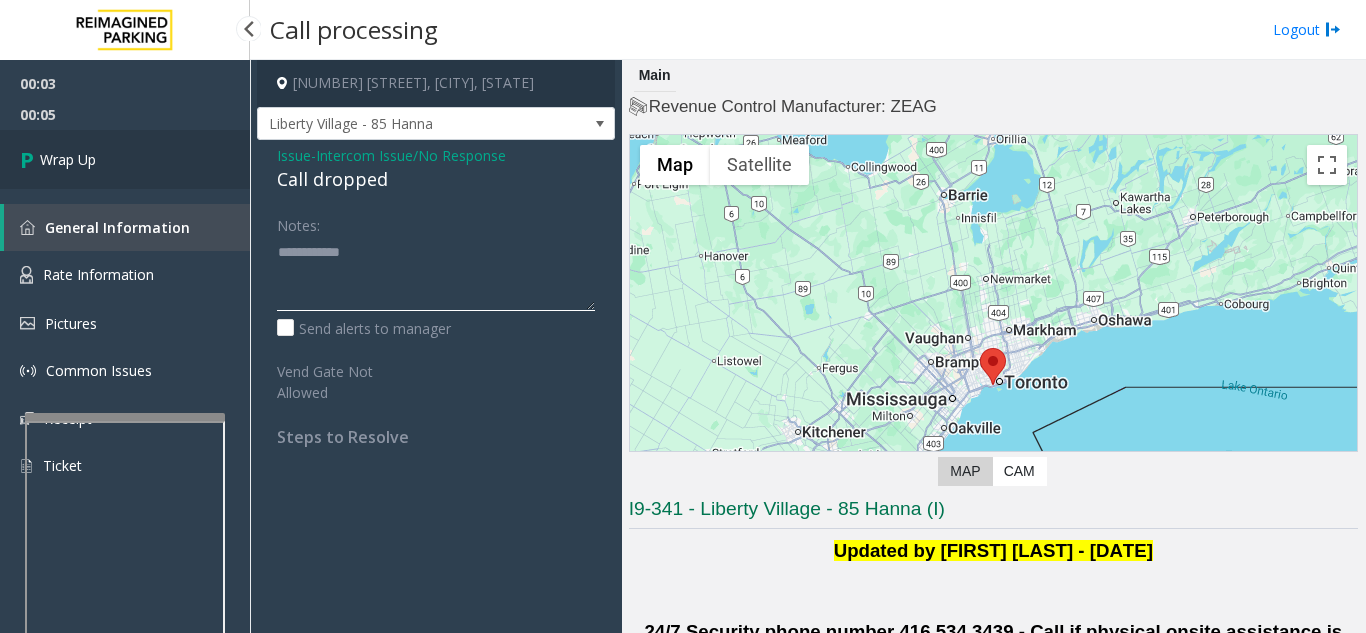 type on "**********" 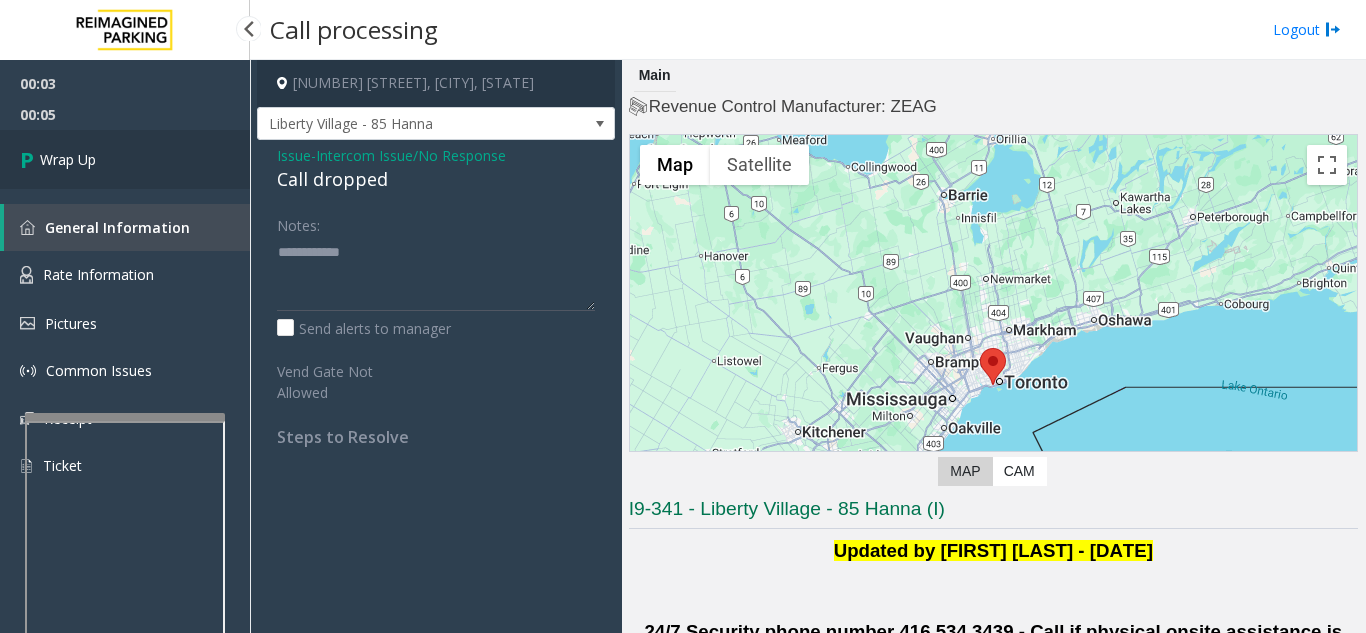 click on "Wrap Up" at bounding box center (125, 159) 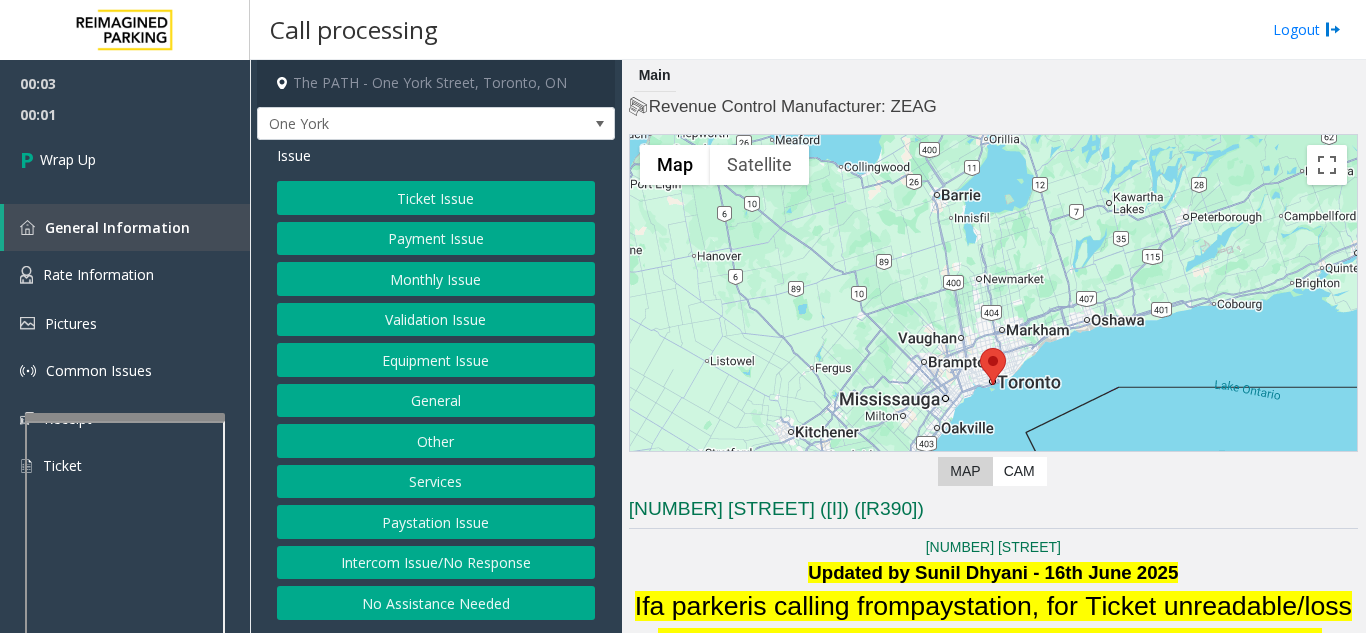 click on "Intercom Issue/No Response" 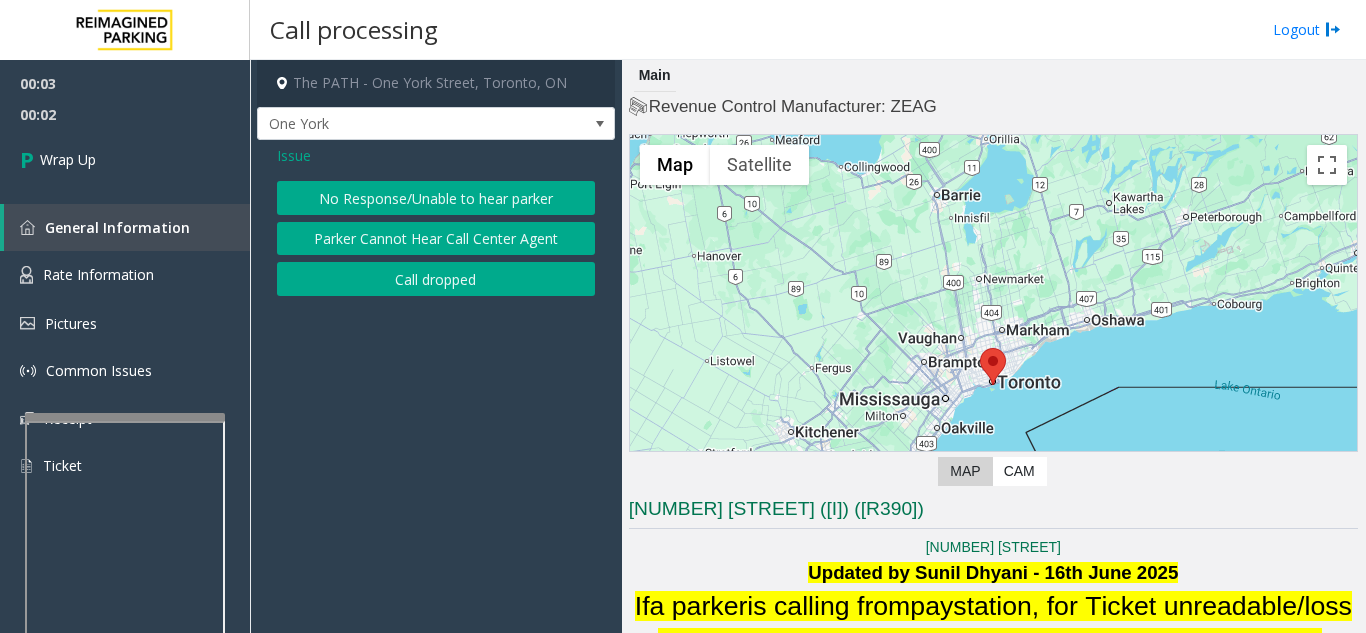 click on "Issue  No Response/Unable to hear parker   Parker Cannot Hear Call Center Agent   Call dropped" 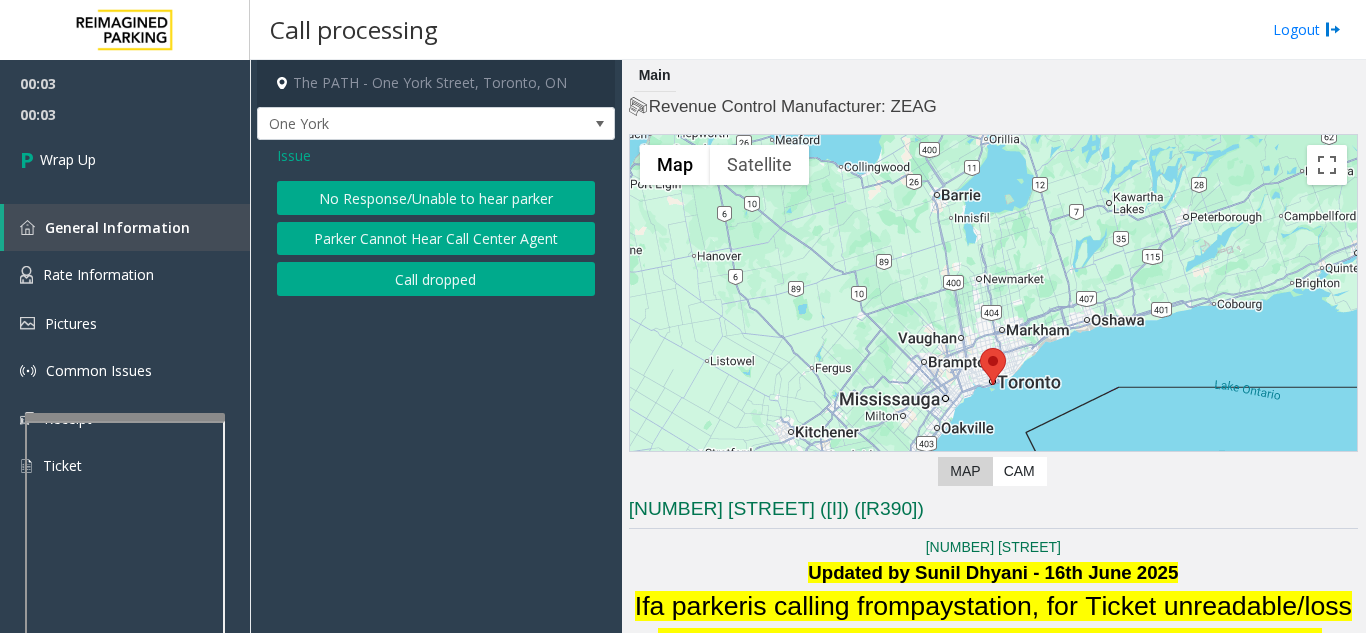 click on "Call dropped" 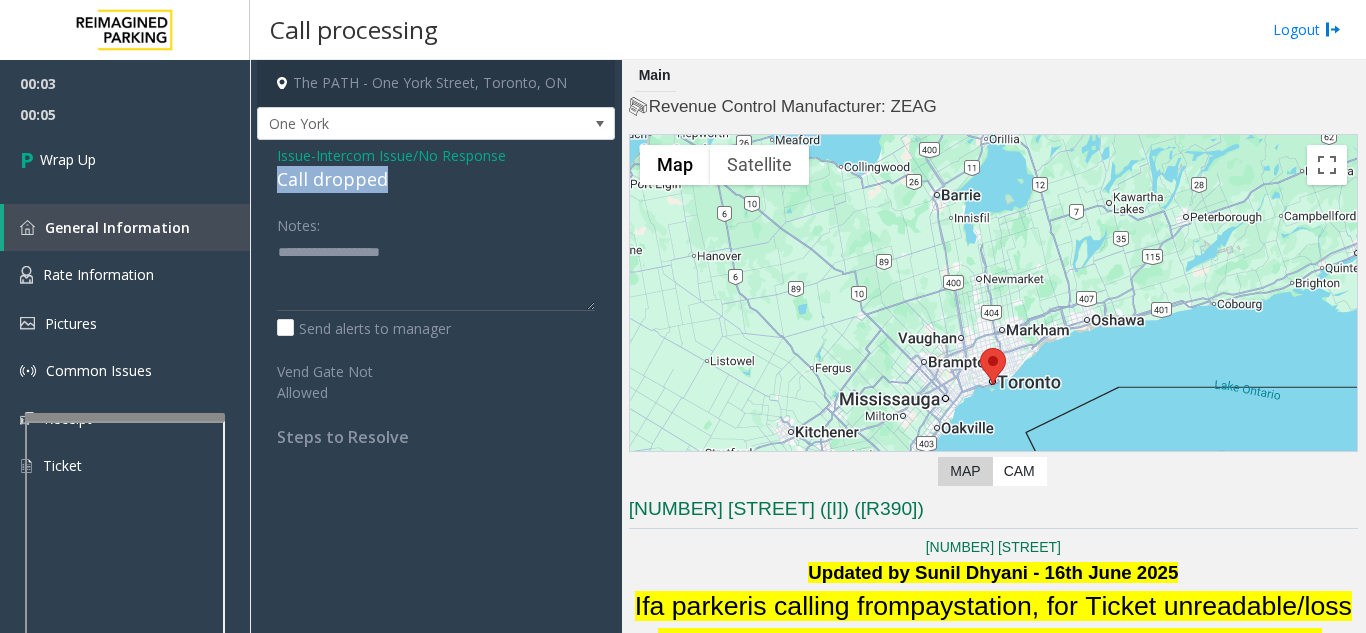 drag, startPoint x: 395, startPoint y: 182, endPoint x: 273, endPoint y: 182, distance: 122 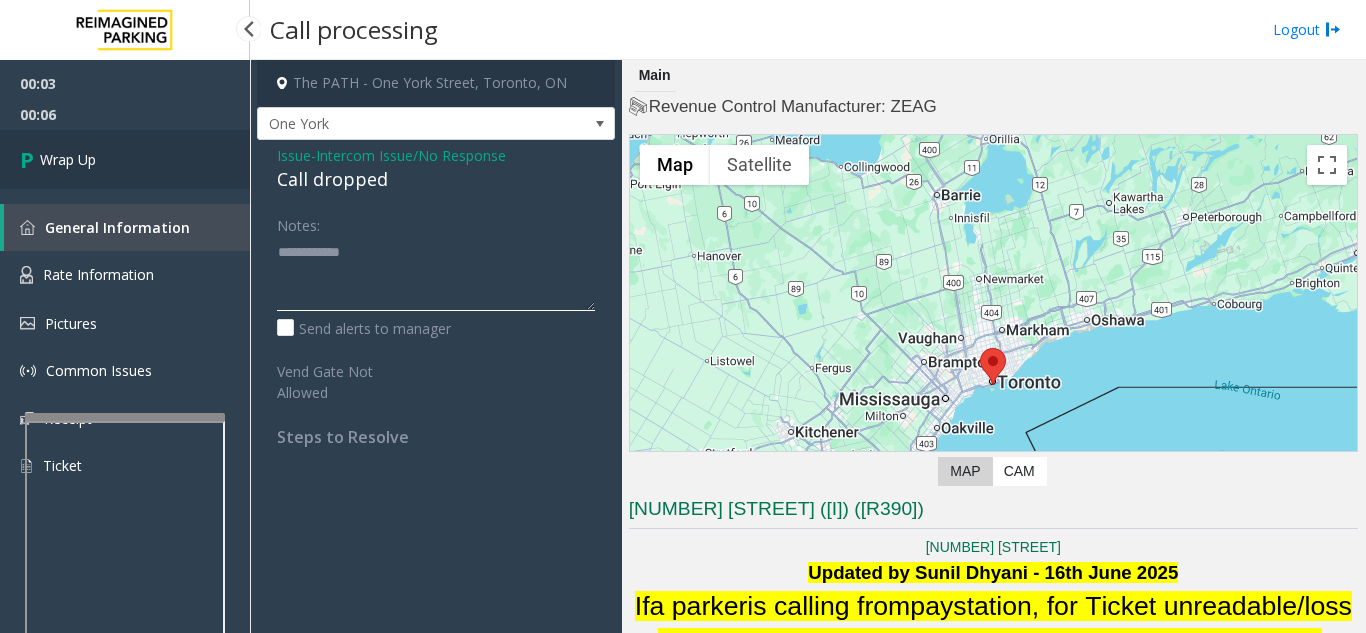type on "**********" 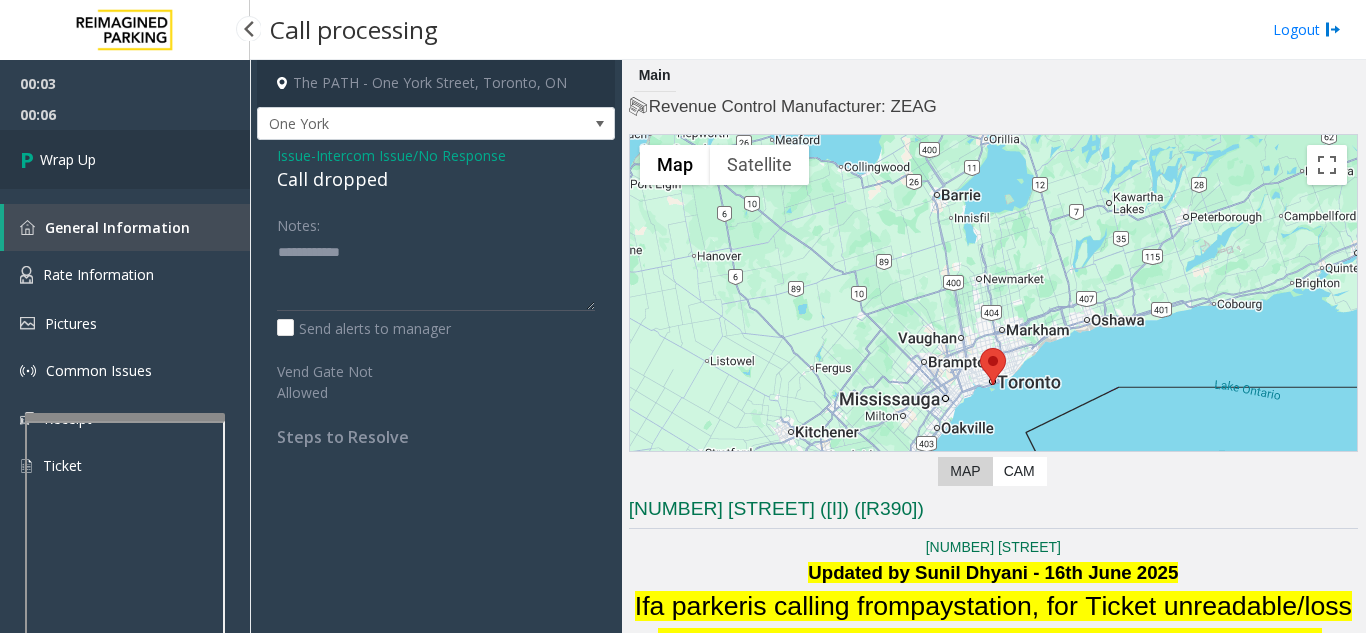 click on "Wrap Up" at bounding box center [125, 159] 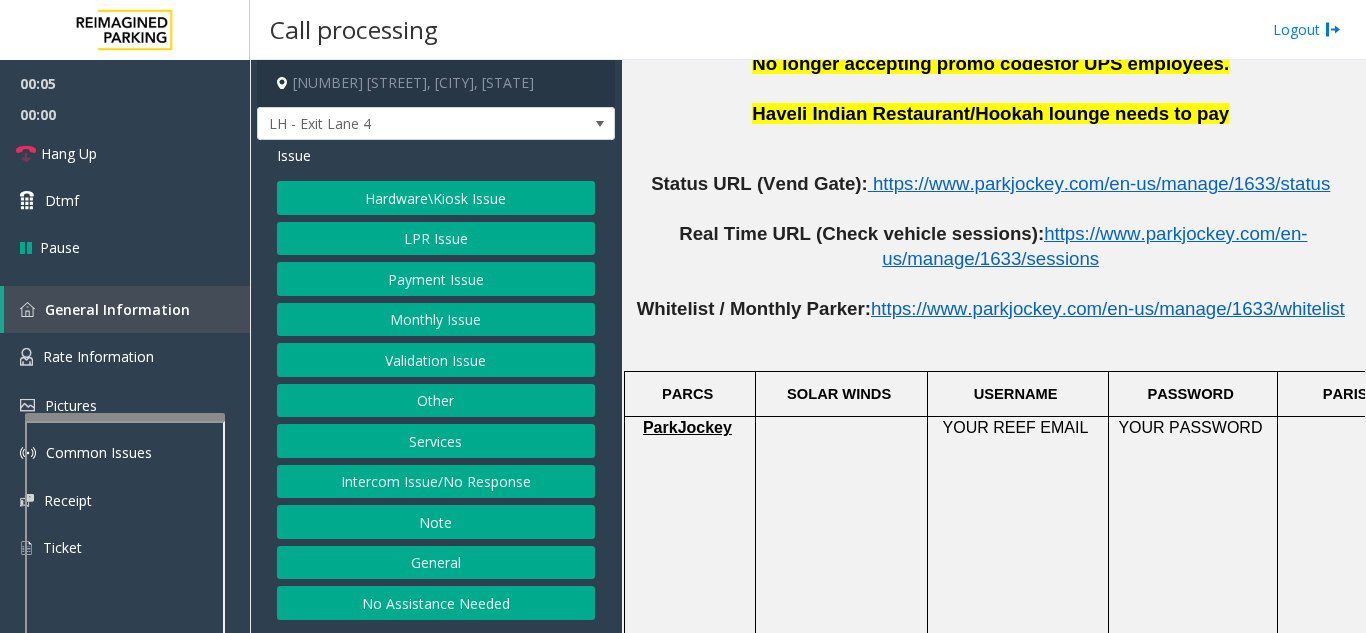 scroll, scrollTop: 1100, scrollLeft: 0, axis: vertical 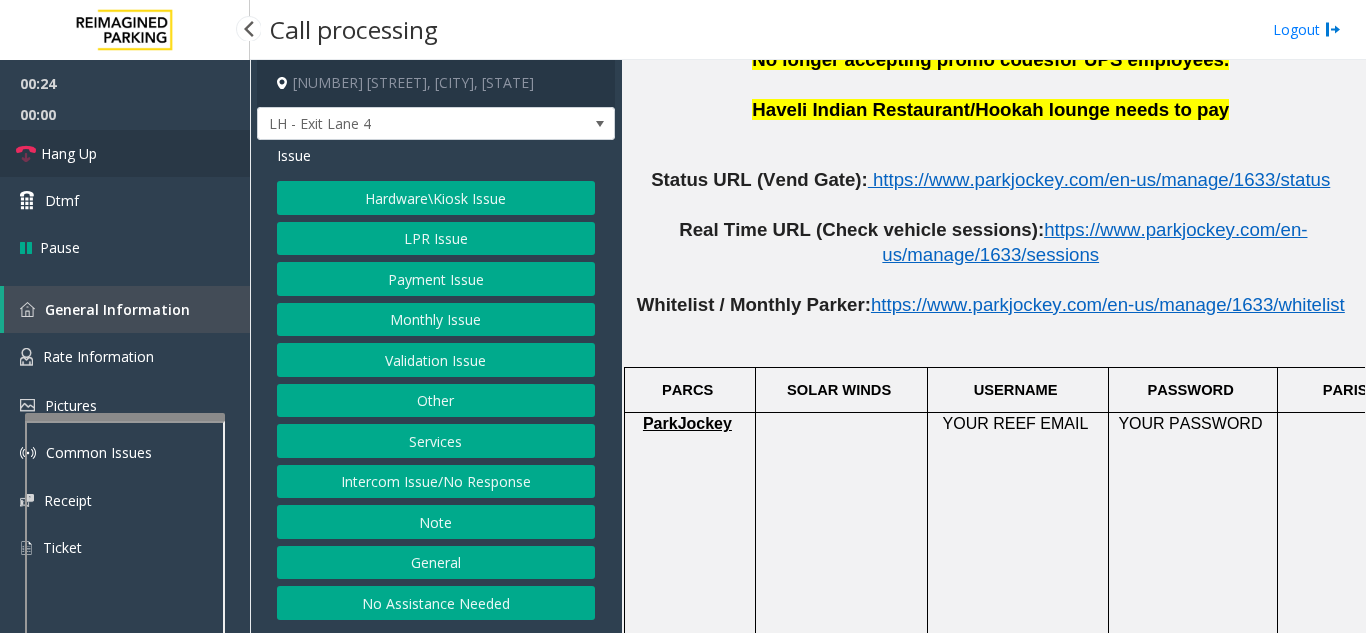 click on "Hang Up" at bounding box center (125, 153) 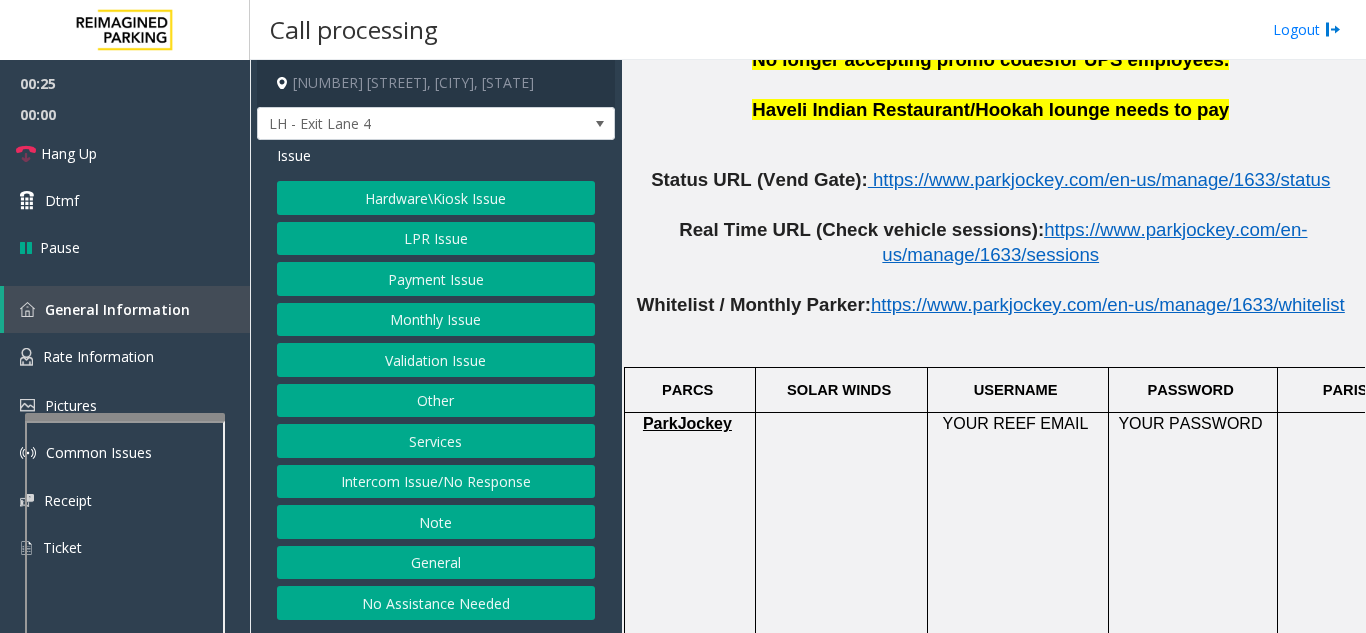 click on "Intercom Issue/No Response" 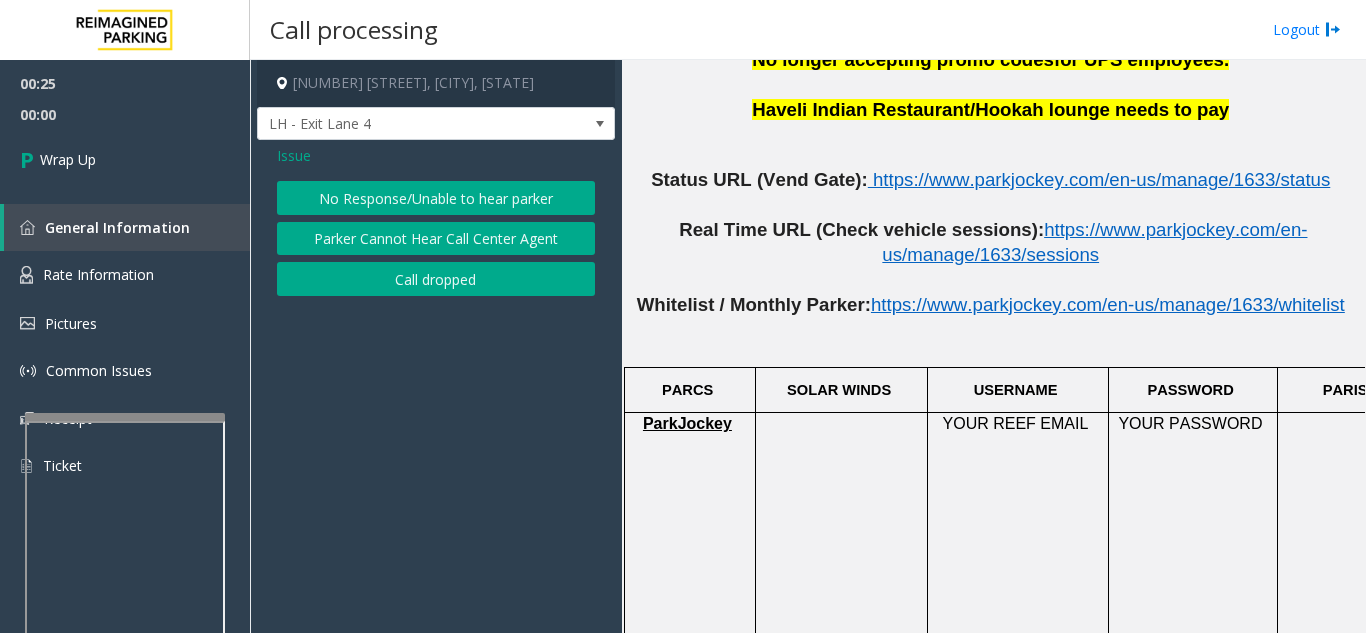 click on "No Response/Unable to hear parker" 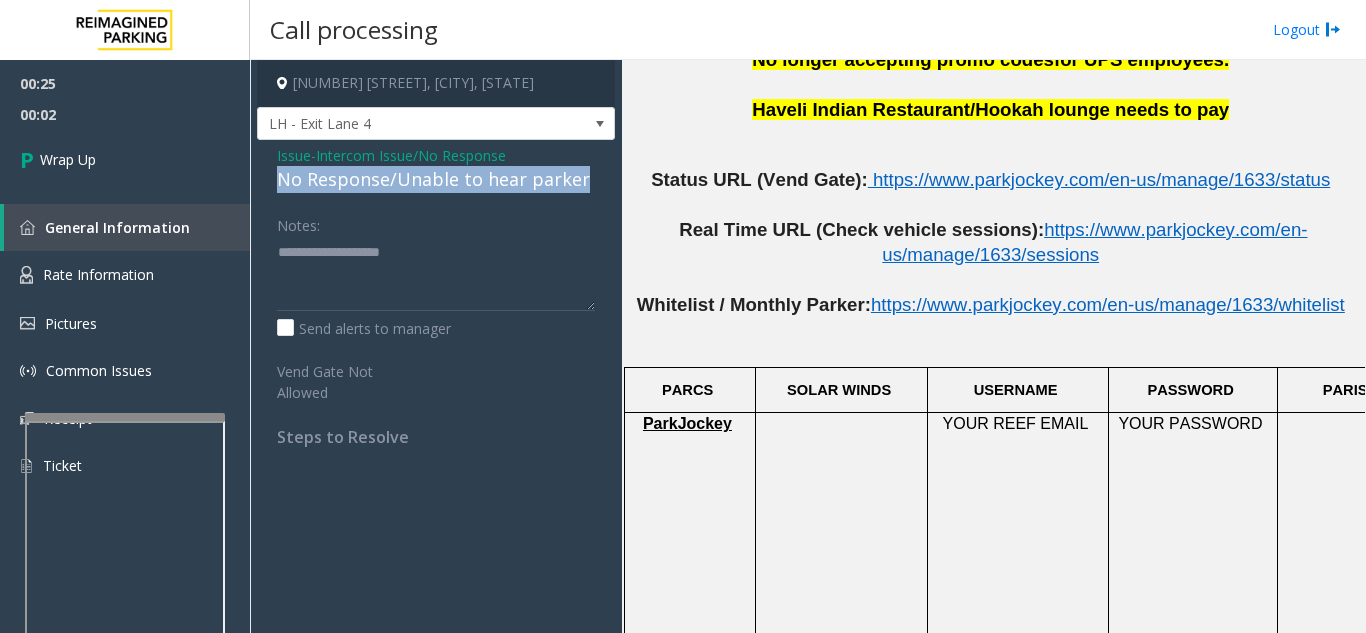 drag, startPoint x: 302, startPoint y: 182, endPoint x: 590, endPoint y: 184, distance: 288.00696 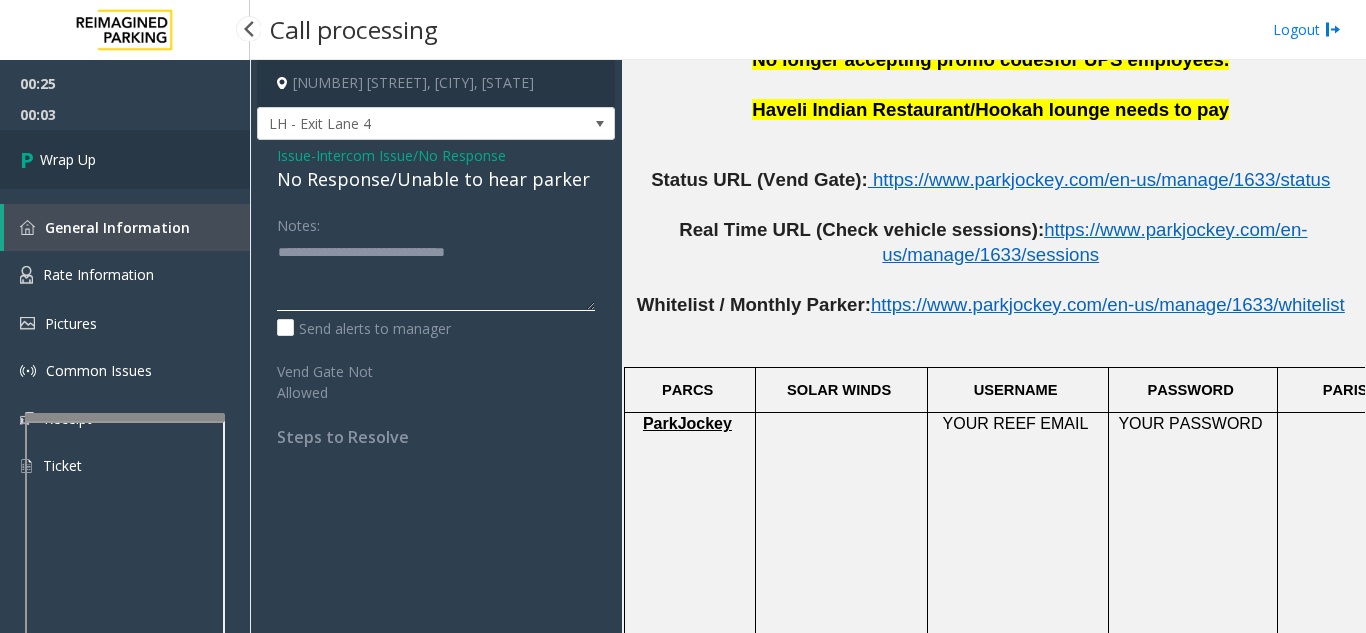 type on "**********" 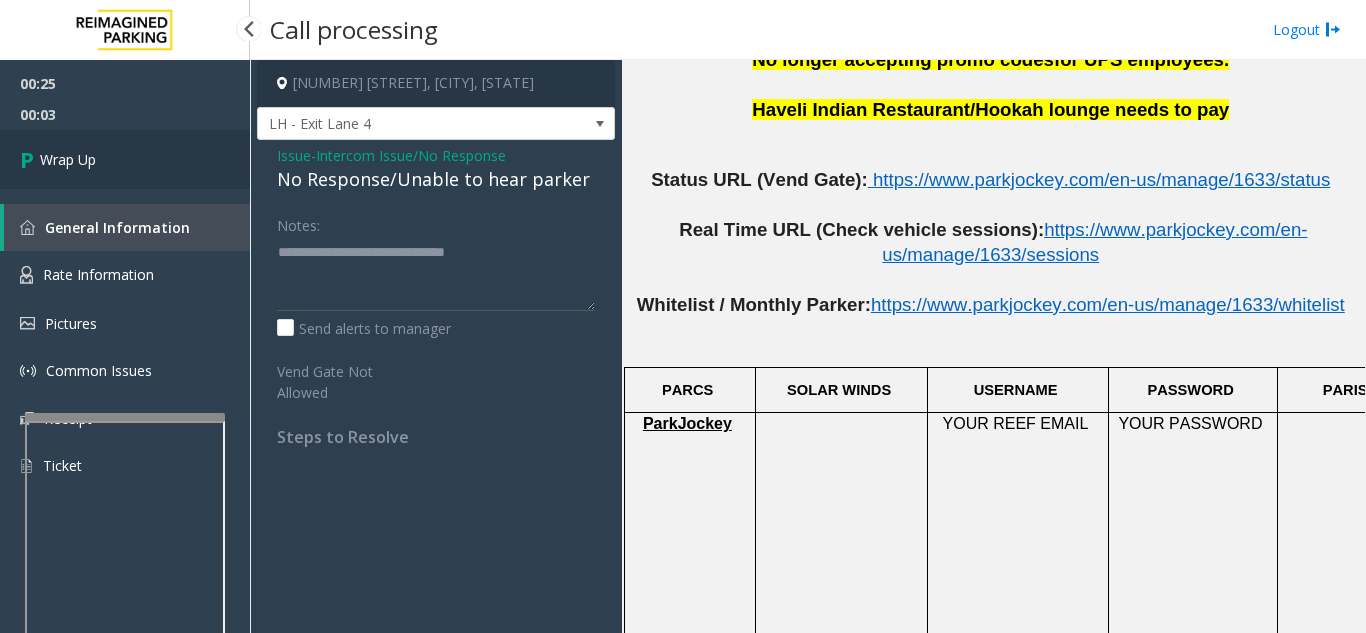 click on "Wrap Up" at bounding box center [125, 159] 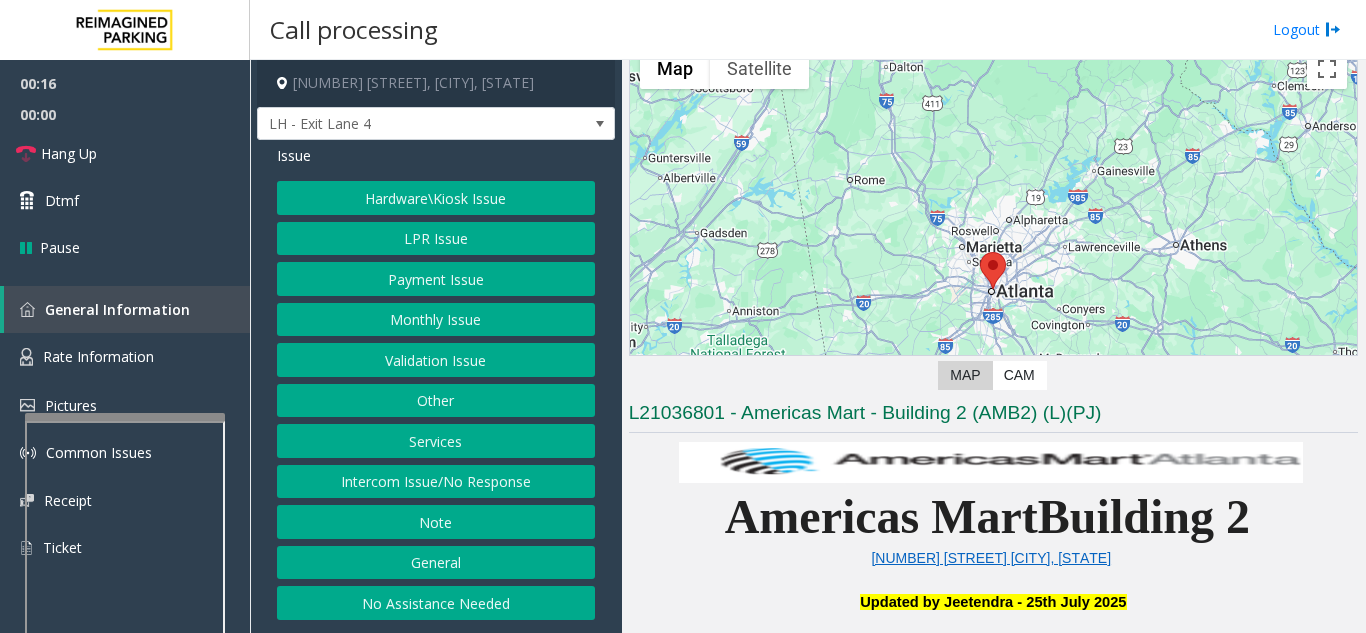 scroll, scrollTop: 0, scrollLeft: 0, axis: both 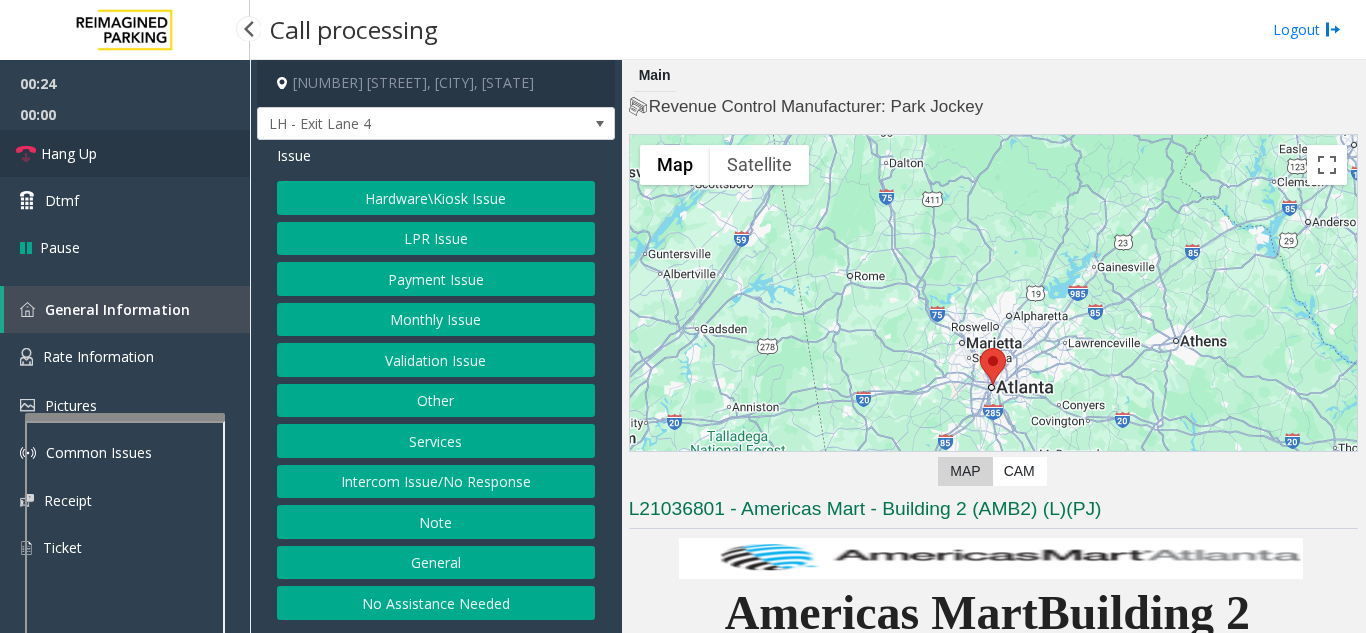 click on "Hang Up" at bounding box center [125, 153] 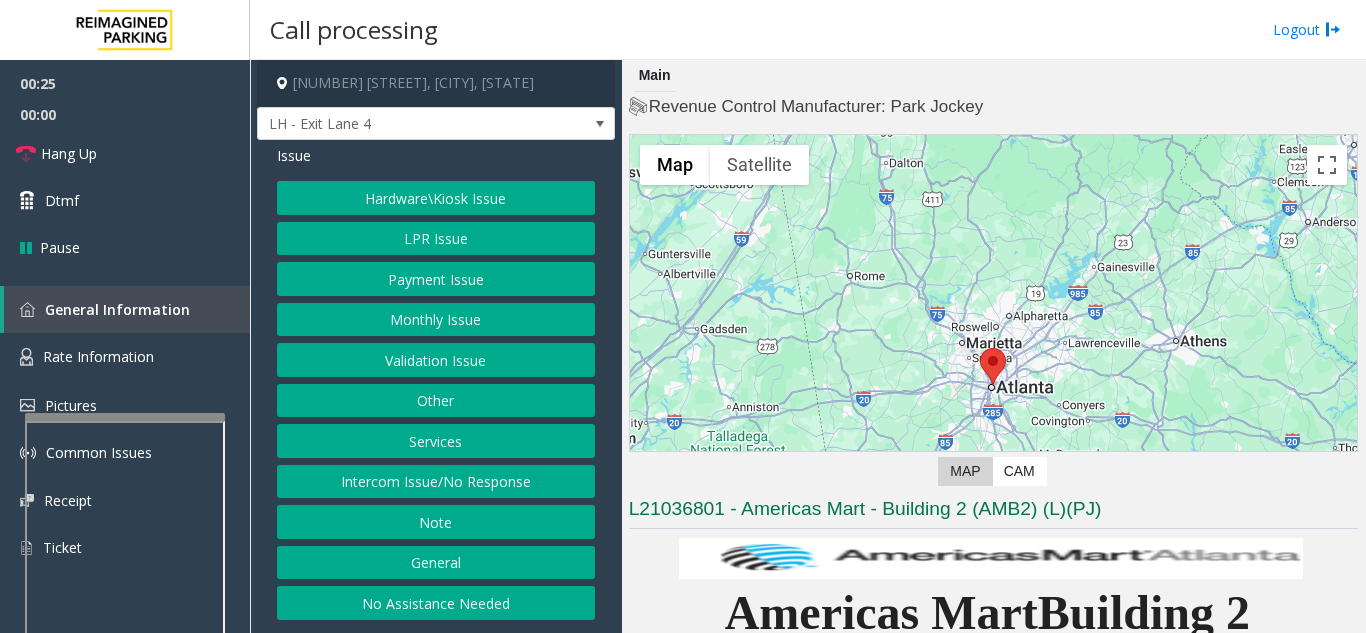 click on "Intercom Issue/No Response" 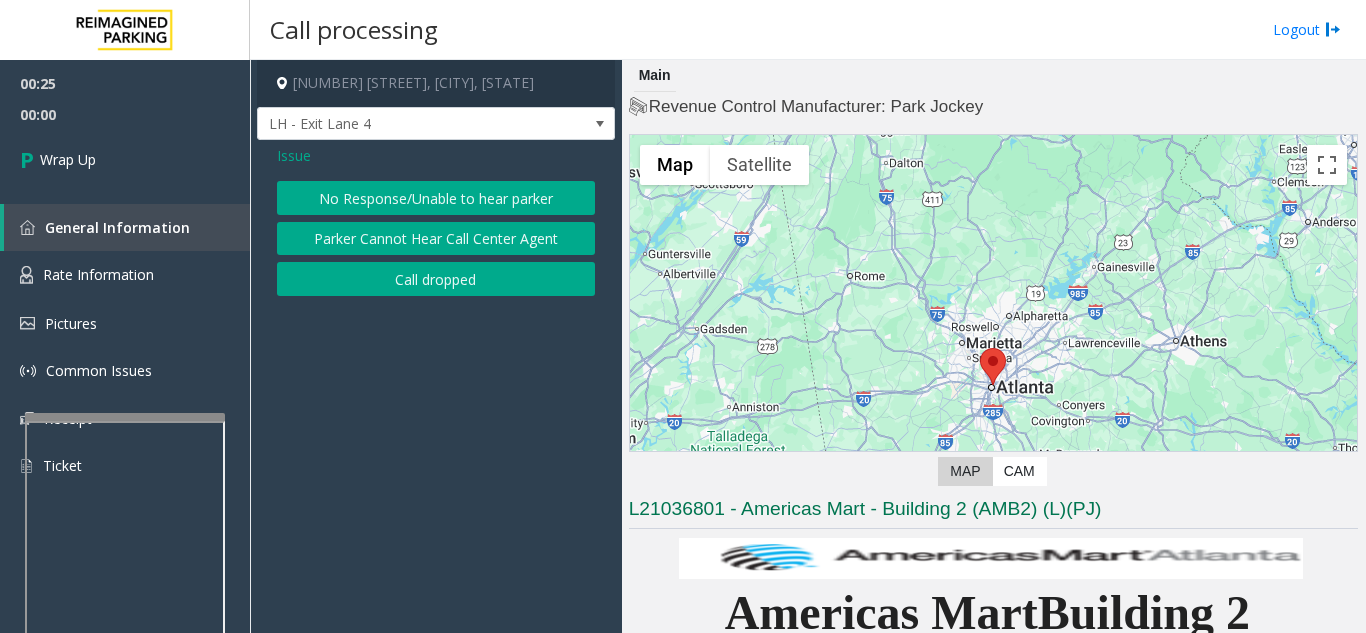 click on "Parker Cannot Hear Call Center Agent" 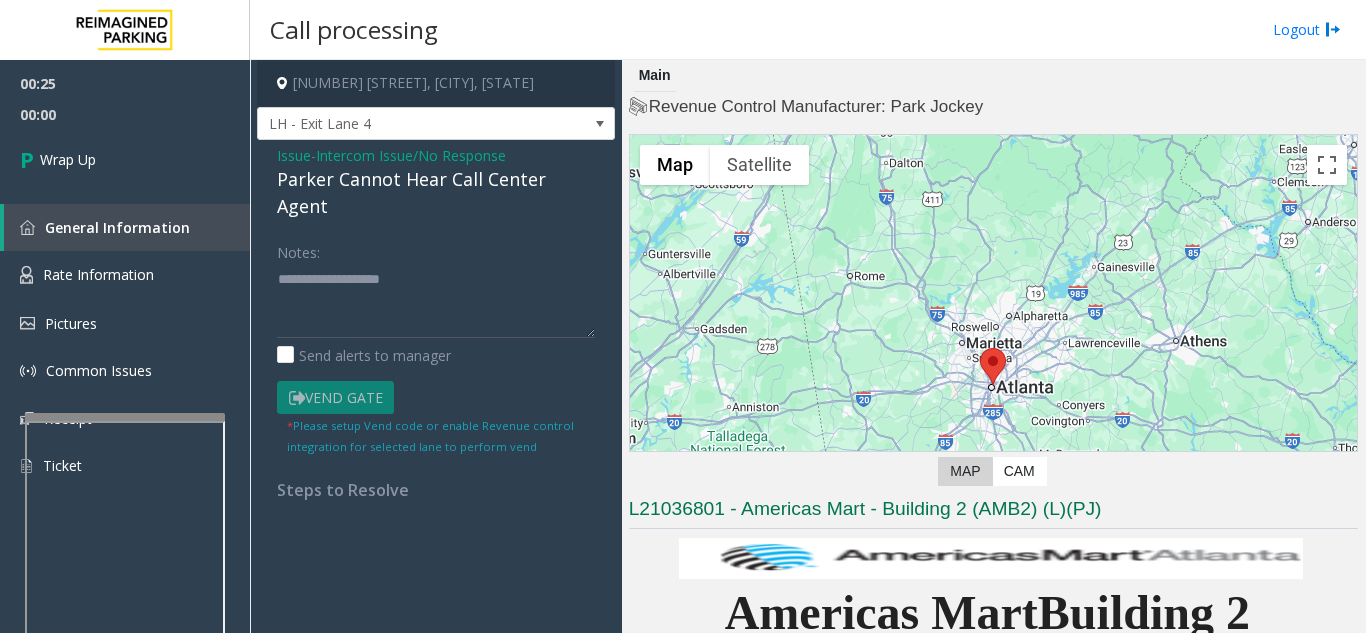 click on "Issue" 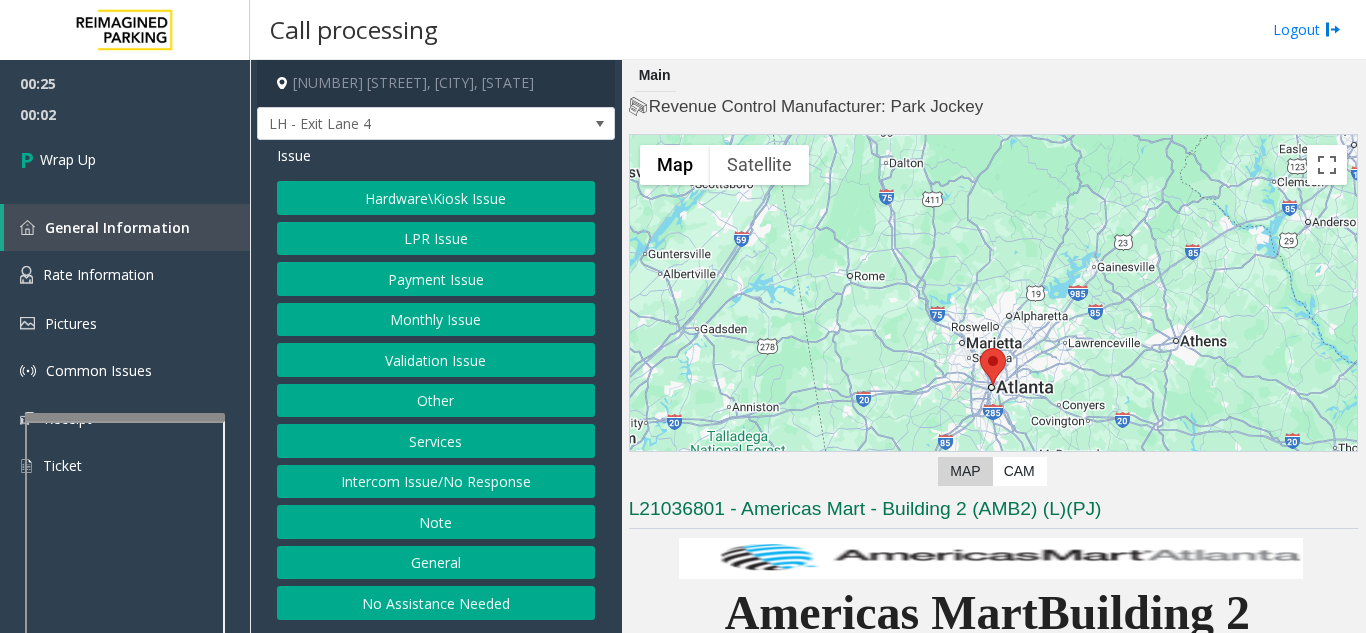 click on "Intercom Issue/No Response" 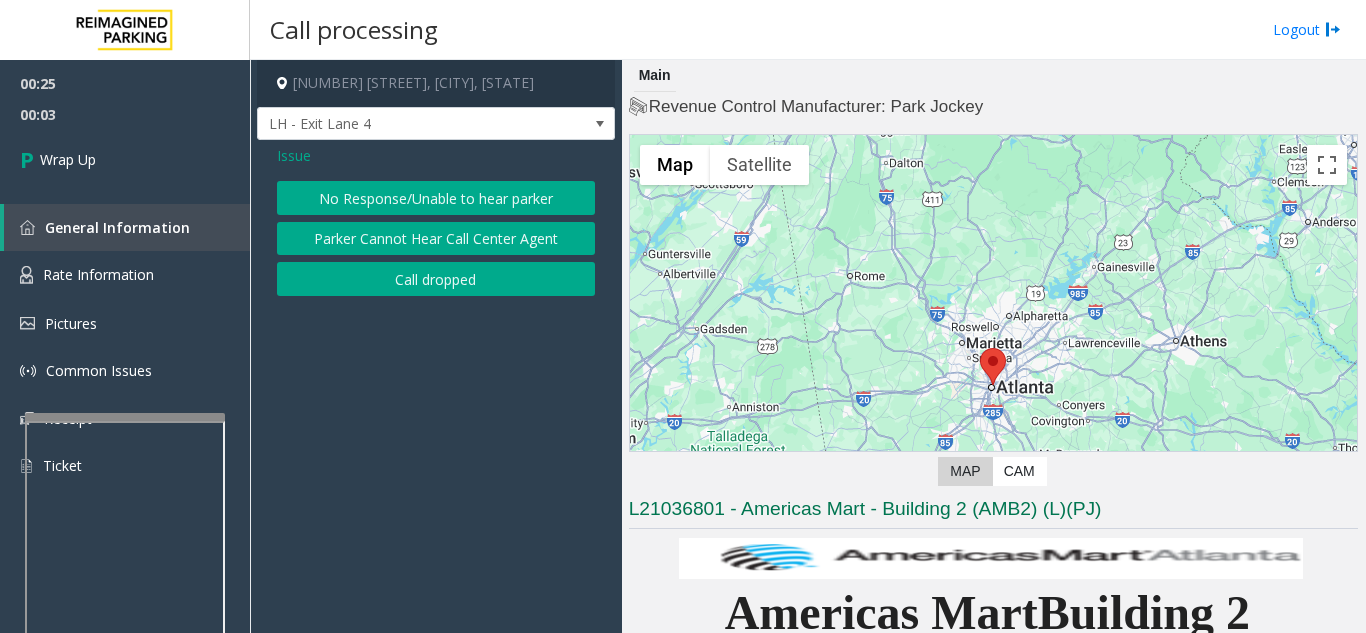 click on "No Response/Unable to hear parker" 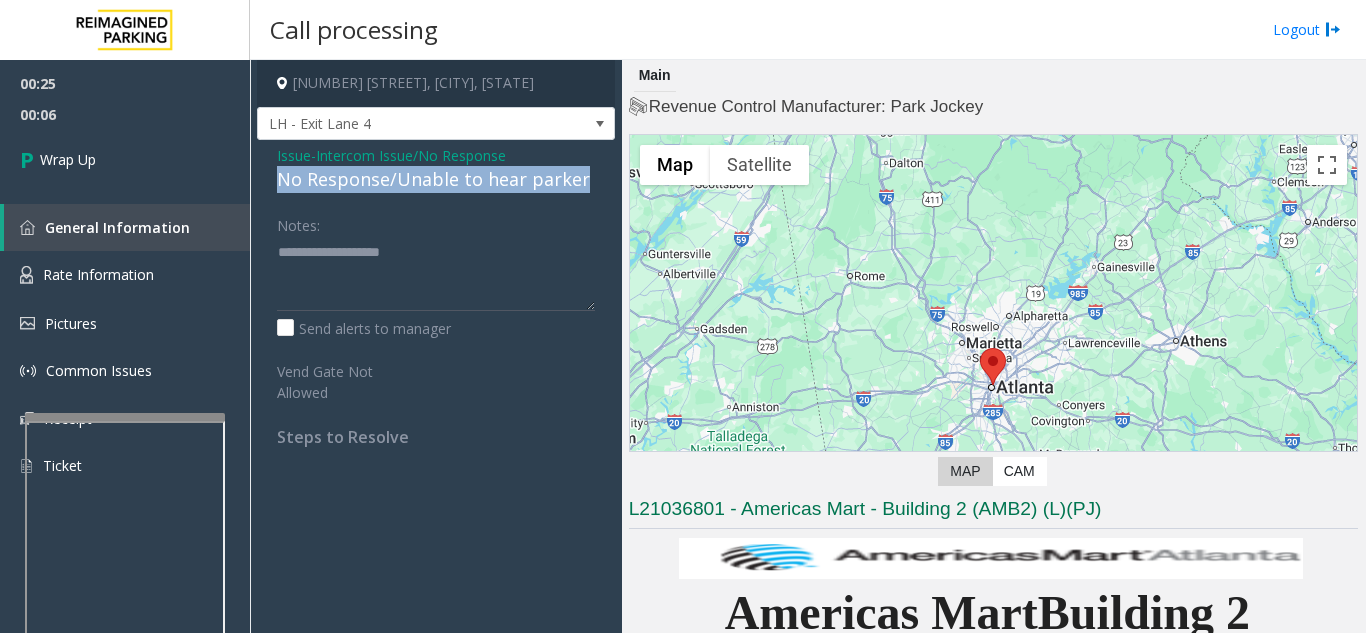 drag, startPoint x: 588, startPoint y: 177, endPoint x: 277, endPoint y: 185, distance: 311.10287 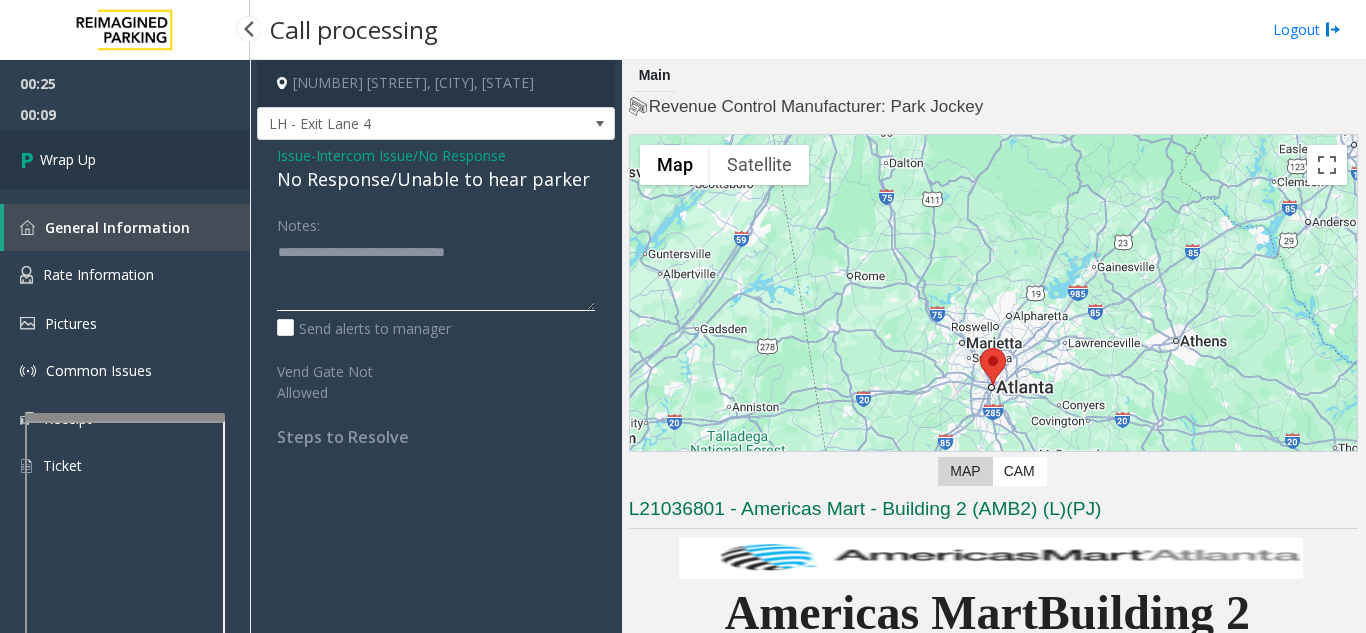 type on "**********" 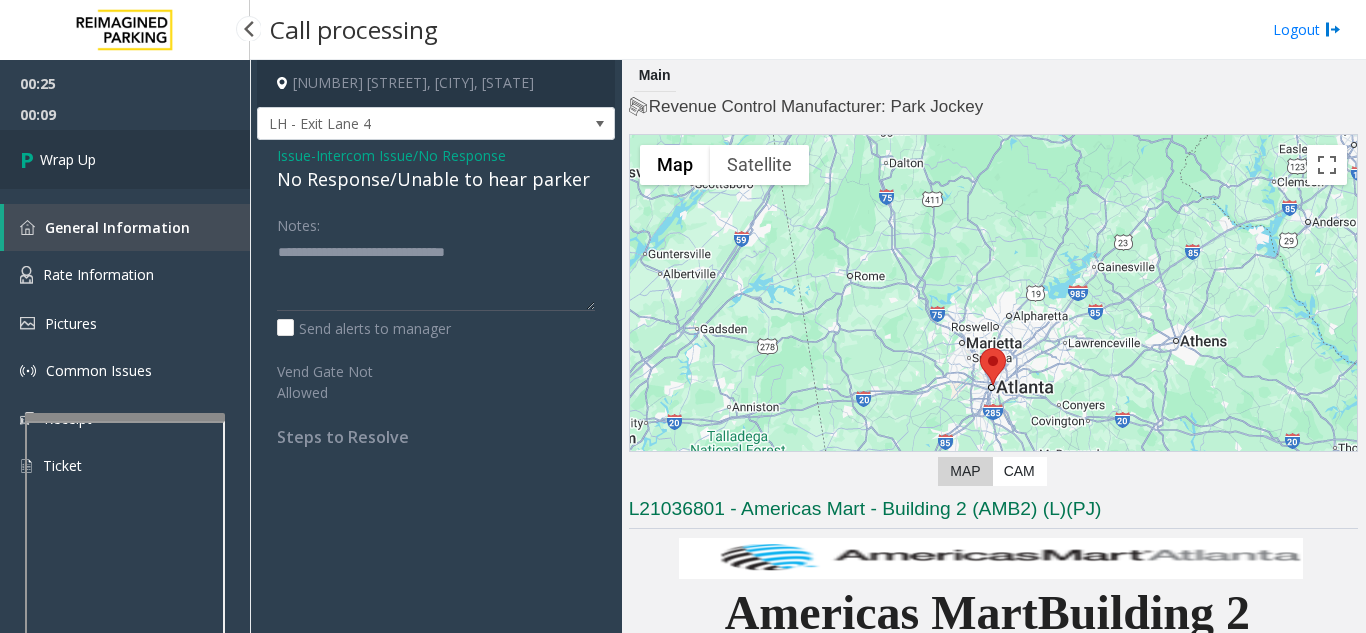 click on "Wrap Up" at bounding box center [125, 159] 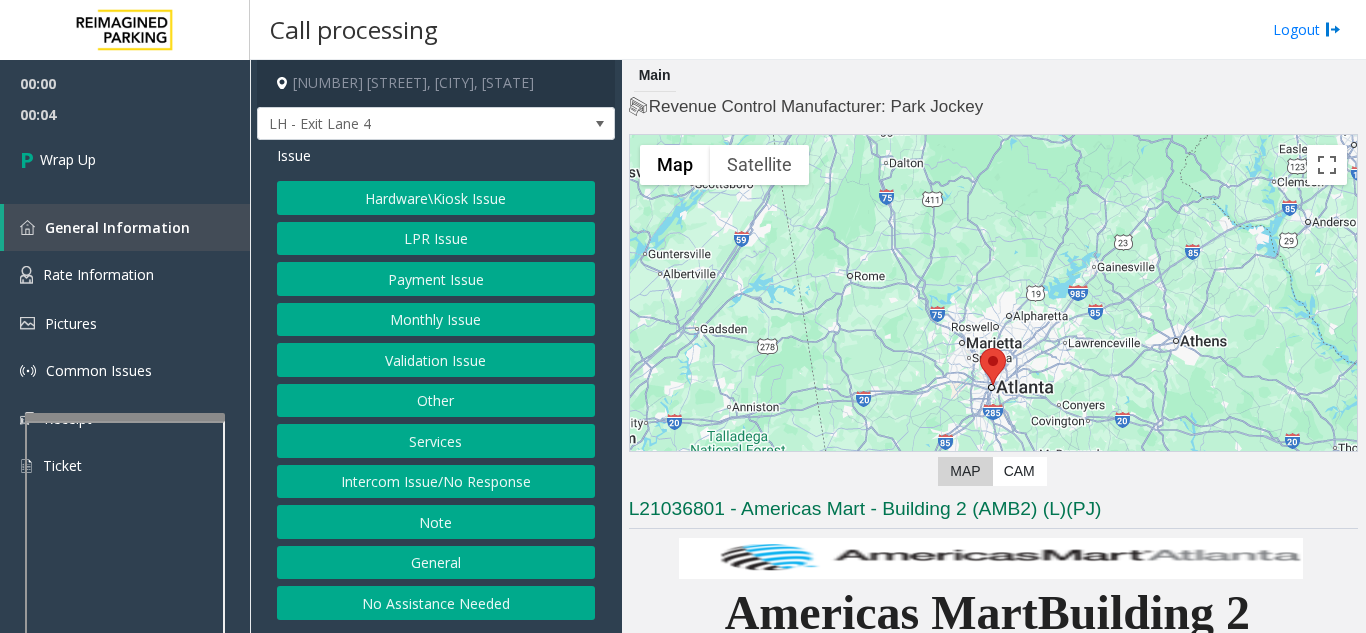 click on "Intercom Issue/No Response" 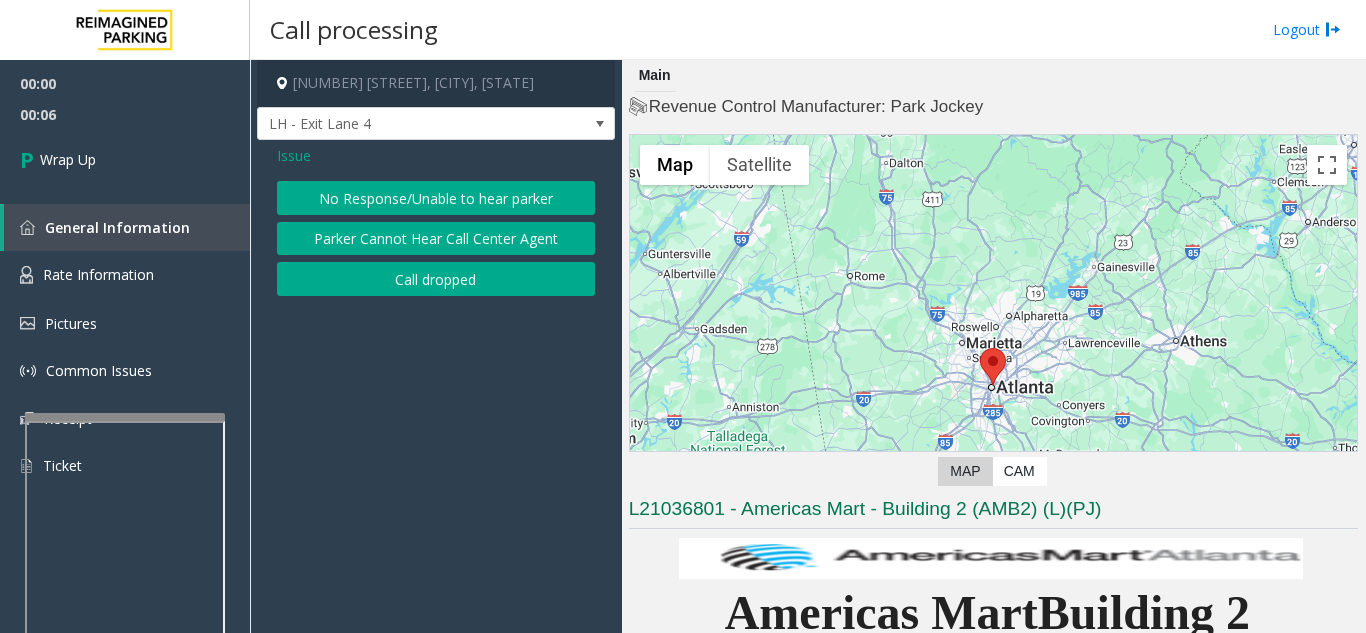 click on "Call dropped" 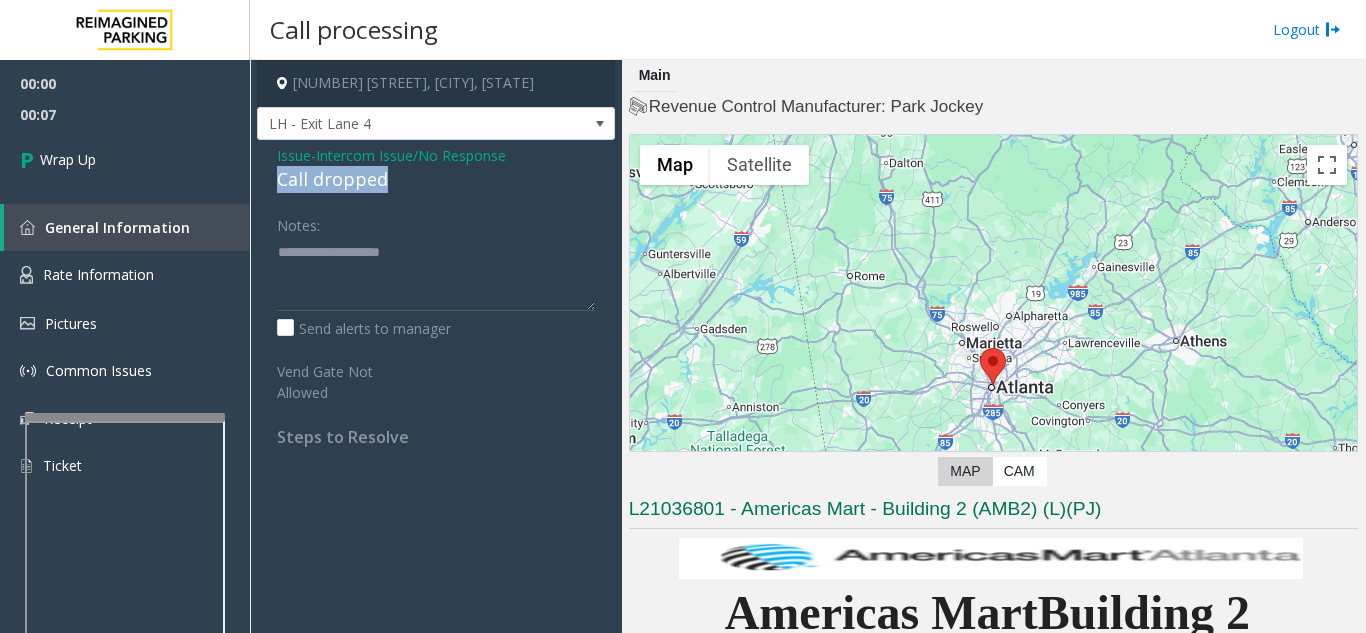 drag, startPoint x: 340, startPoint y: 181, endPoint x: 271, endPoint y: 186, distance: 69.18092 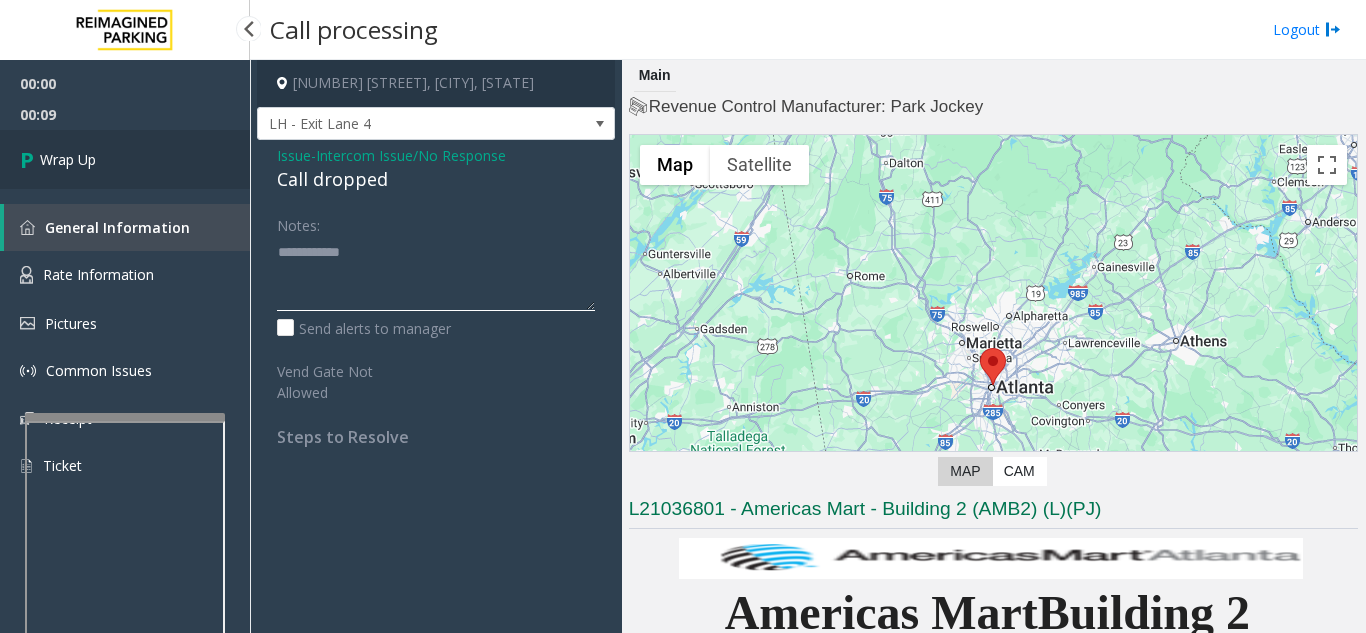 type on "**********" 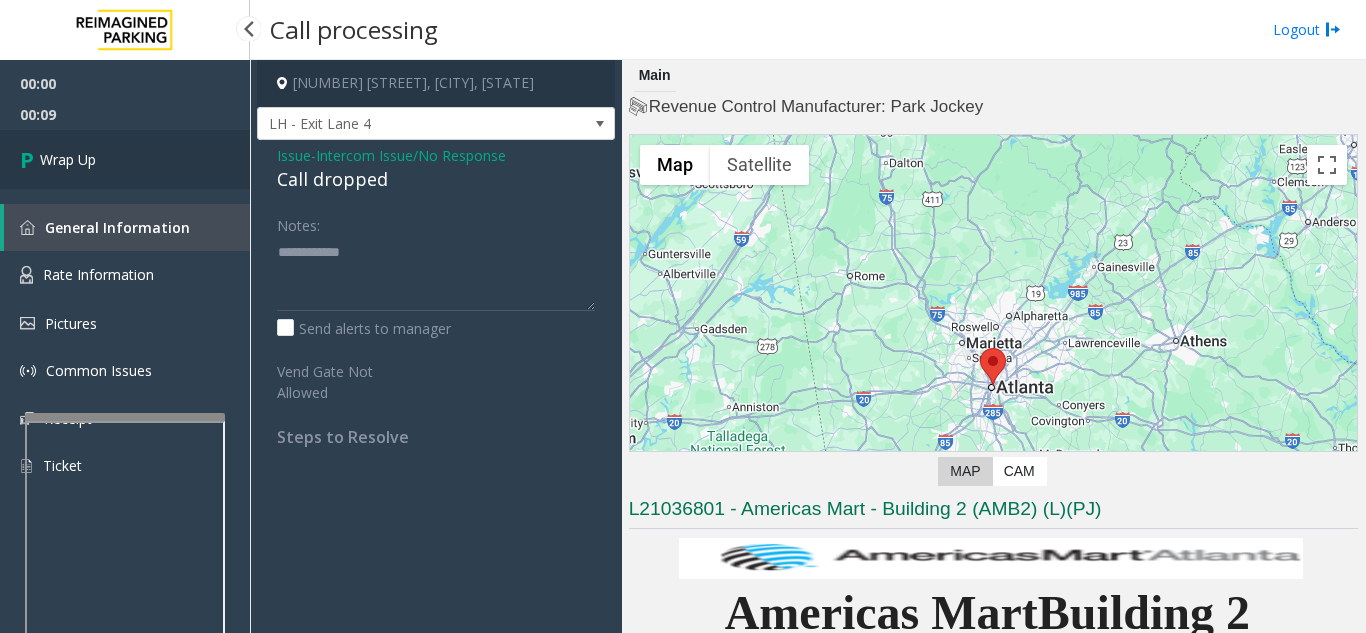 click on "Wrap Up" at bounding box center [125, 159] 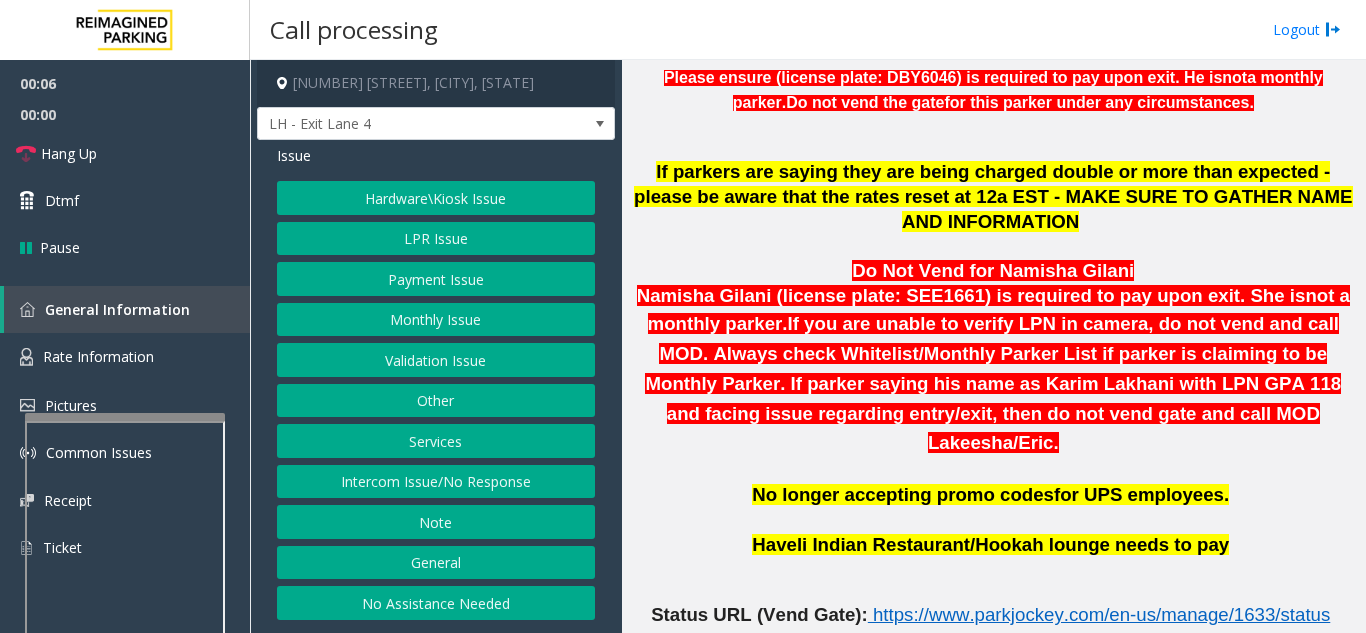 scroll, scrollTop: 700, scrollLeft: 0, axis: vertical 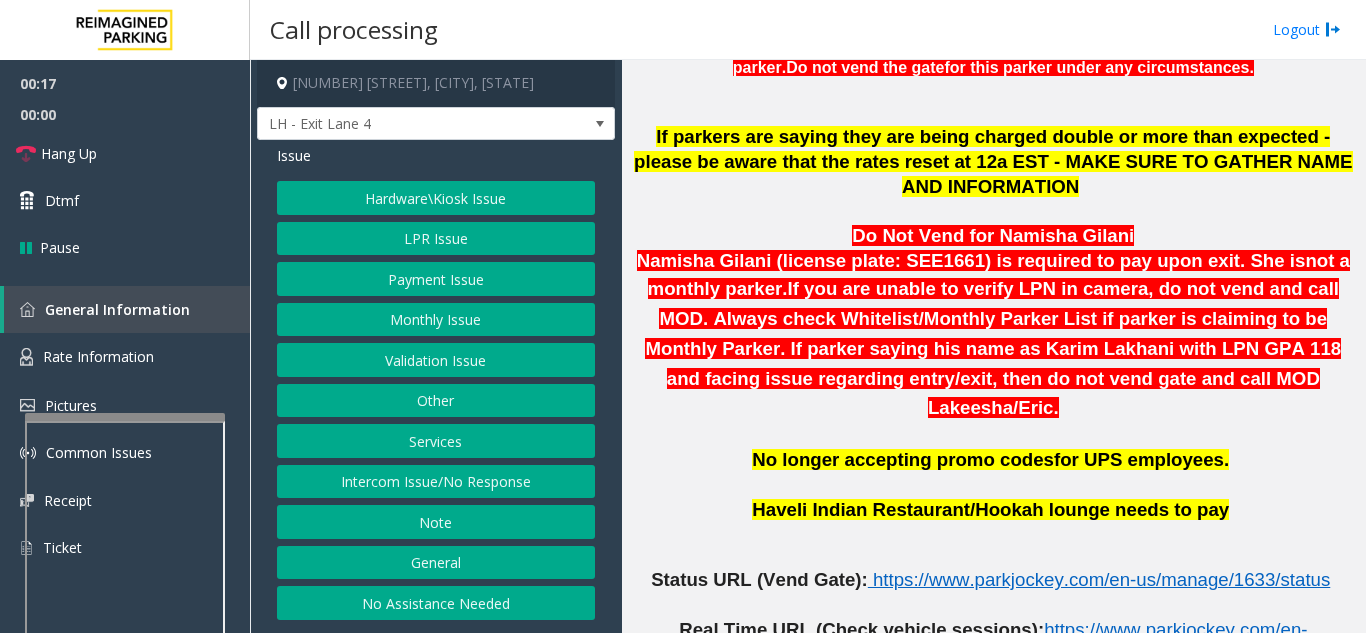 click on "Intercom Issue/No Response" 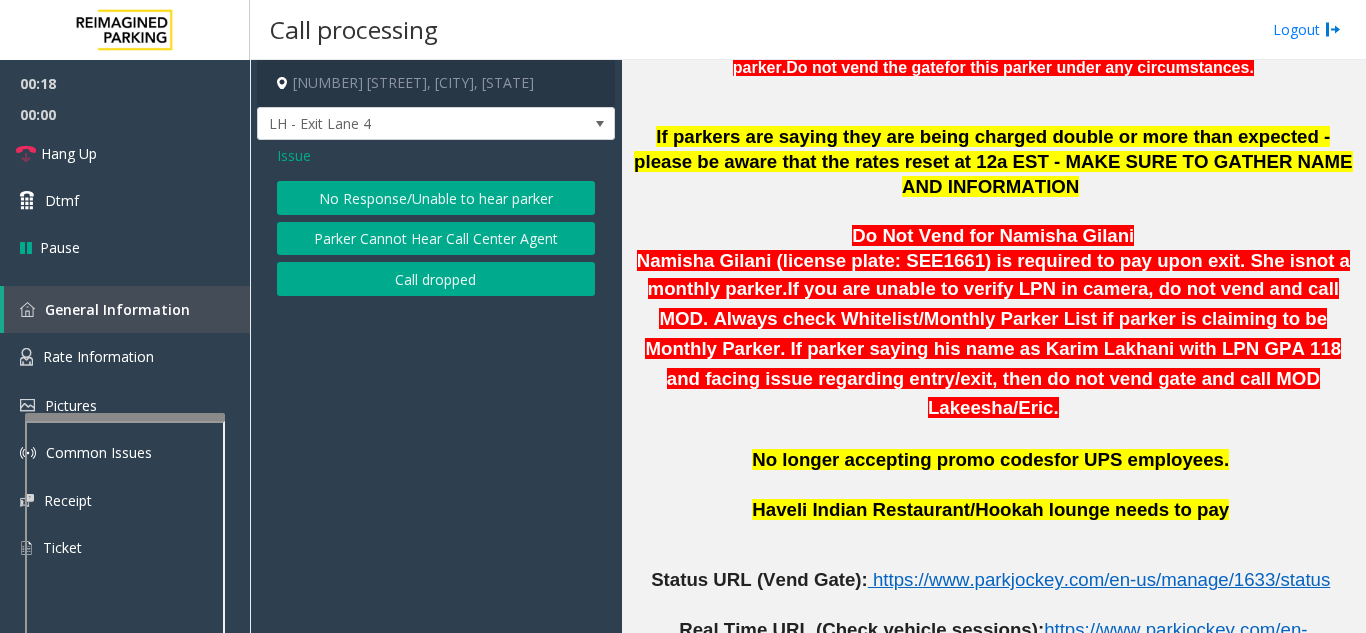 click on "No Response/Unable to hear parker" 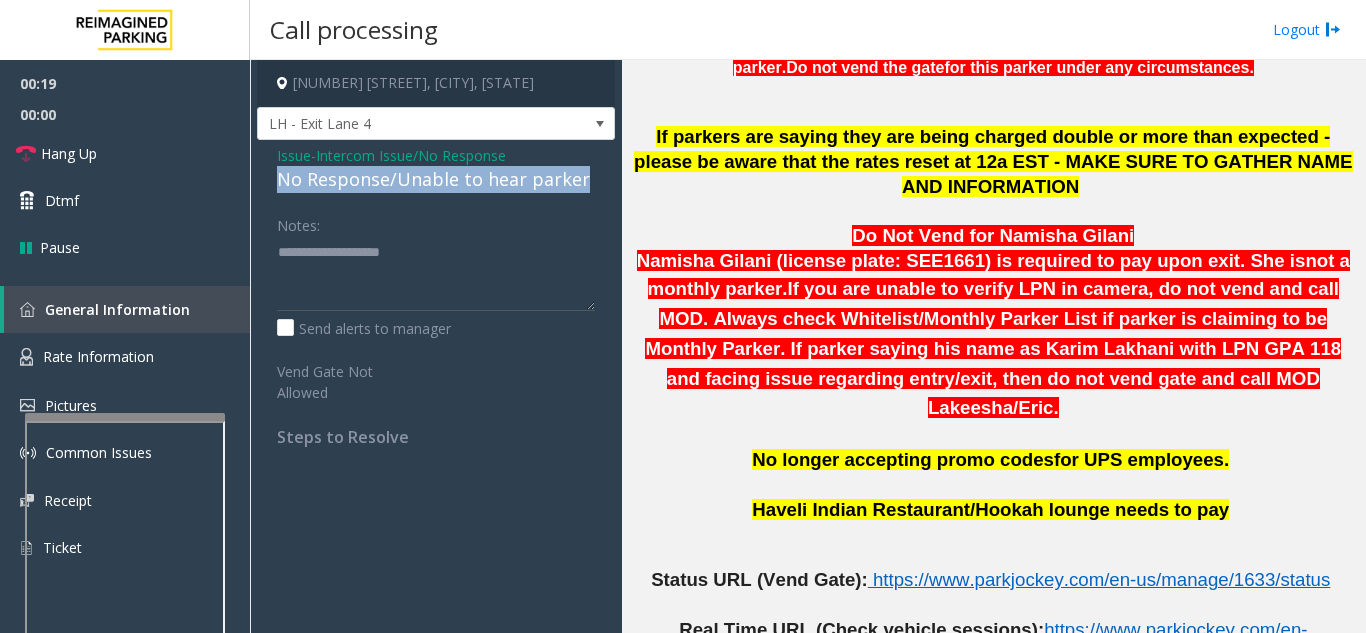 drag, startPoint x: 316, startPoint y: 181, endPoint x: 603, endPoint y: 174, distance: 287.08536 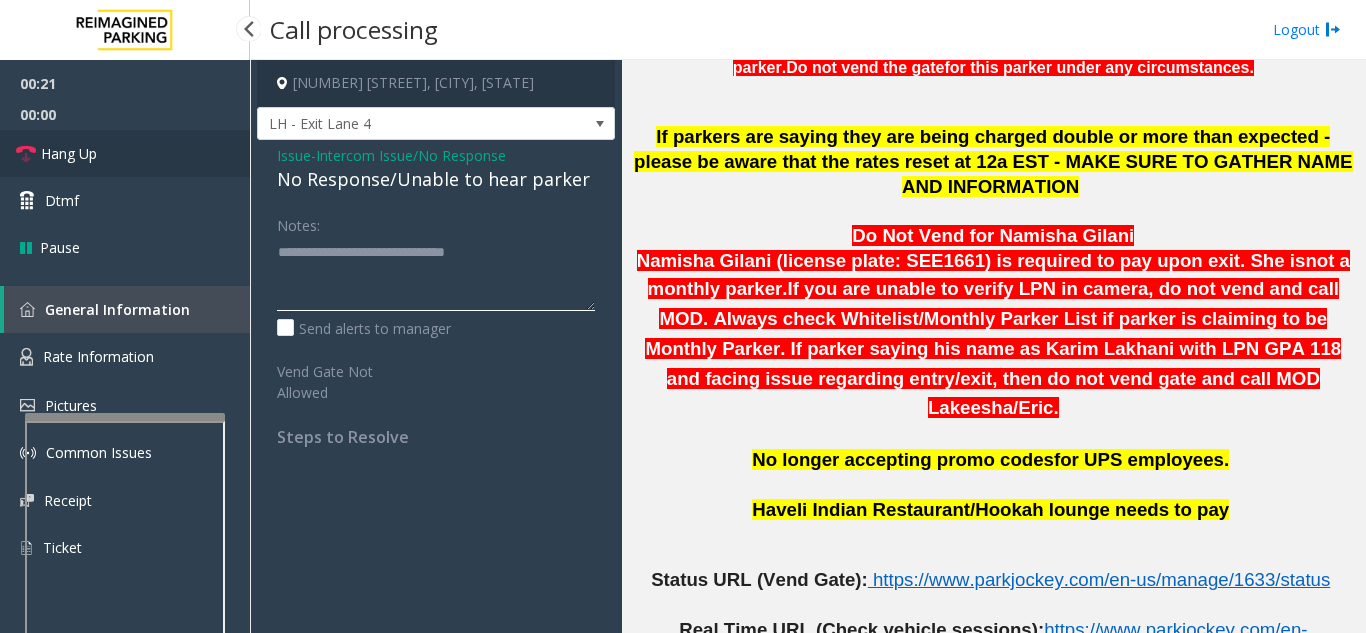 type on "**********" 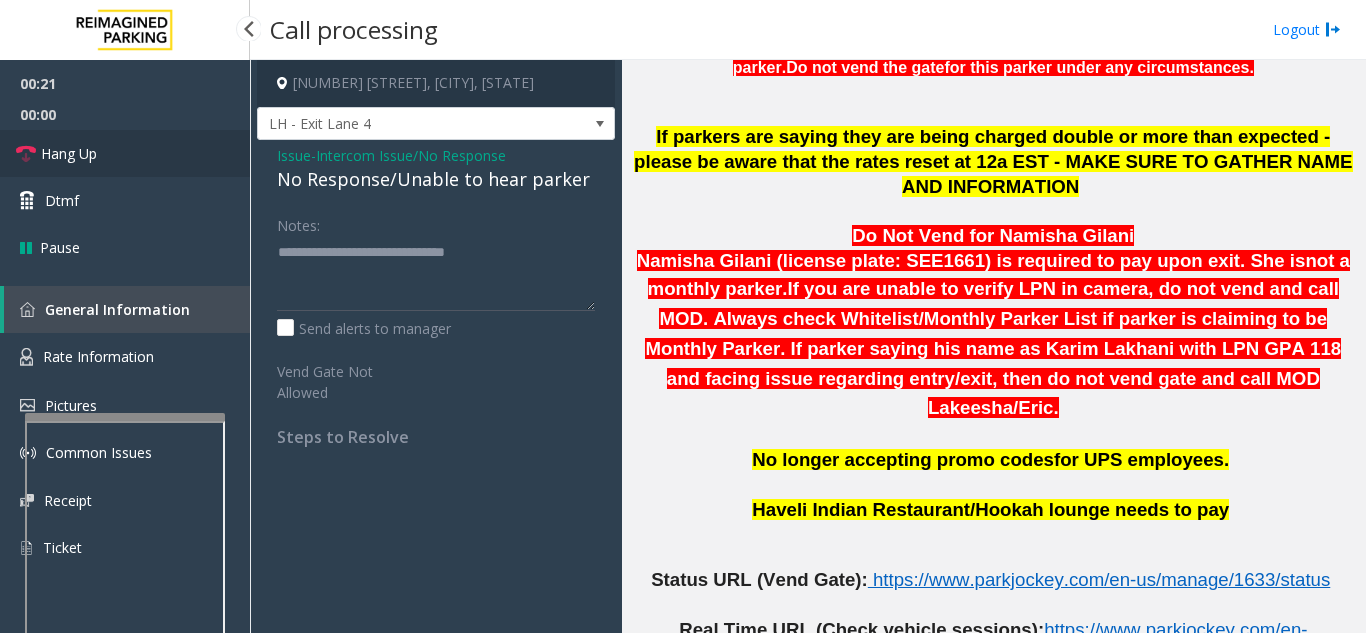 click on "Hang Up" at bounding box center (125, 153) 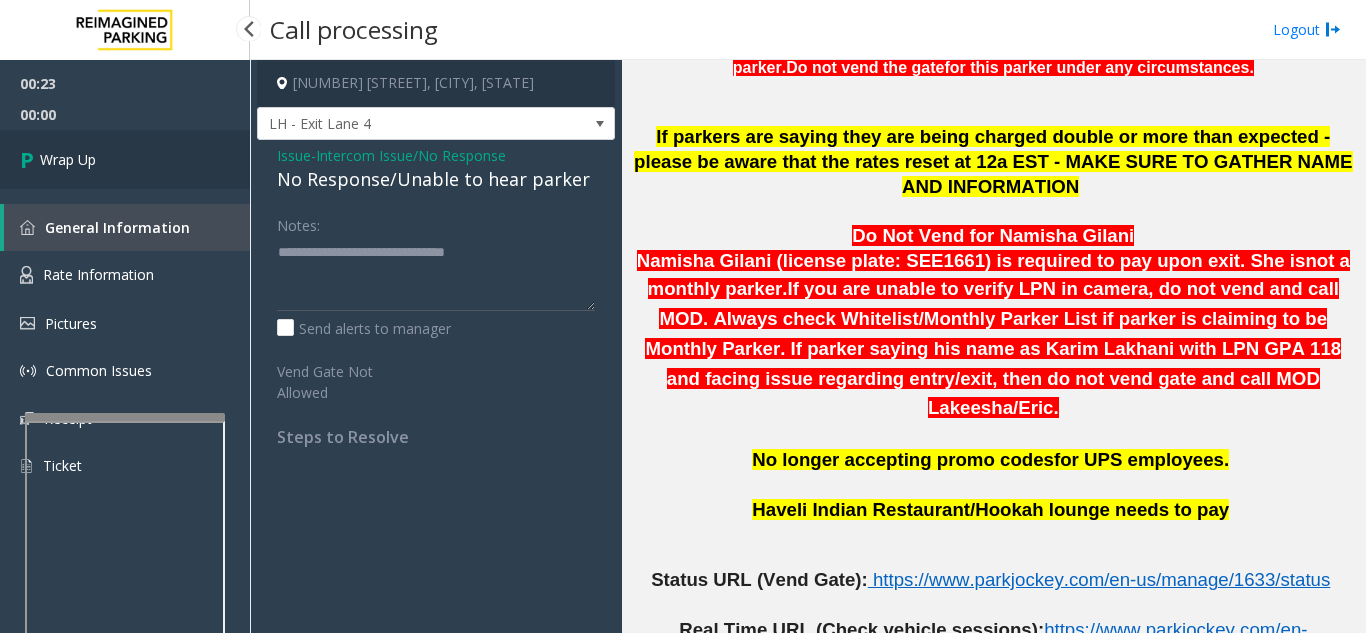 click on "Wrap Up" at bounding box center [125, 159] 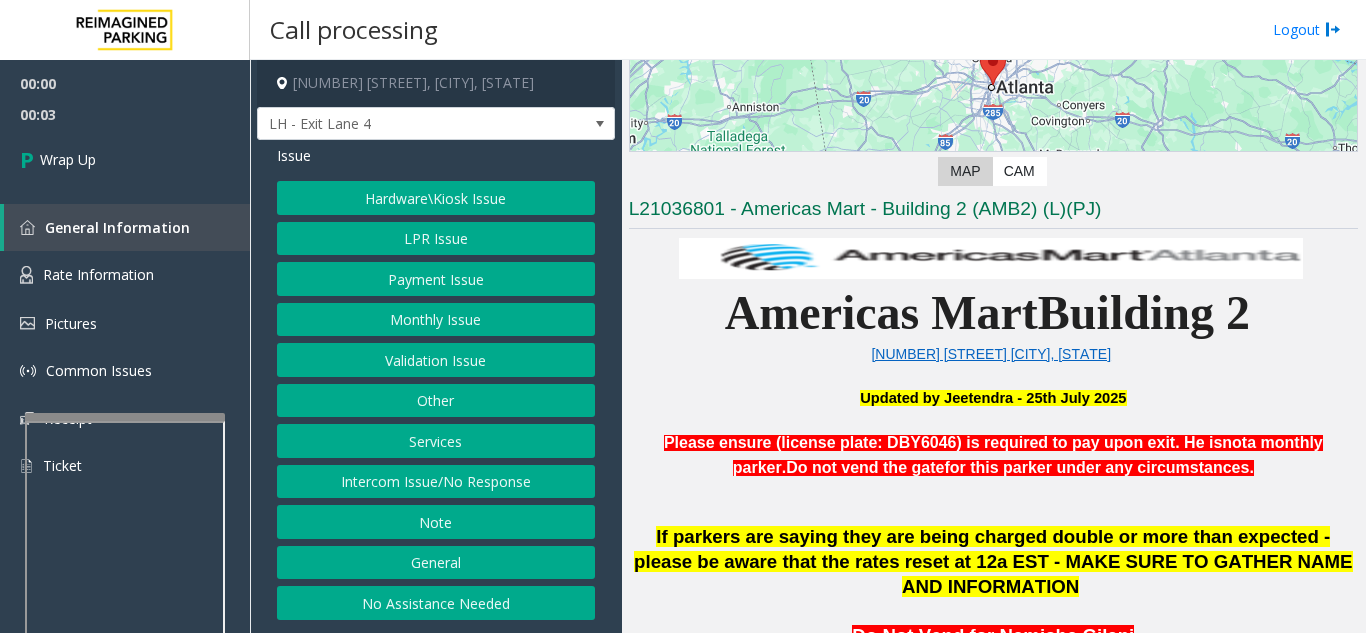 scroll, scrollTop: 400, scrollLeft: 0, axis: vertical 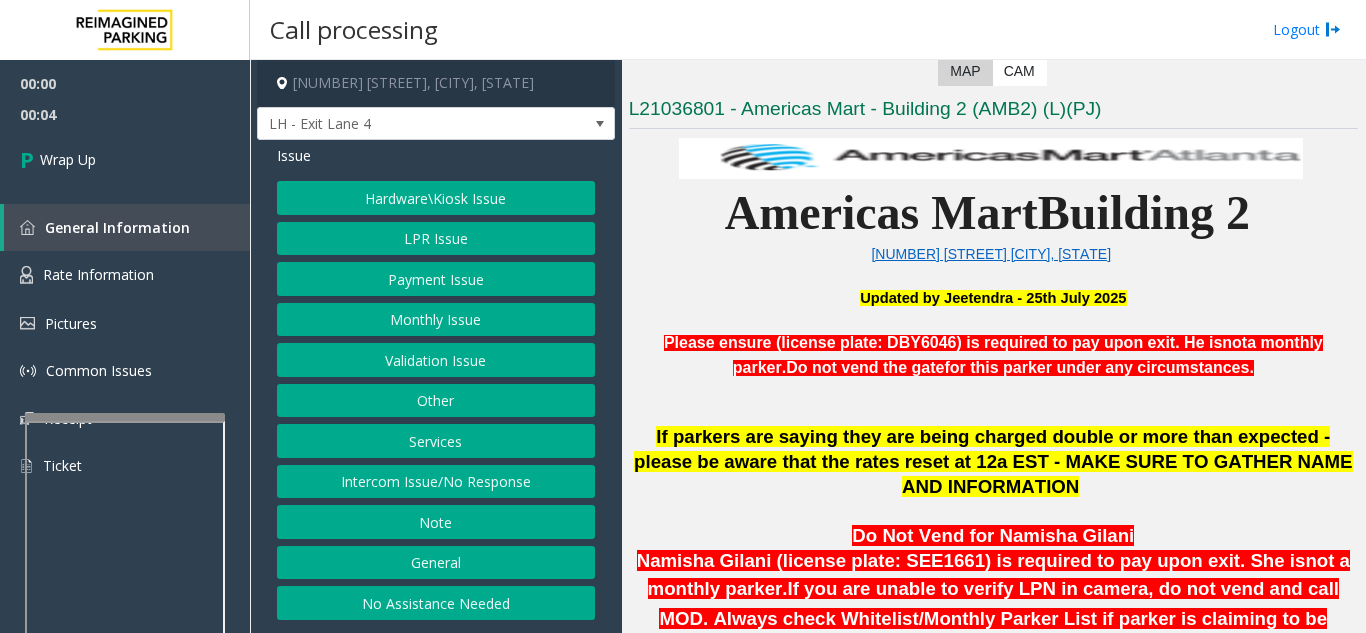 click on "Intercom Issue/No Response" 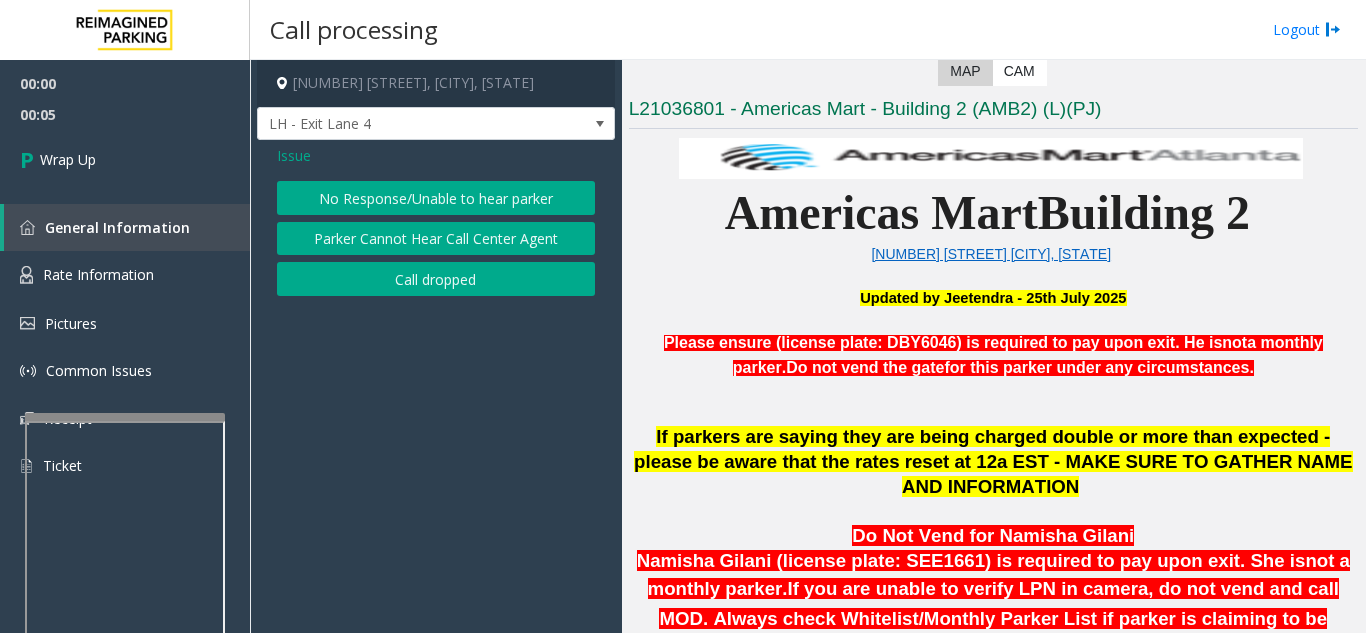 click on "Call dropped" 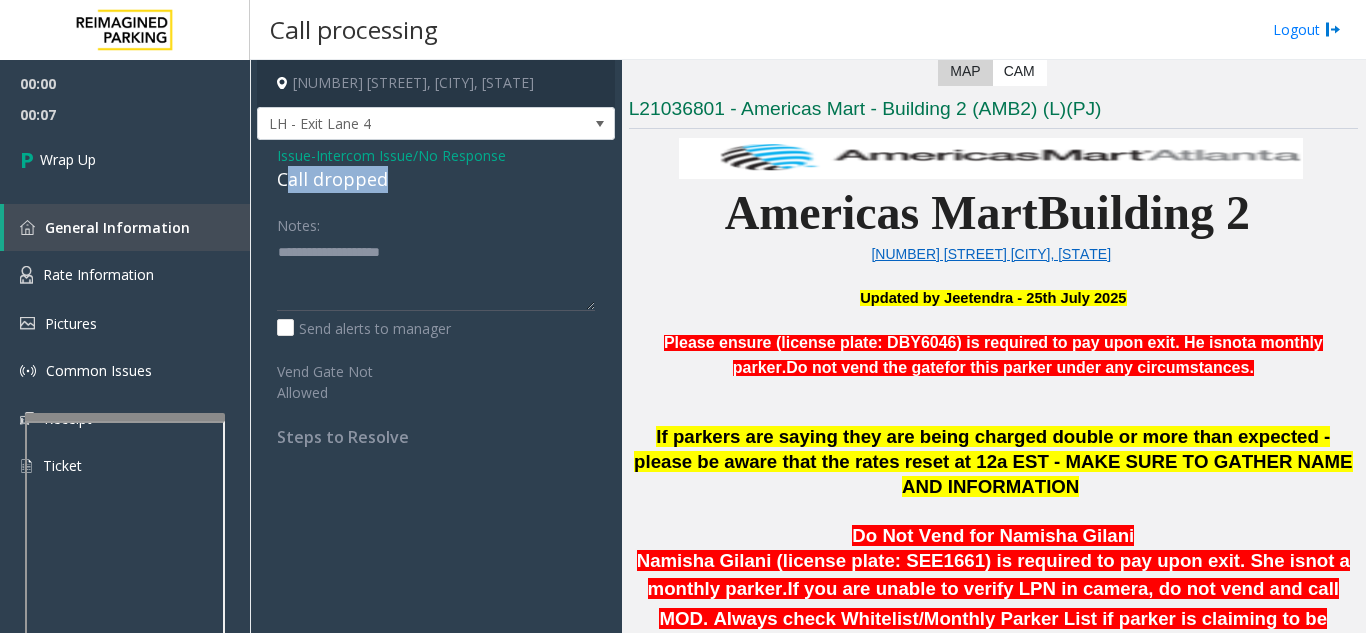 drag, startPoint x: 408, startPoint y: 185, endPoint x: 285, endPoint y: 185, distance: 123 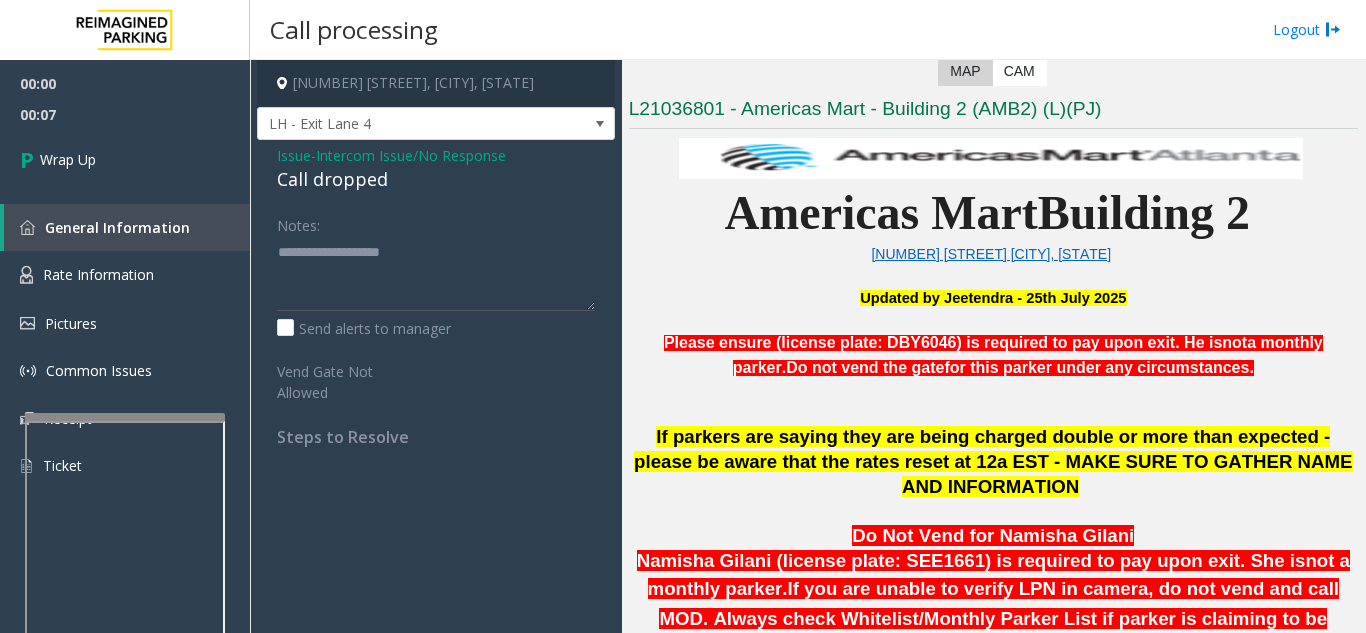 click on "Issue - Intercom Issue/No Response Call dropped Notes: Send alerts to manager Vend Gate Not Allowed Steps to Resolve" 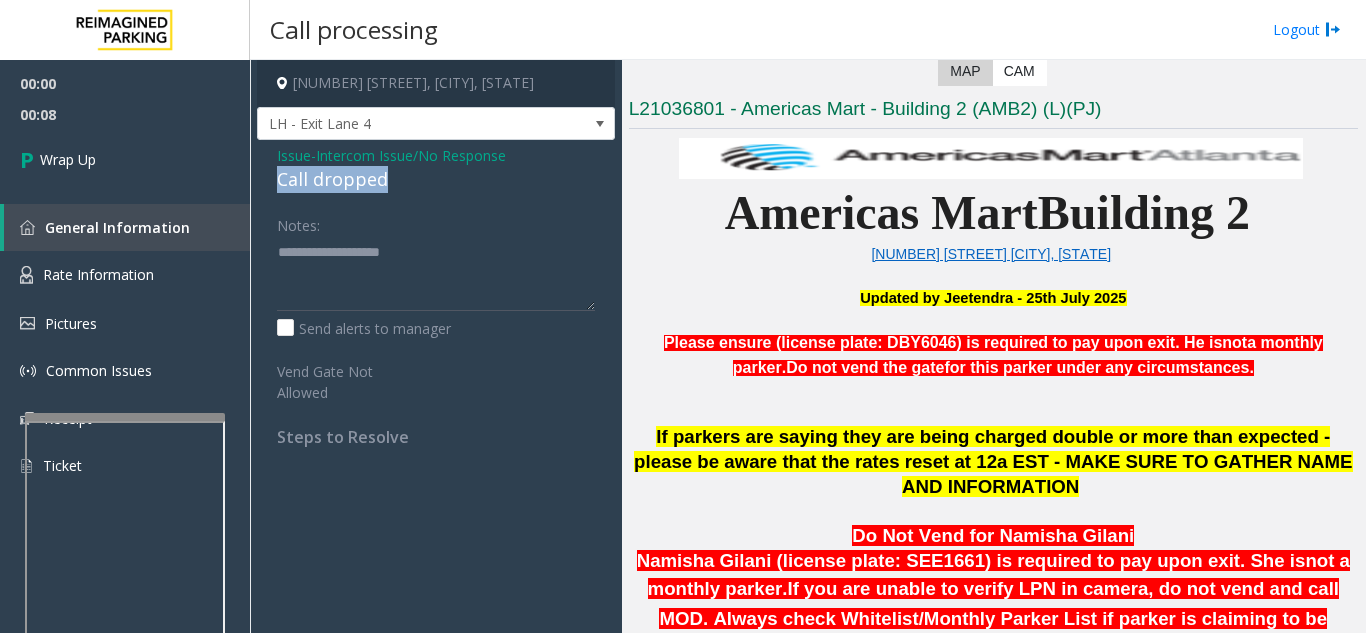 drag, startPoint x: 420, startPoint y: 173, endPoint x: 265, endPoint y: 187, distance: 155.63097 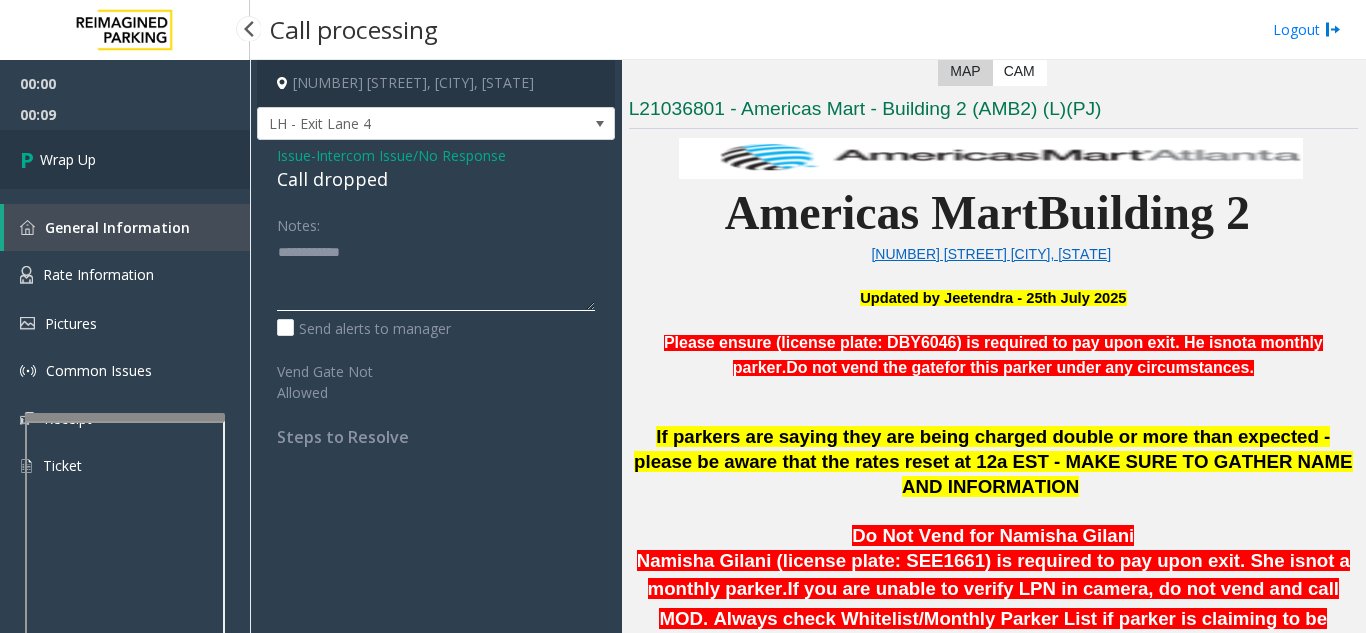 type on "**********" 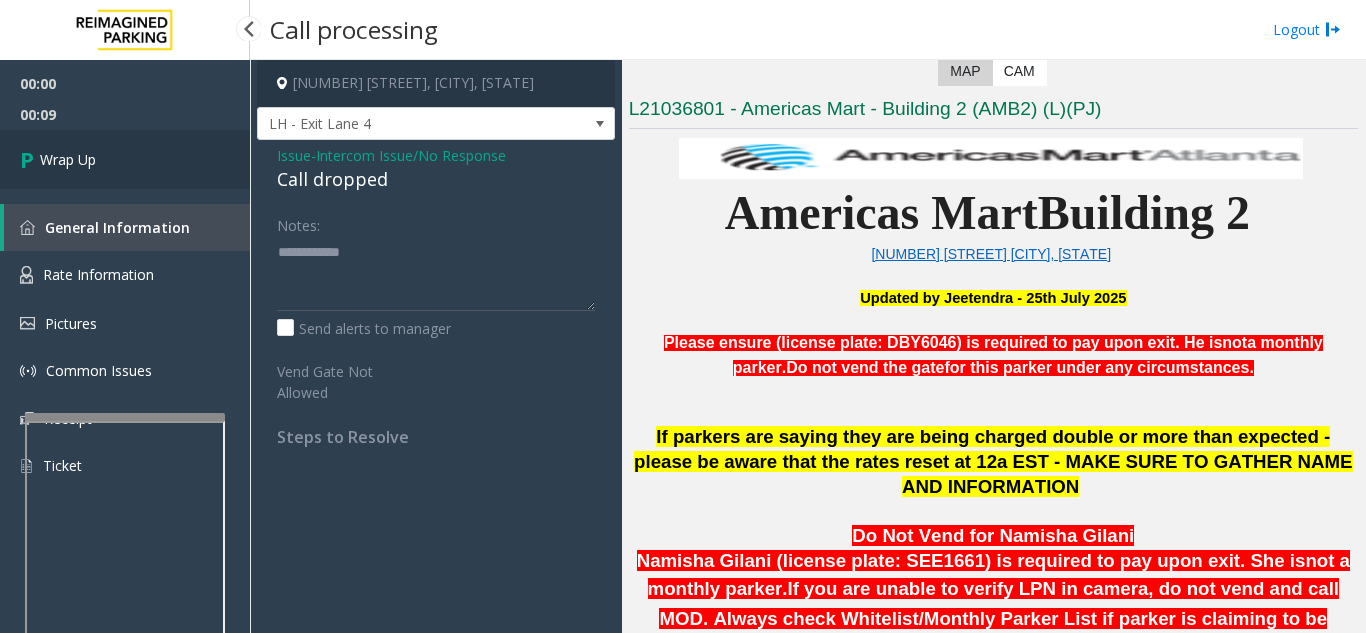 click on "Wrap Up" at bounding box center (125, 159) 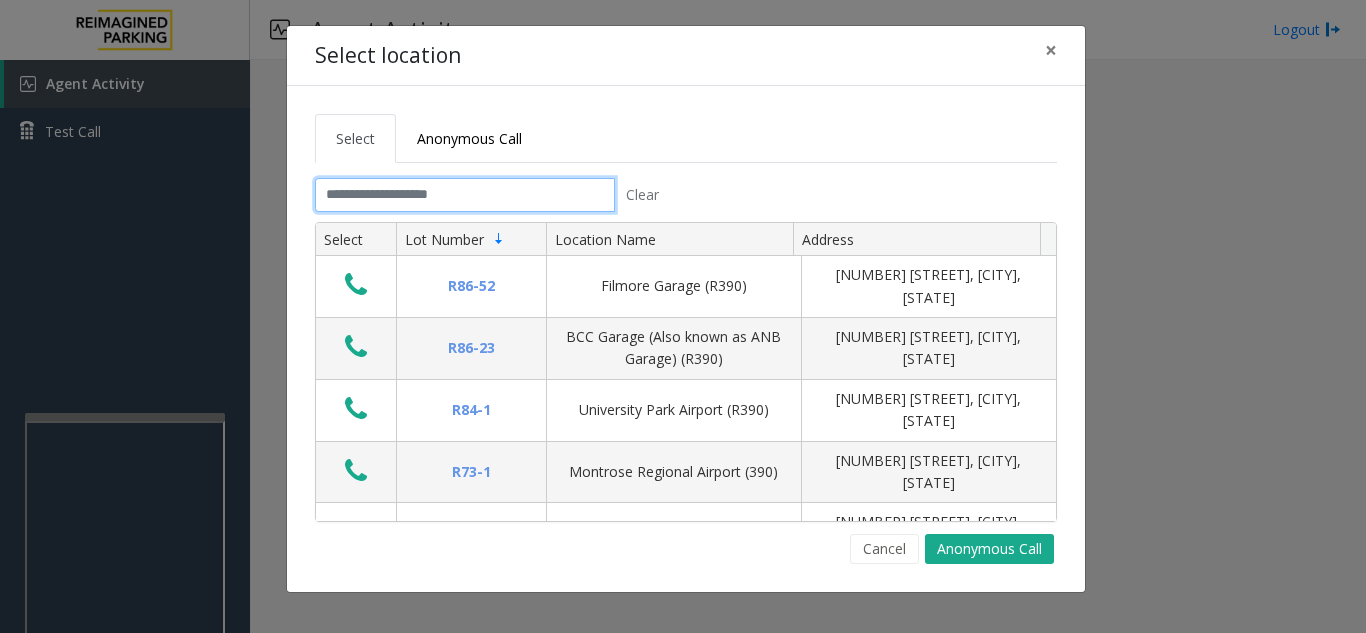 click 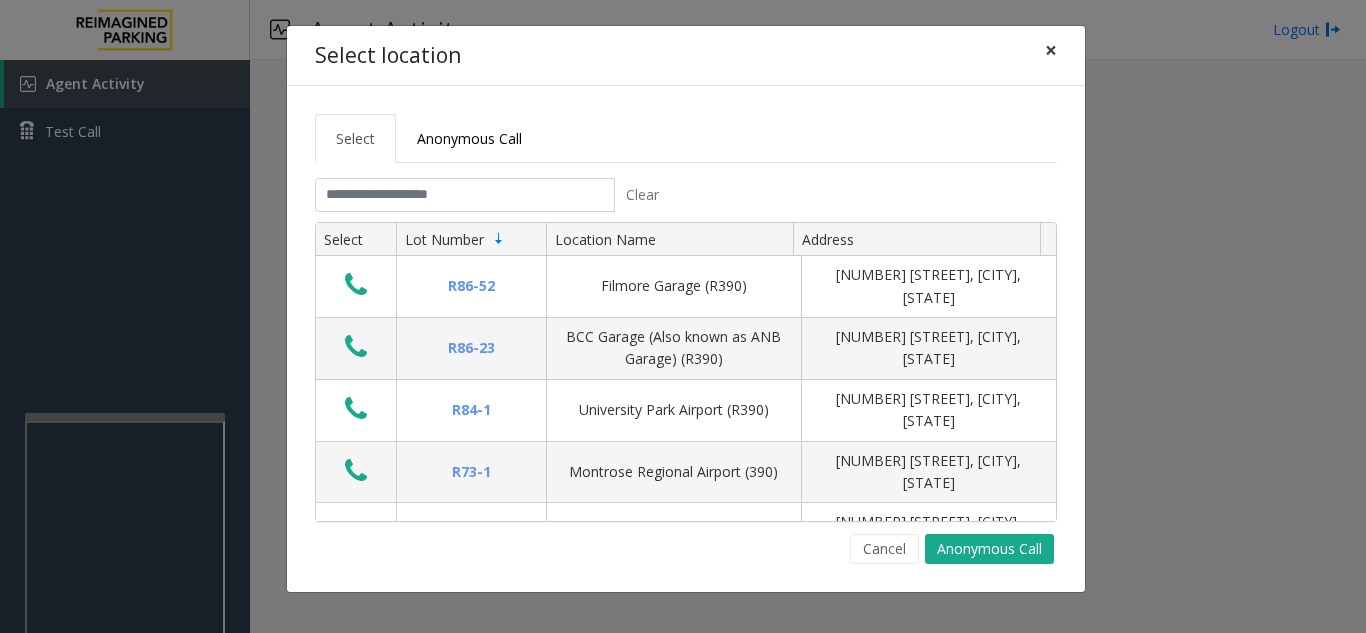 click on "×" 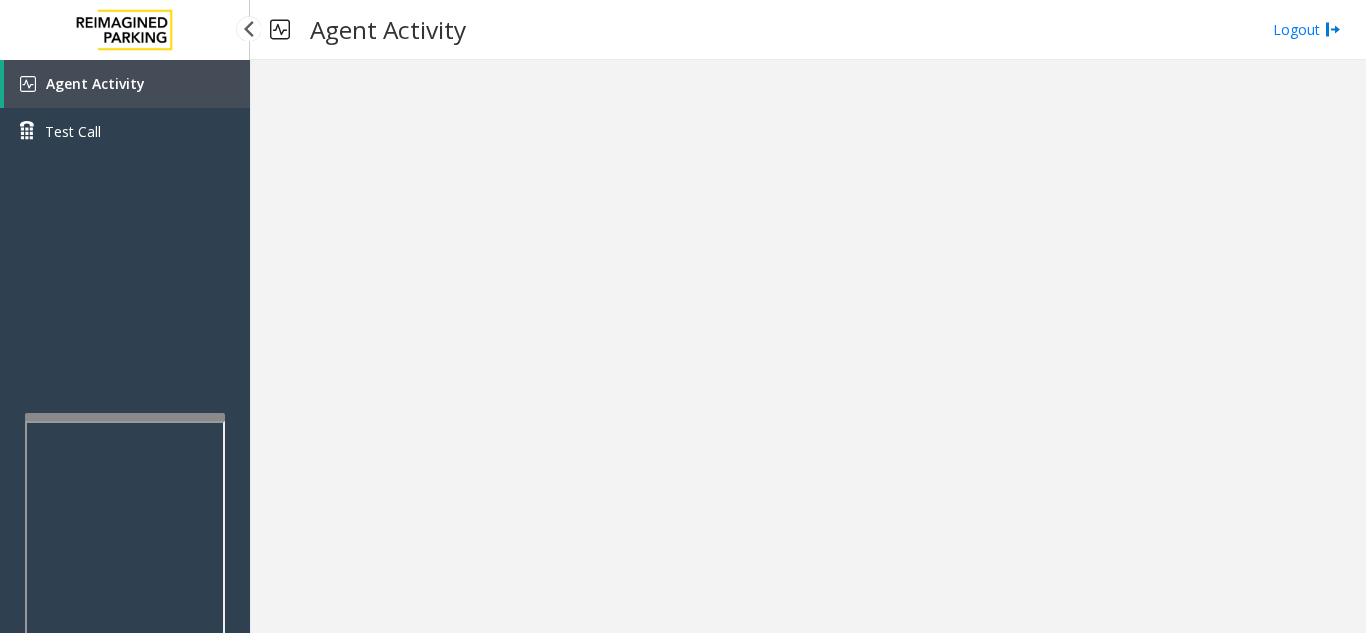 click on "Agent Activity" at bounding box center [127, 84] 